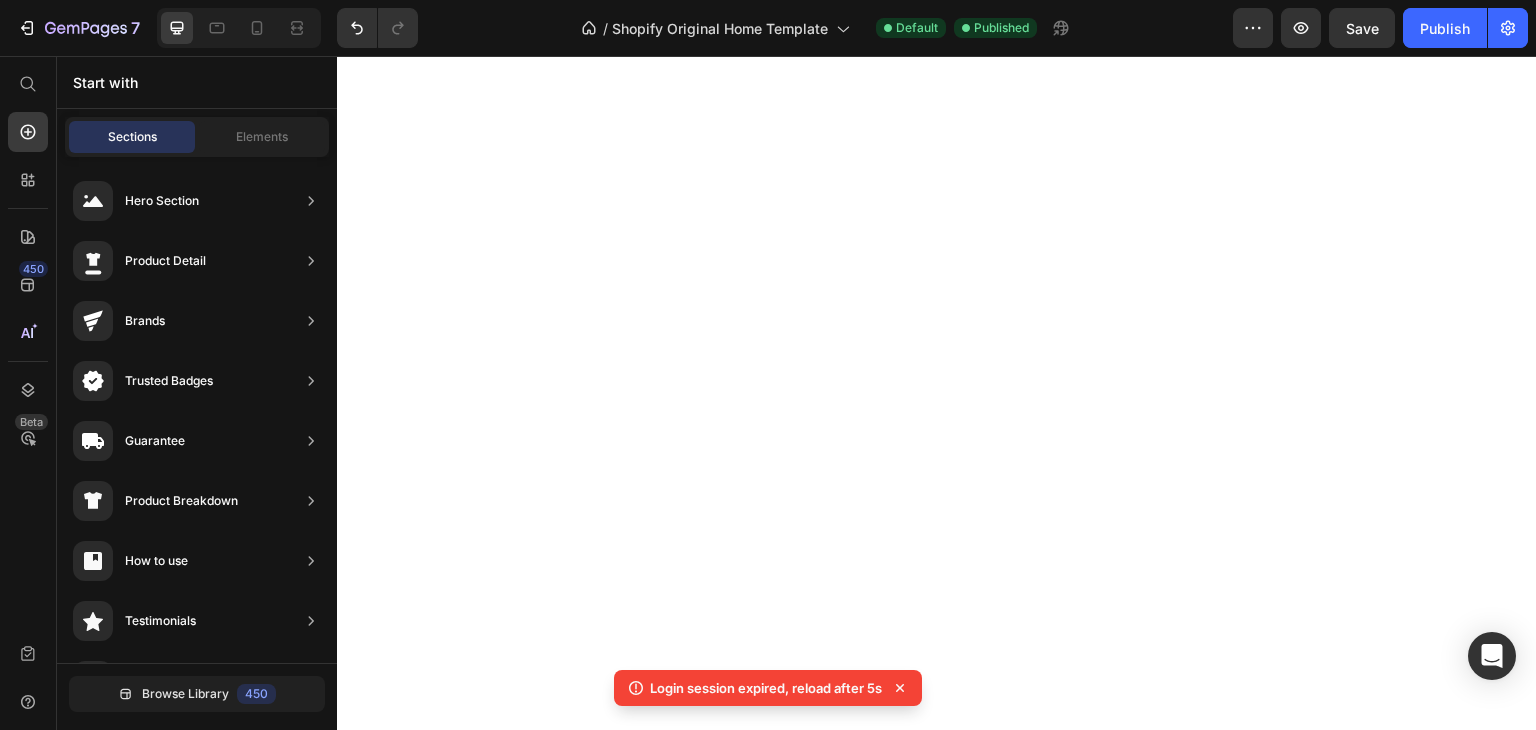 scroll, scrollTop: 0, scrollLeft: 0, axis: both 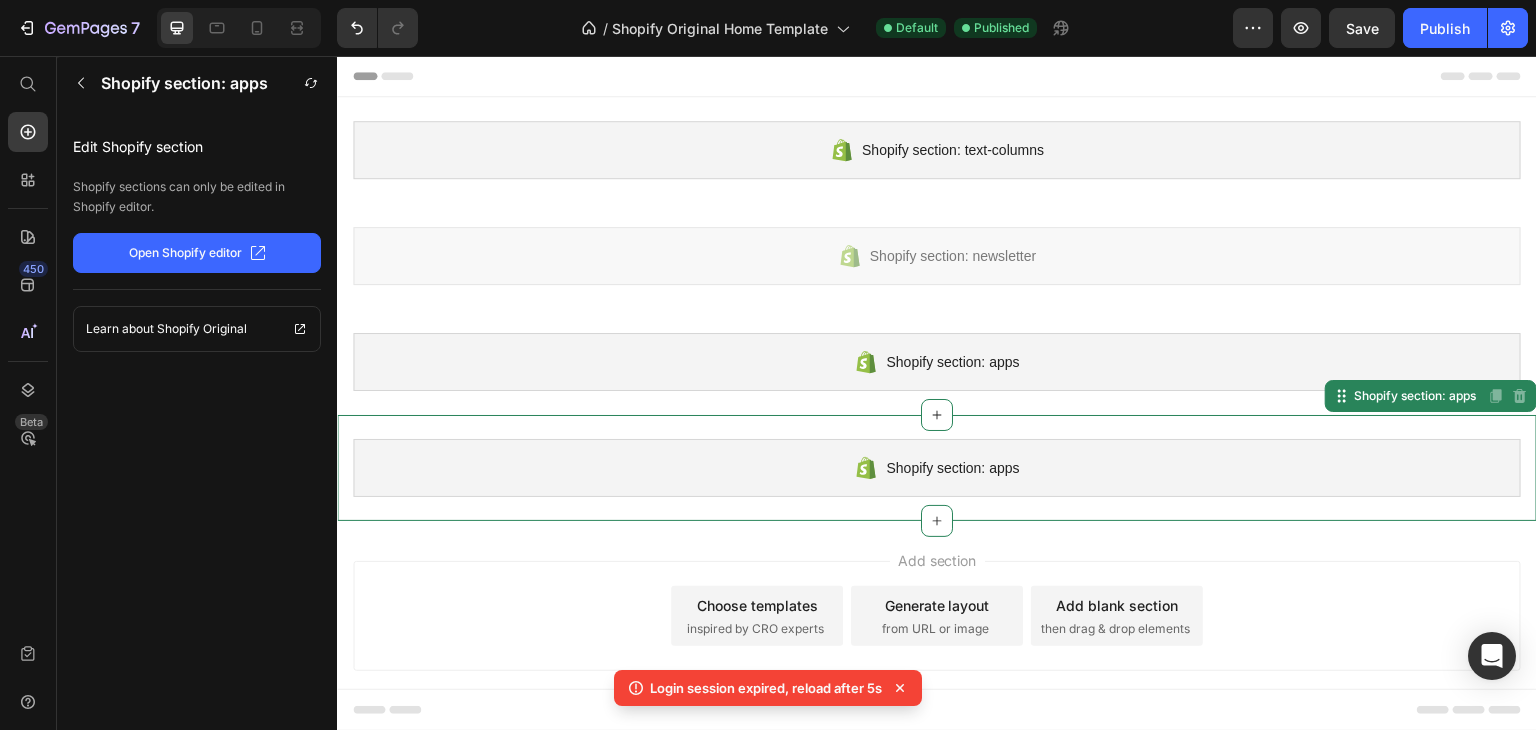 click on "Shopify section: apps" at bounding box center (937, 468) 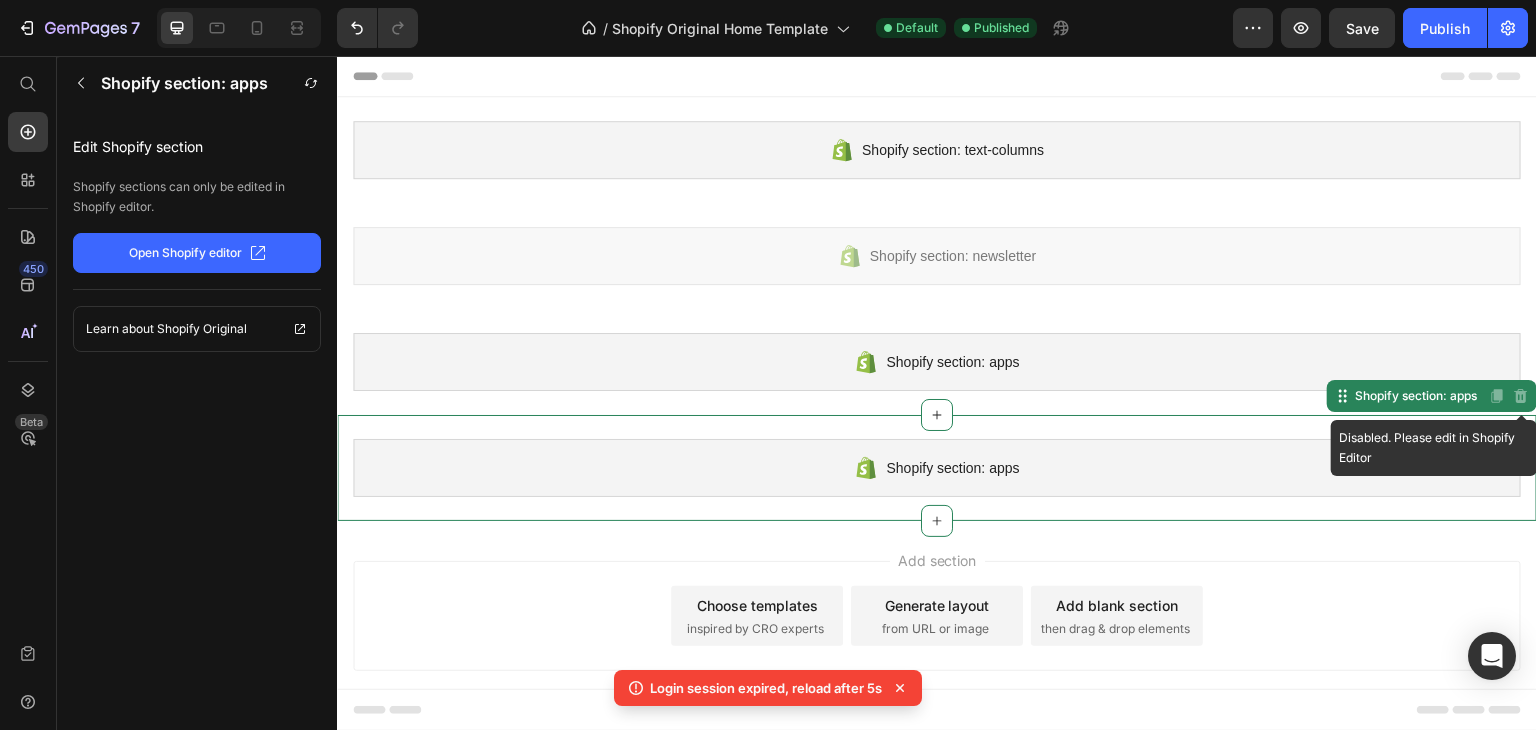 click 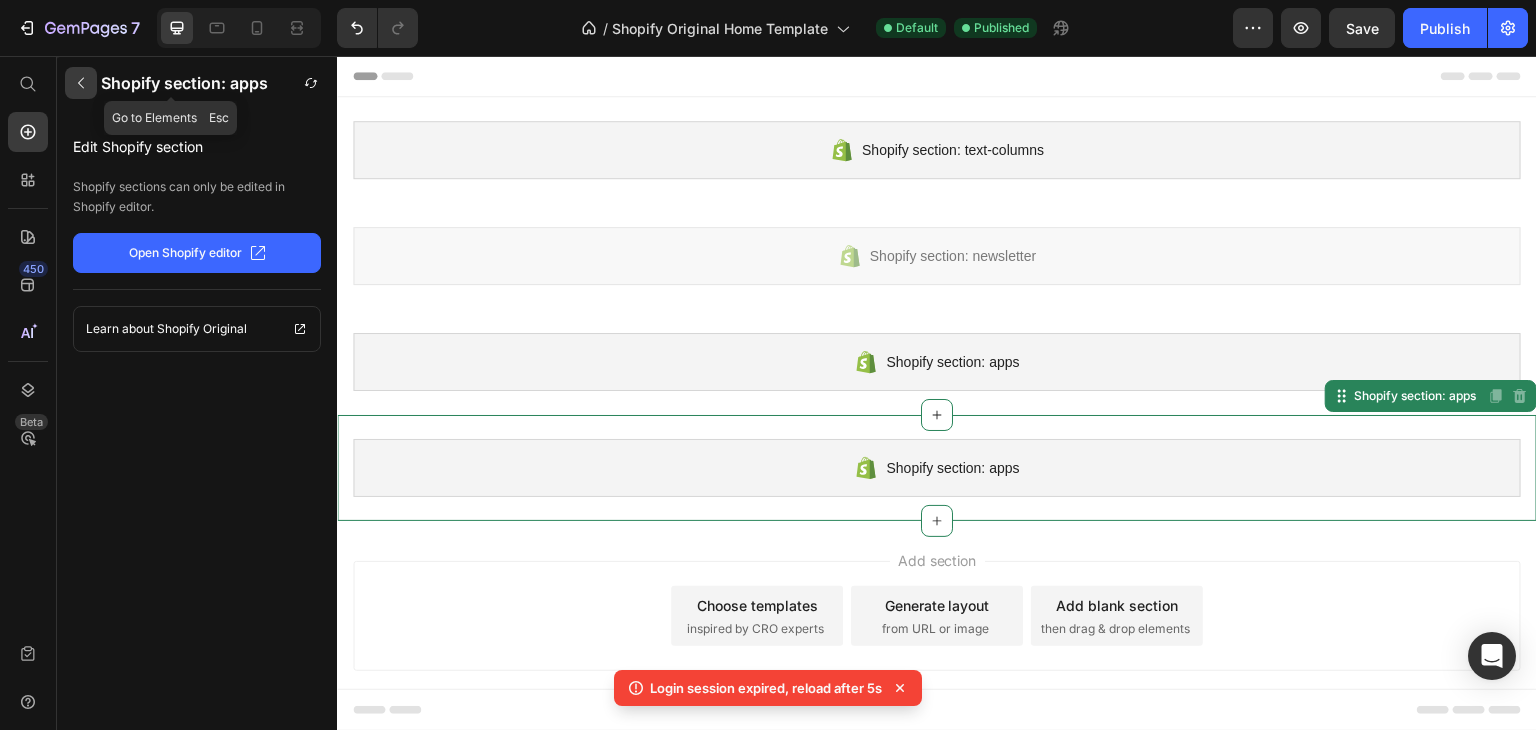 click 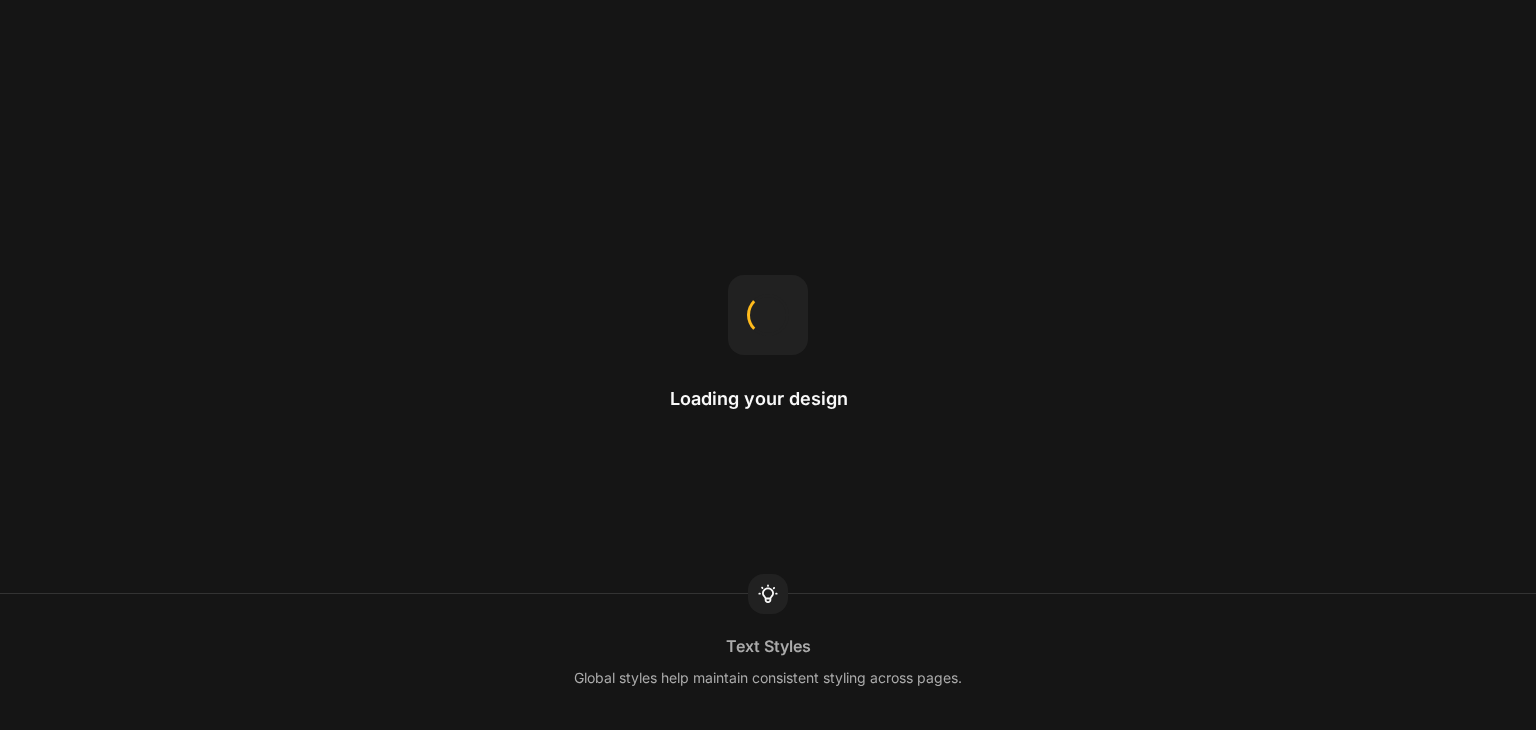 scroll, scrollTop: 0, scrollLeft: 0, axis: both 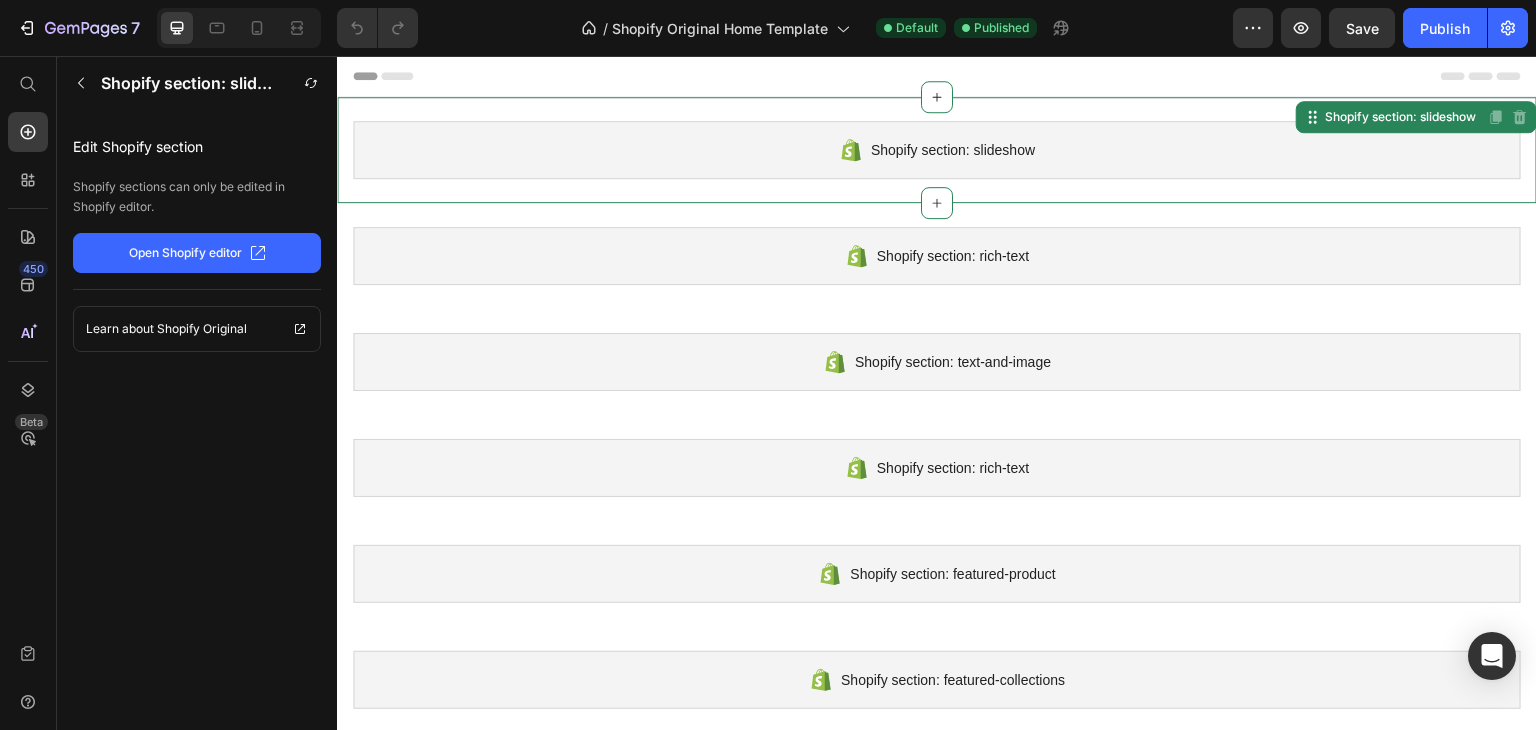 click on "Shopify section: slideshow" at bounding box center (937, 150) 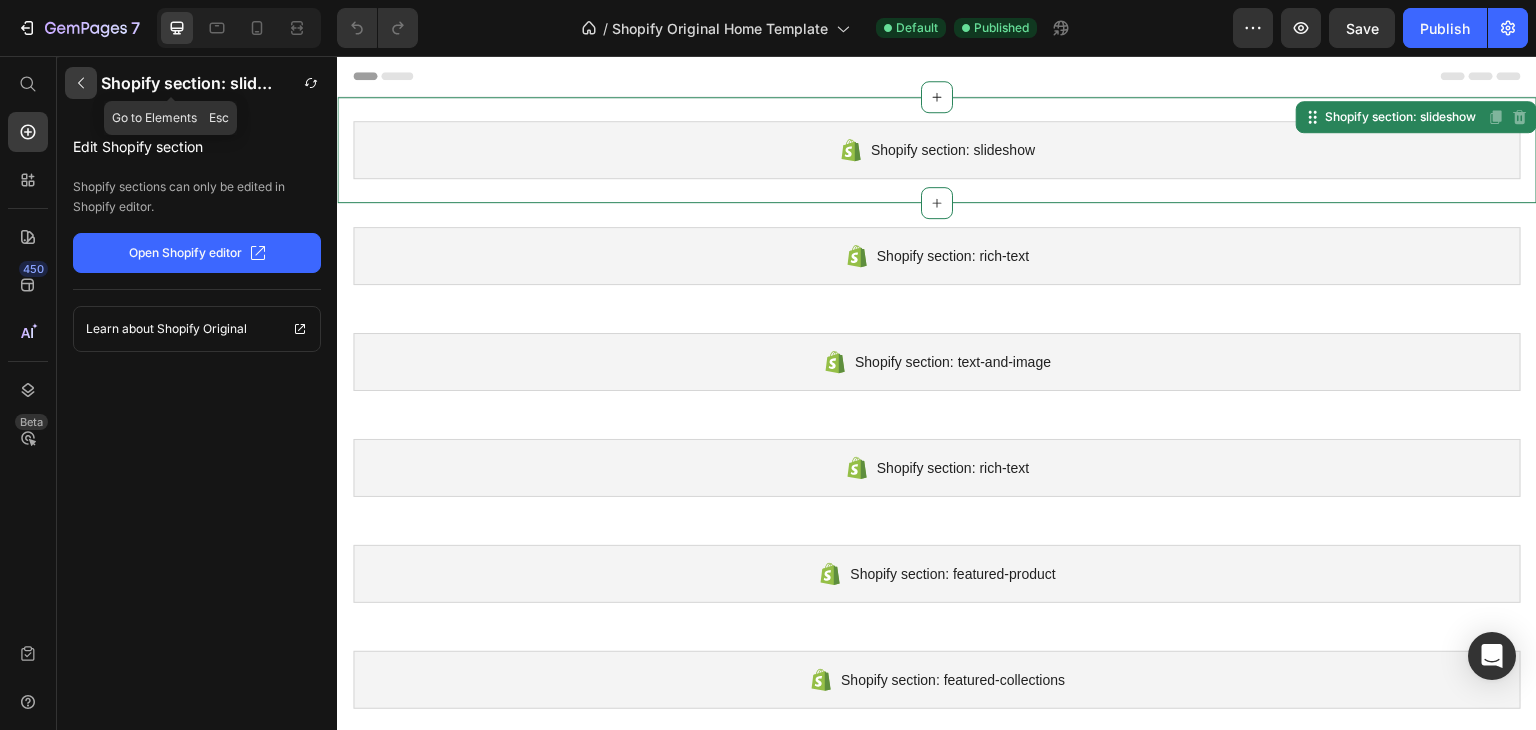 click 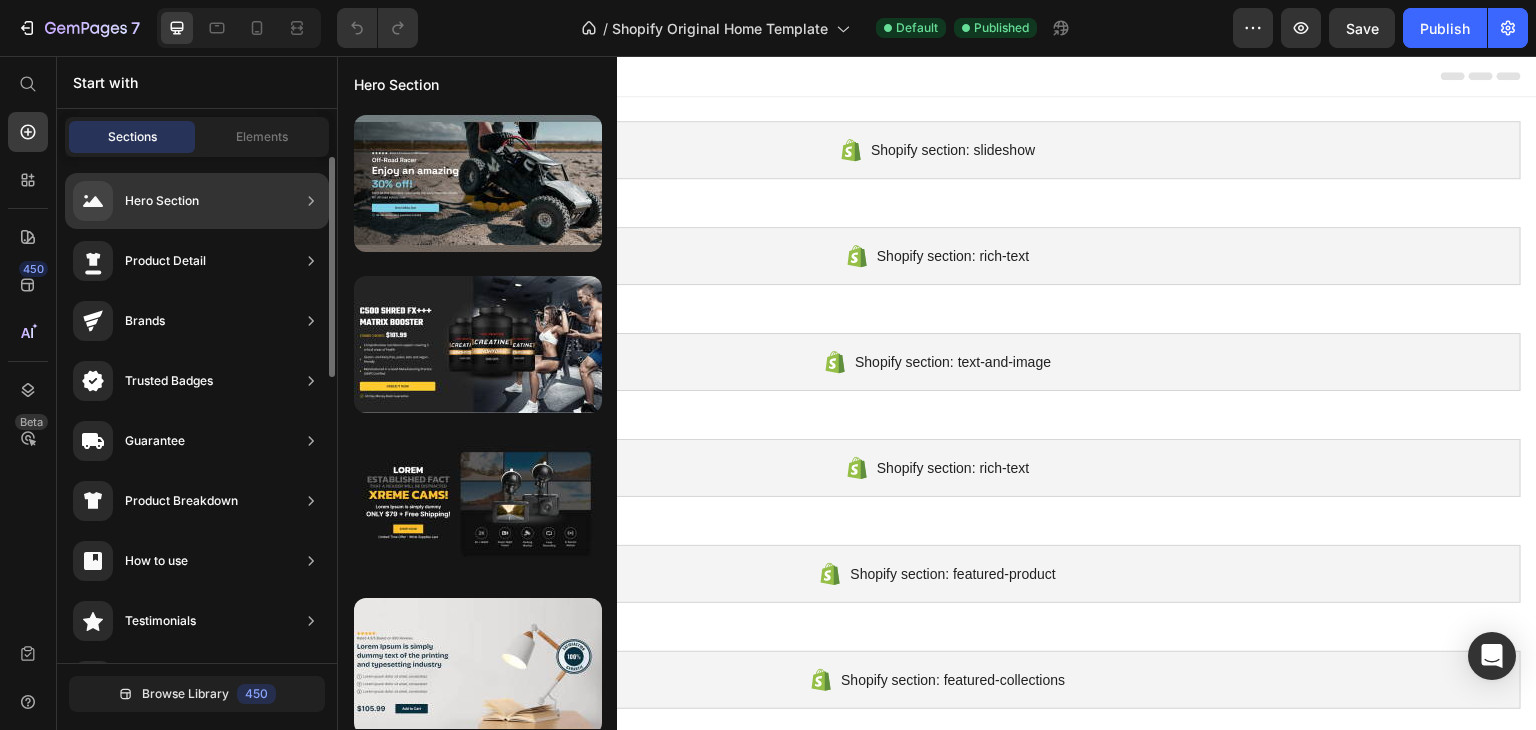 click on "Hero Section" 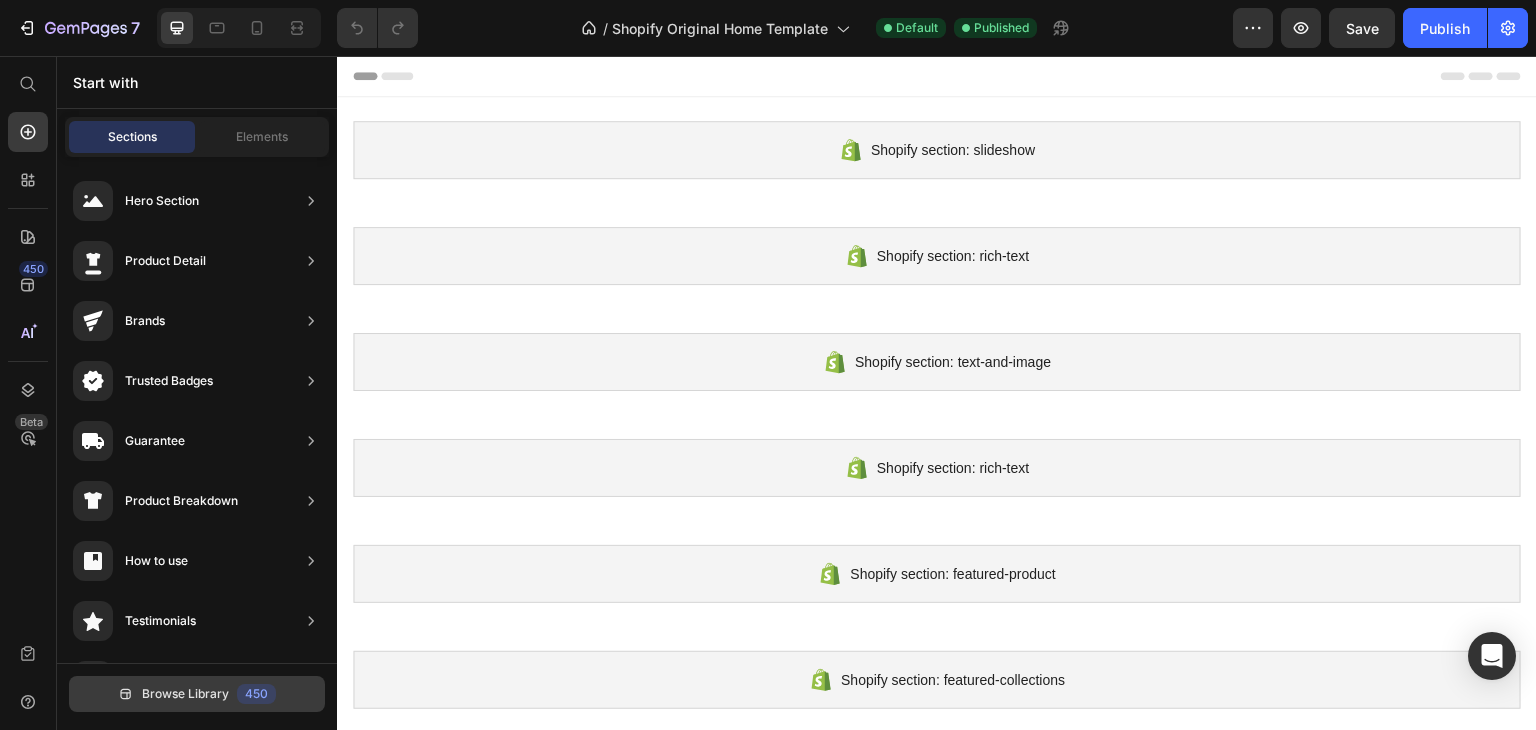 click on "Browse Library 450" at bounding box center [197, 694] 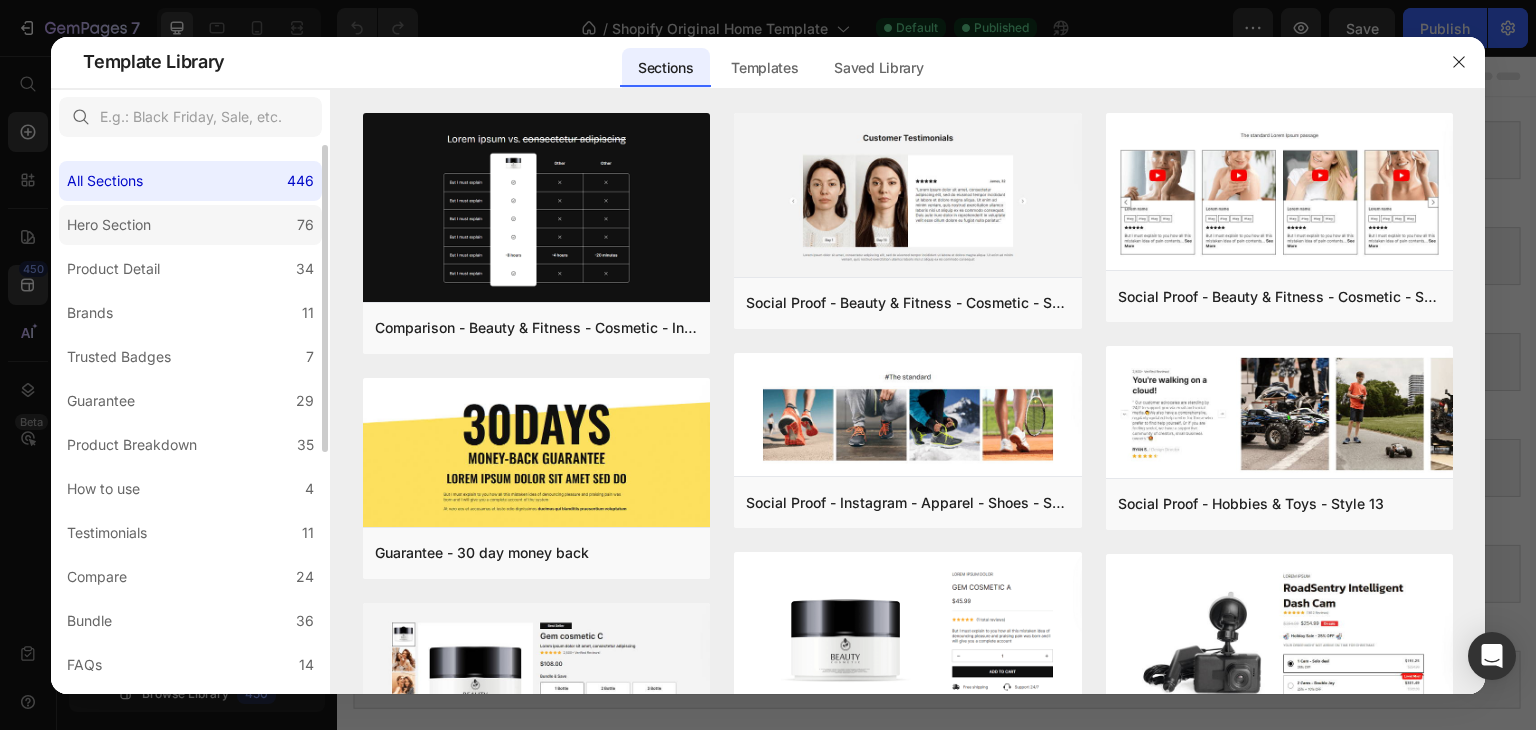 click on "Hero Section" at bounding box center [109, 225] 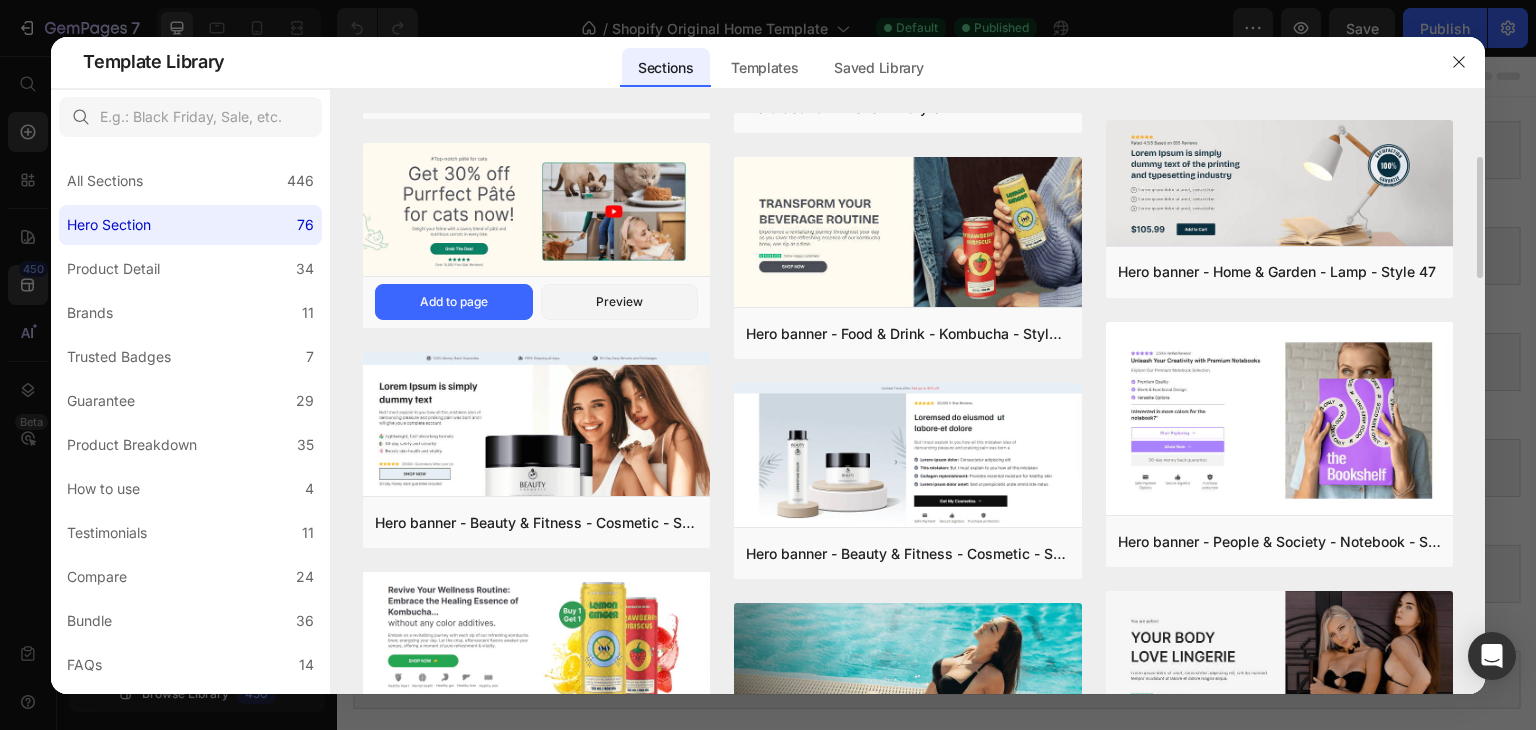 scroll, scrollTop: 0, scrollLeft: 0, axis: both 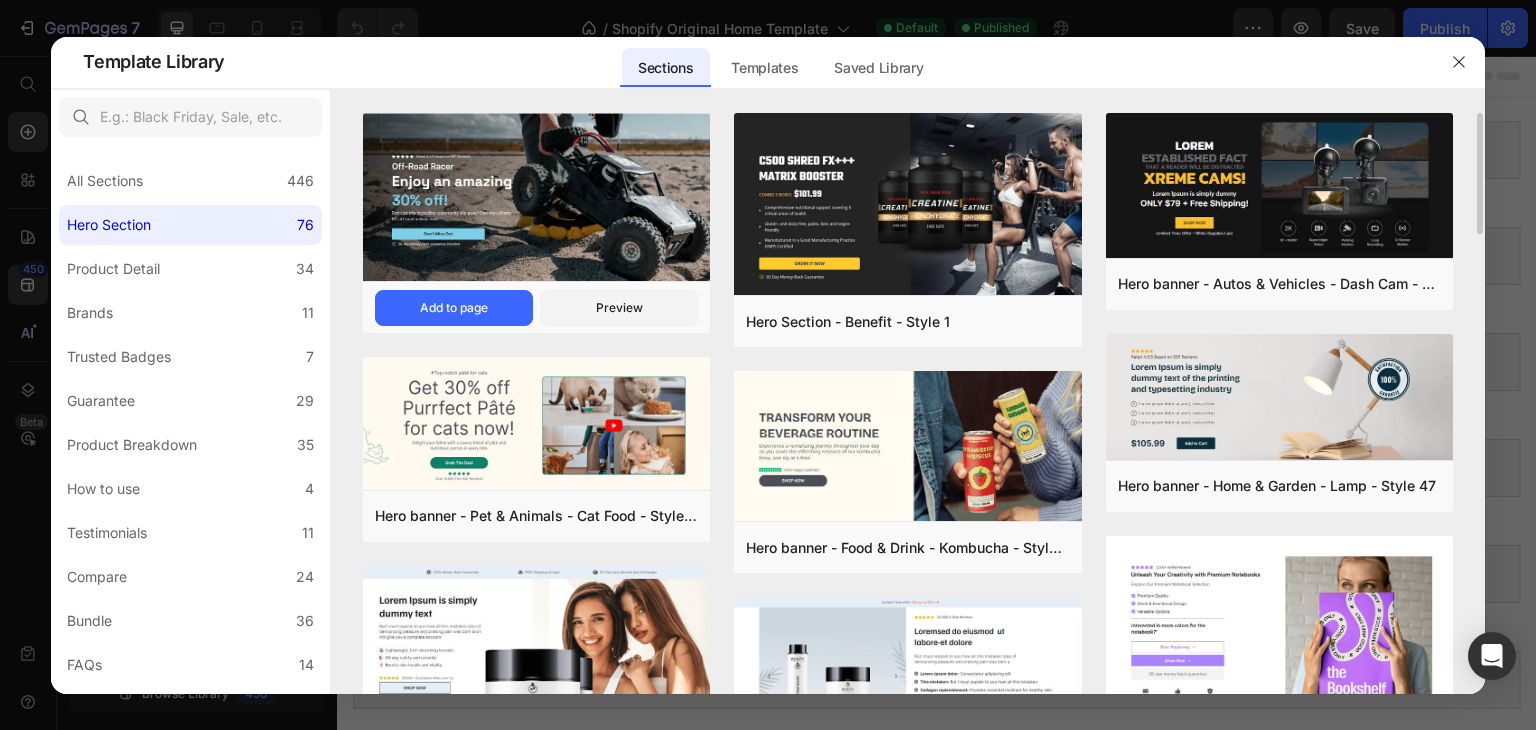 click at bounding box center (536, 199) 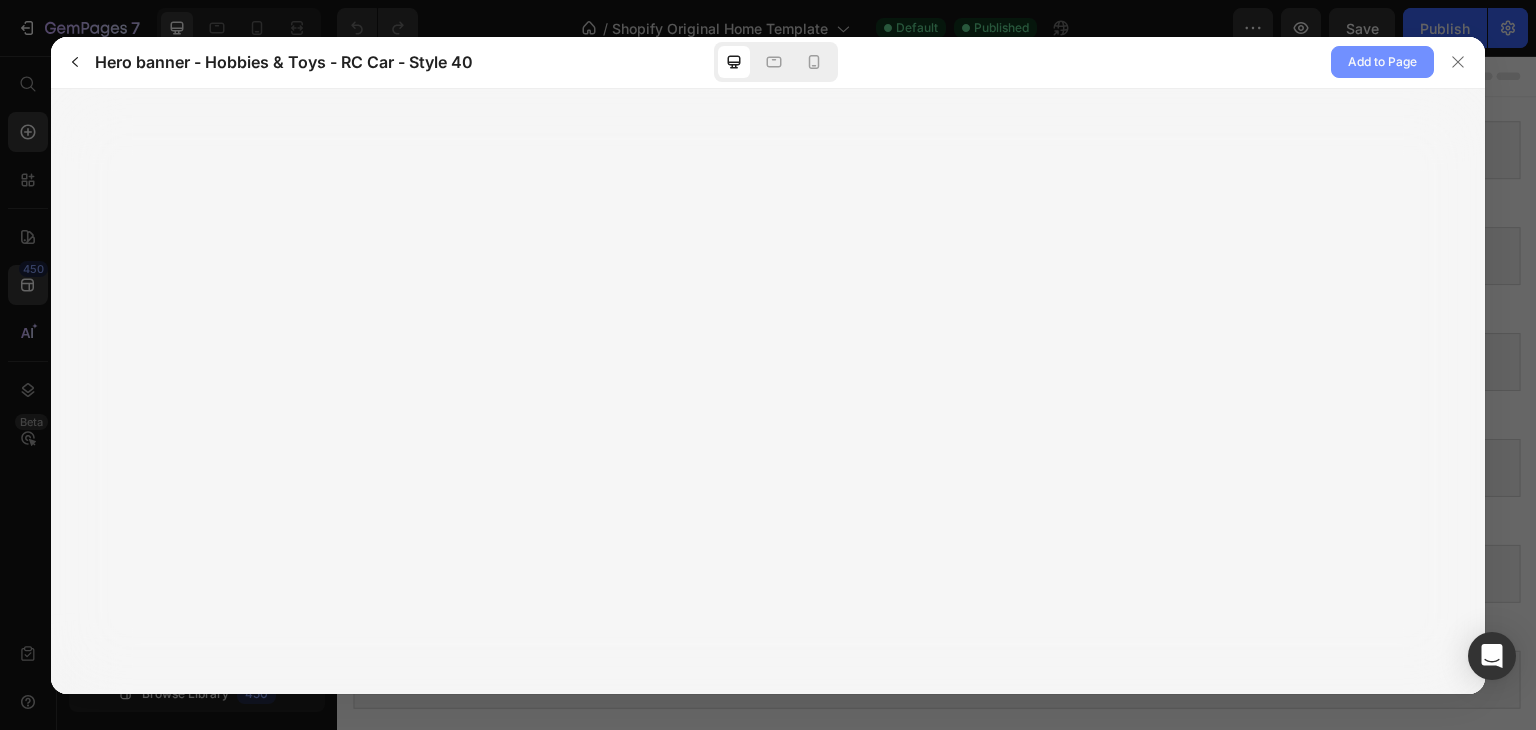 click on "Add to Page" 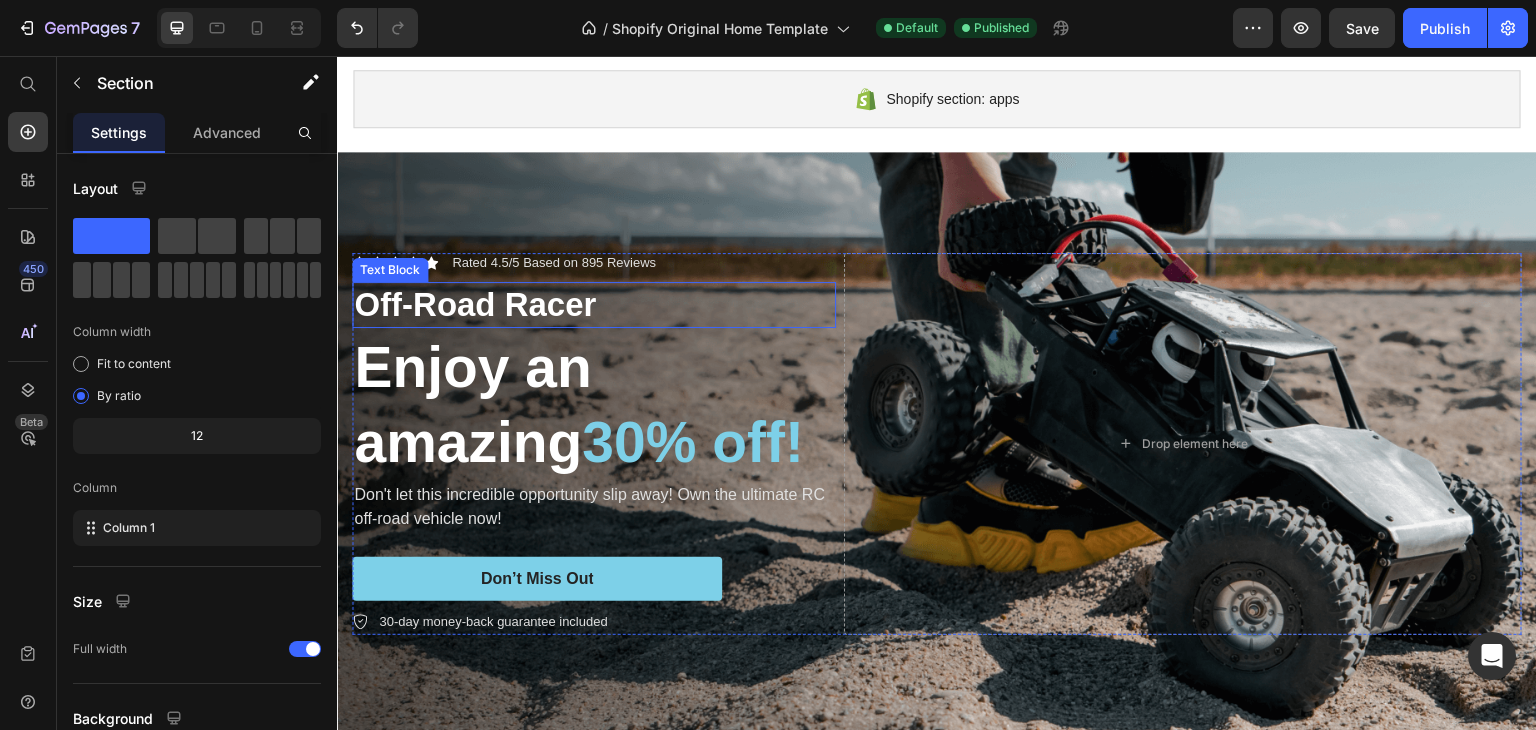 scroll, scrollTop: 1624, scrollLeft: 0, axis: vertical 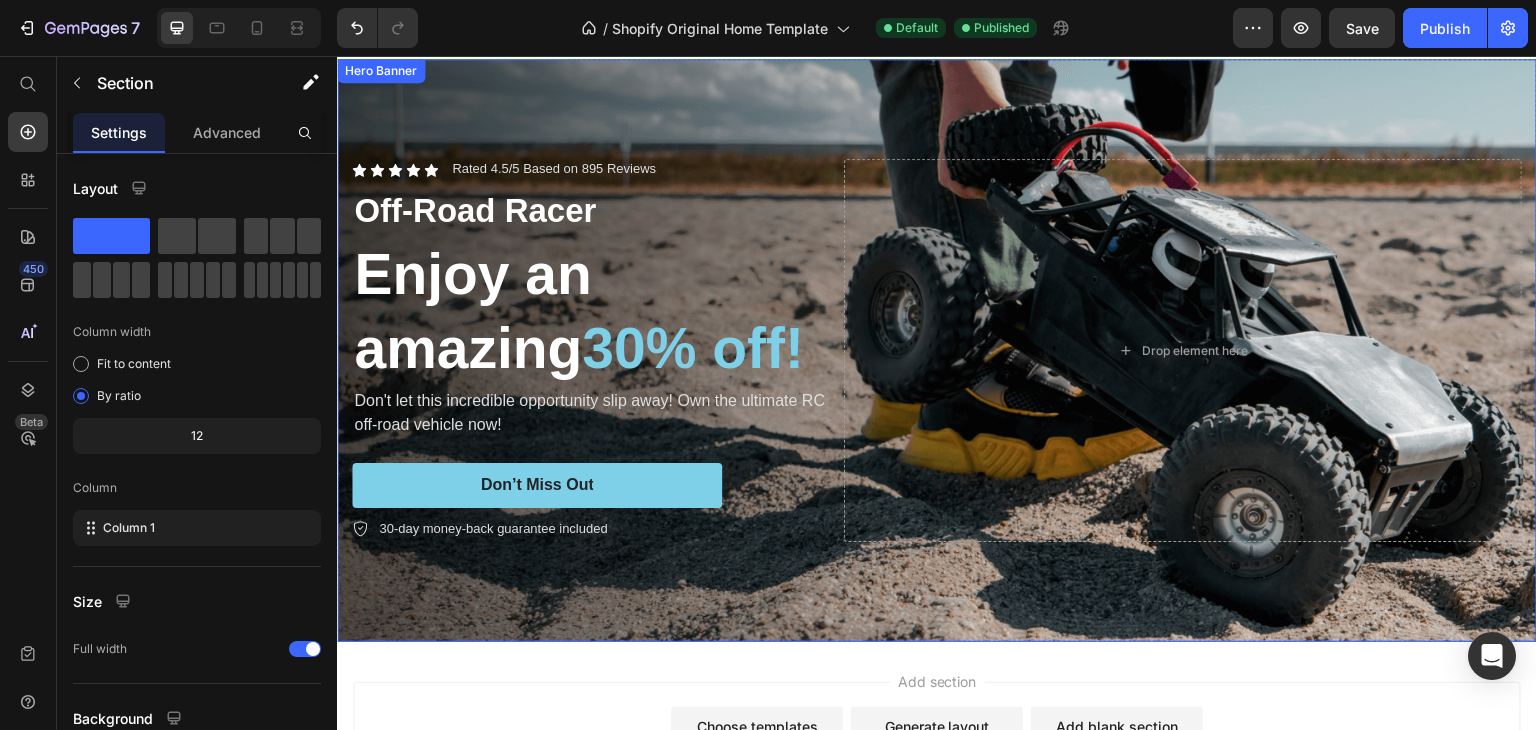 click at bounding box center [937, 350] 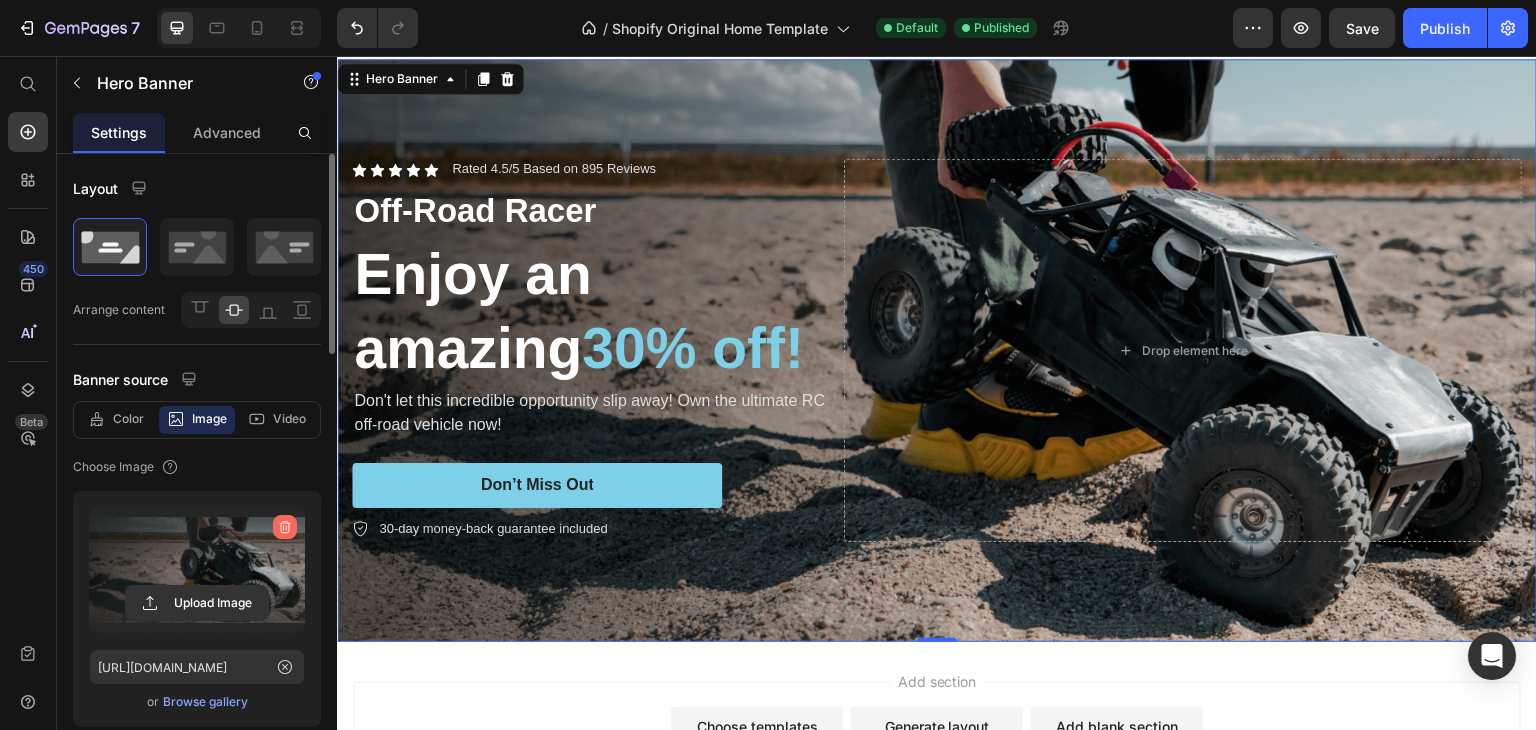 click 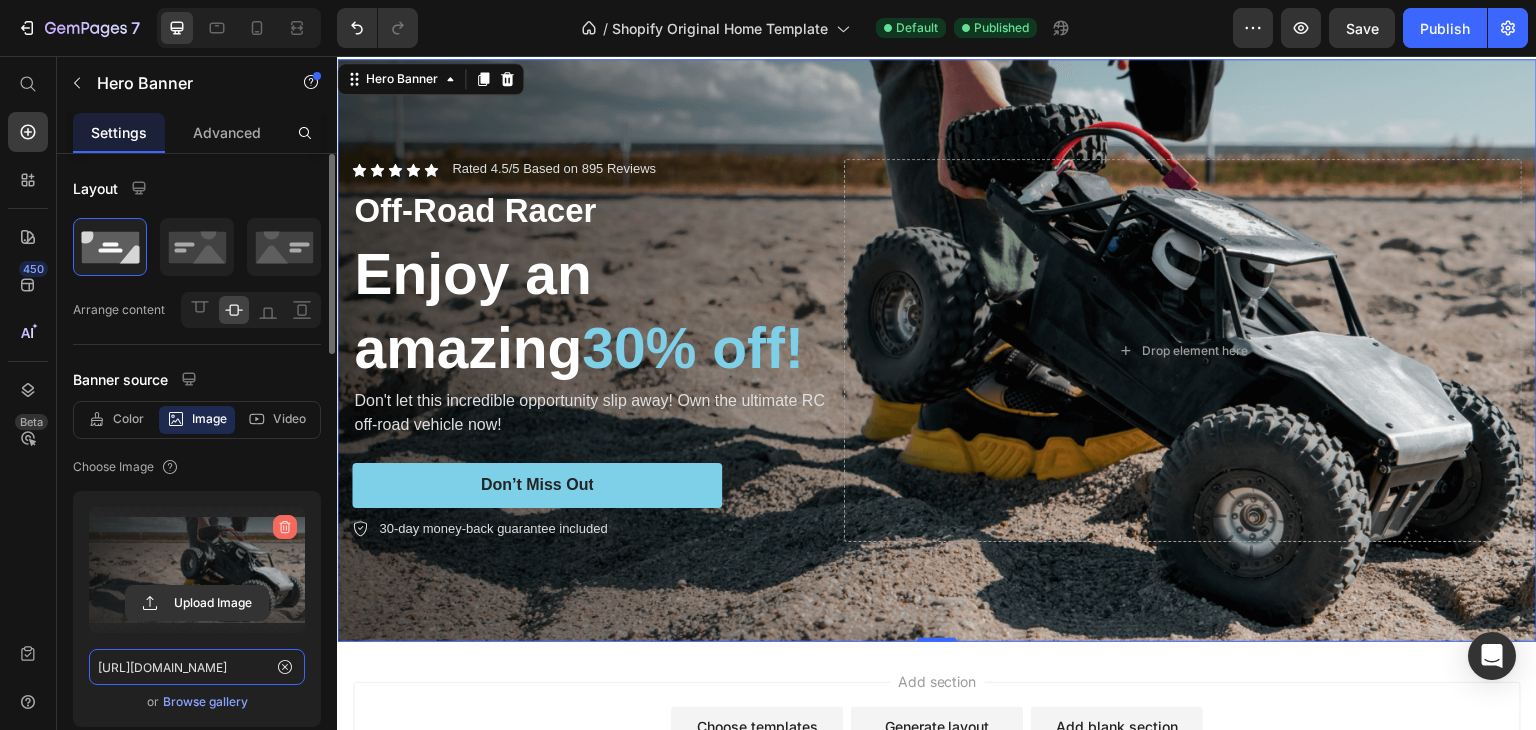 type 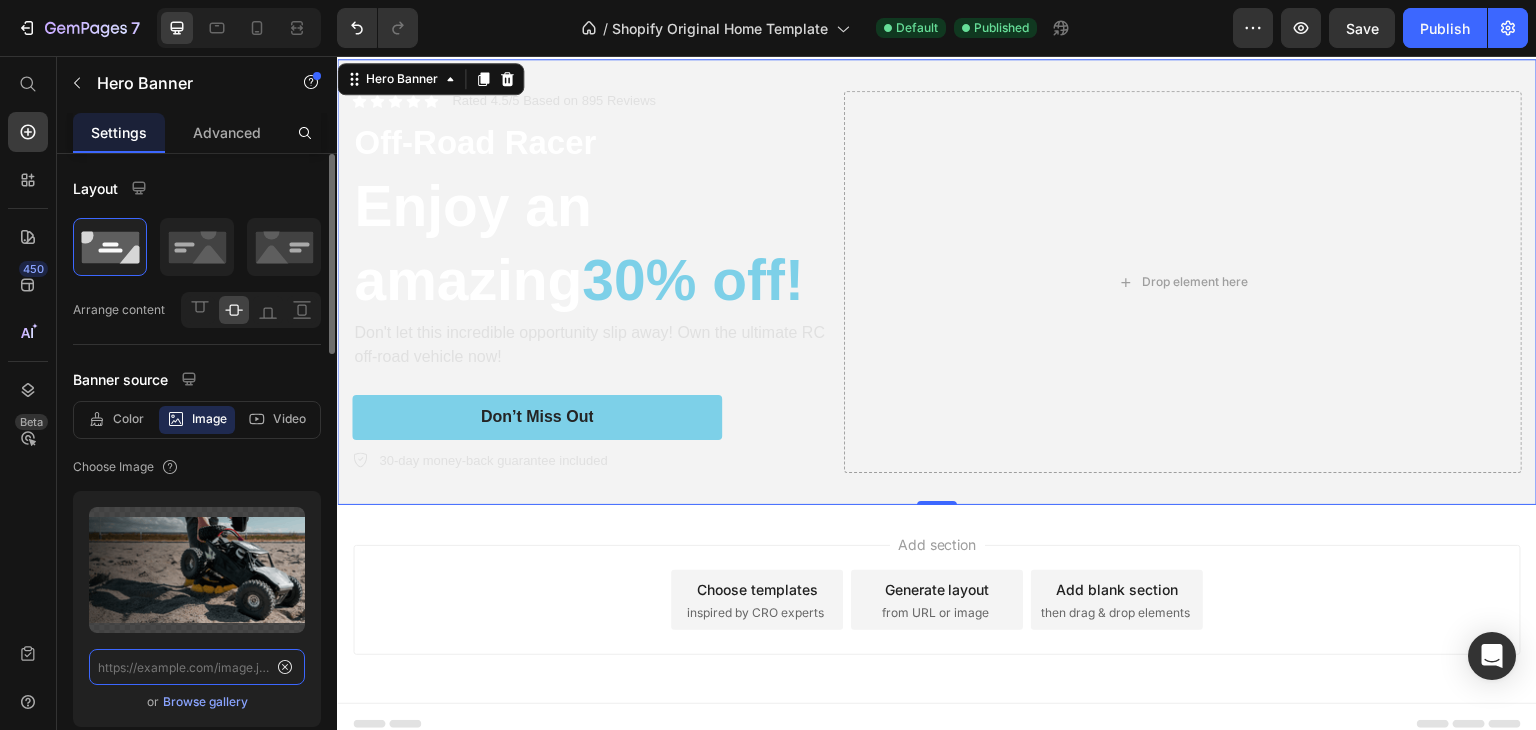 scroll, scrollTop: 0, scrollLeft: 0, axis: both 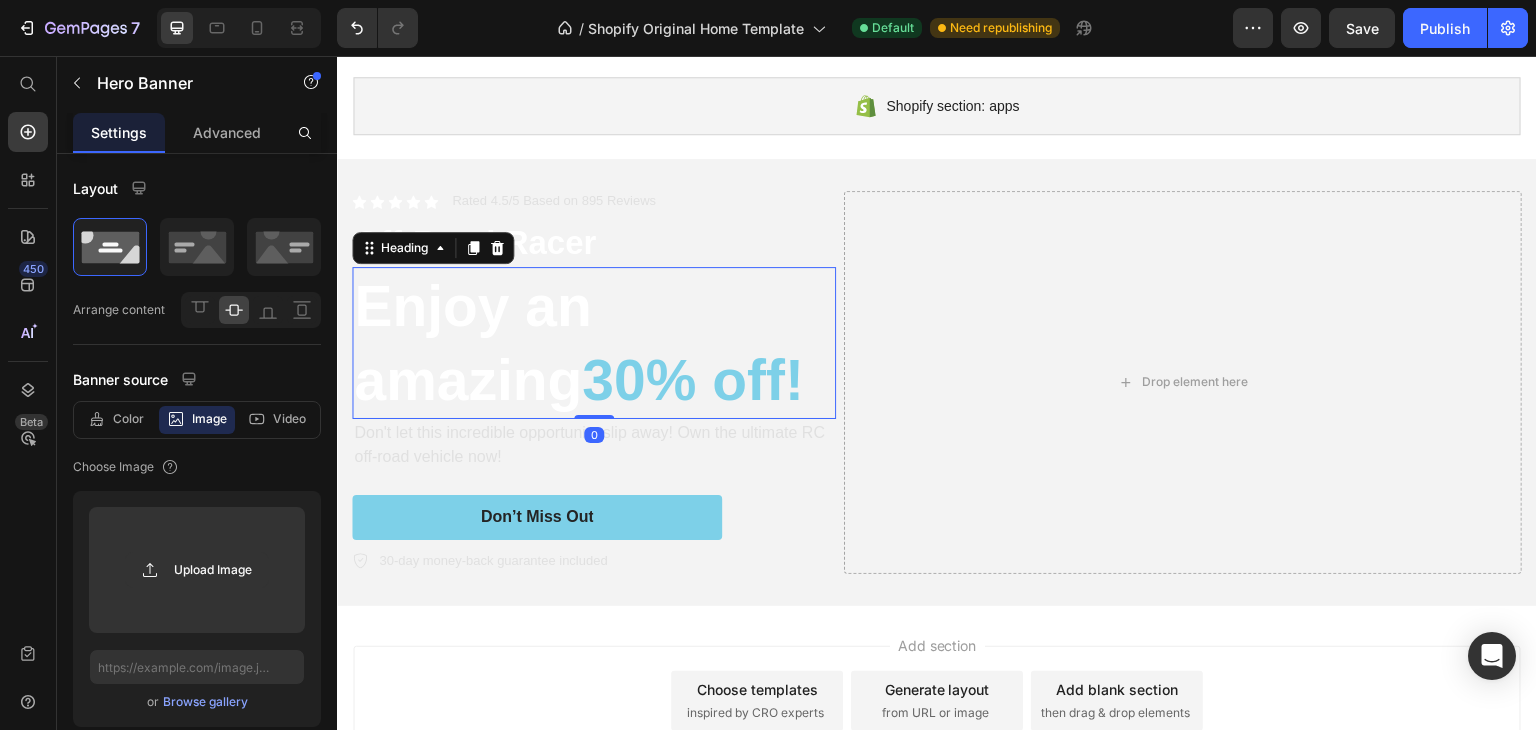 click on "30% off!" at bounding box center [693, 380] 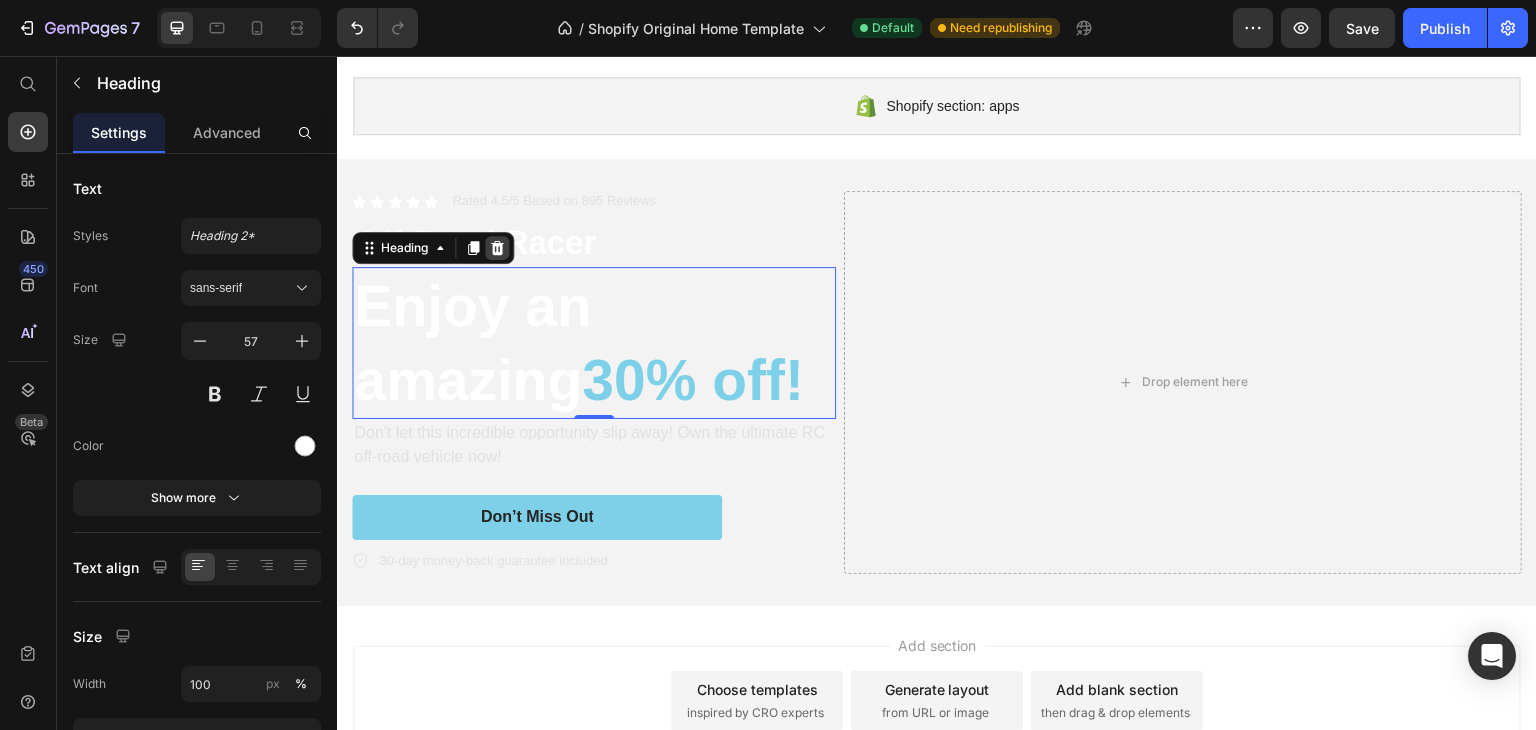 click 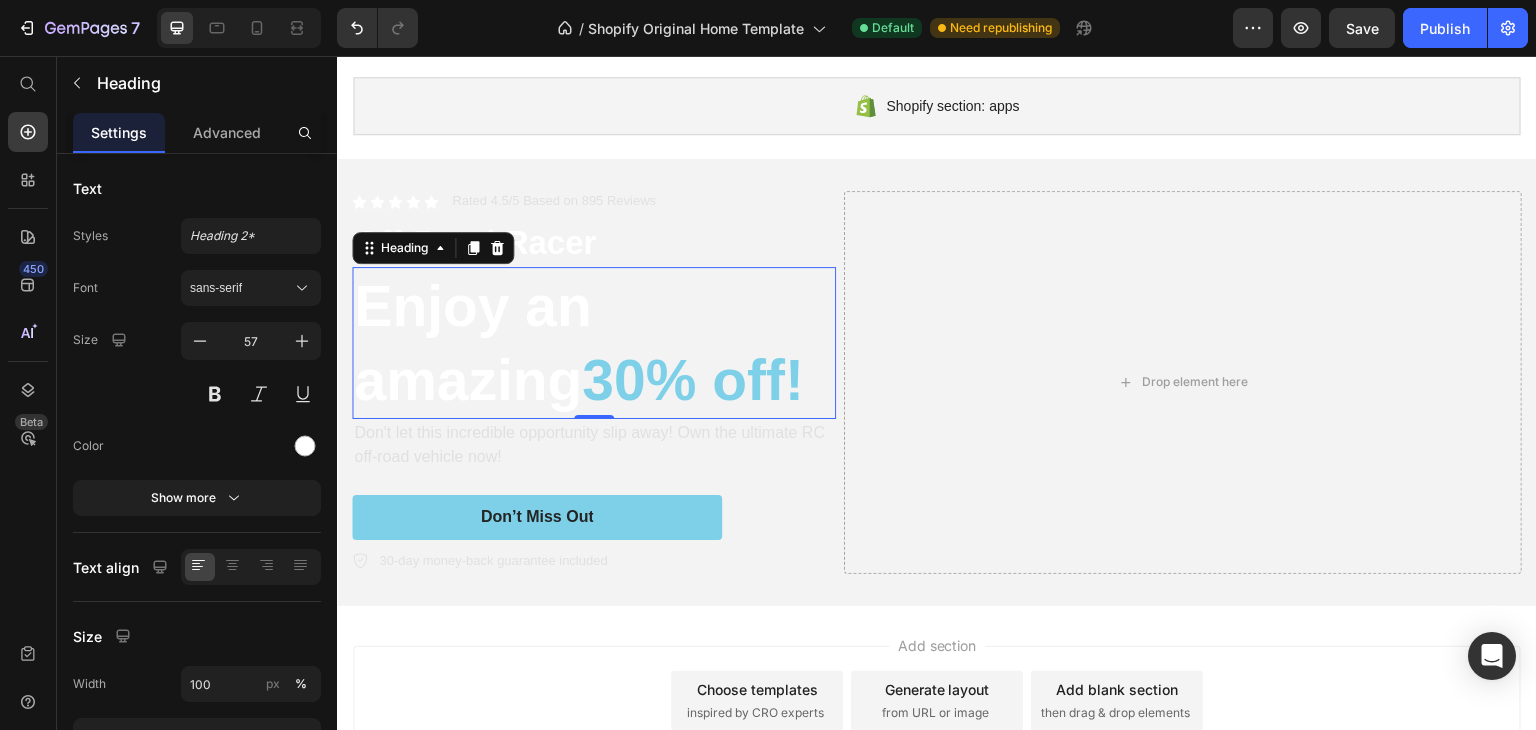 scroll, scrollTop: 1483, scrollLeft: 0, axis: vertical 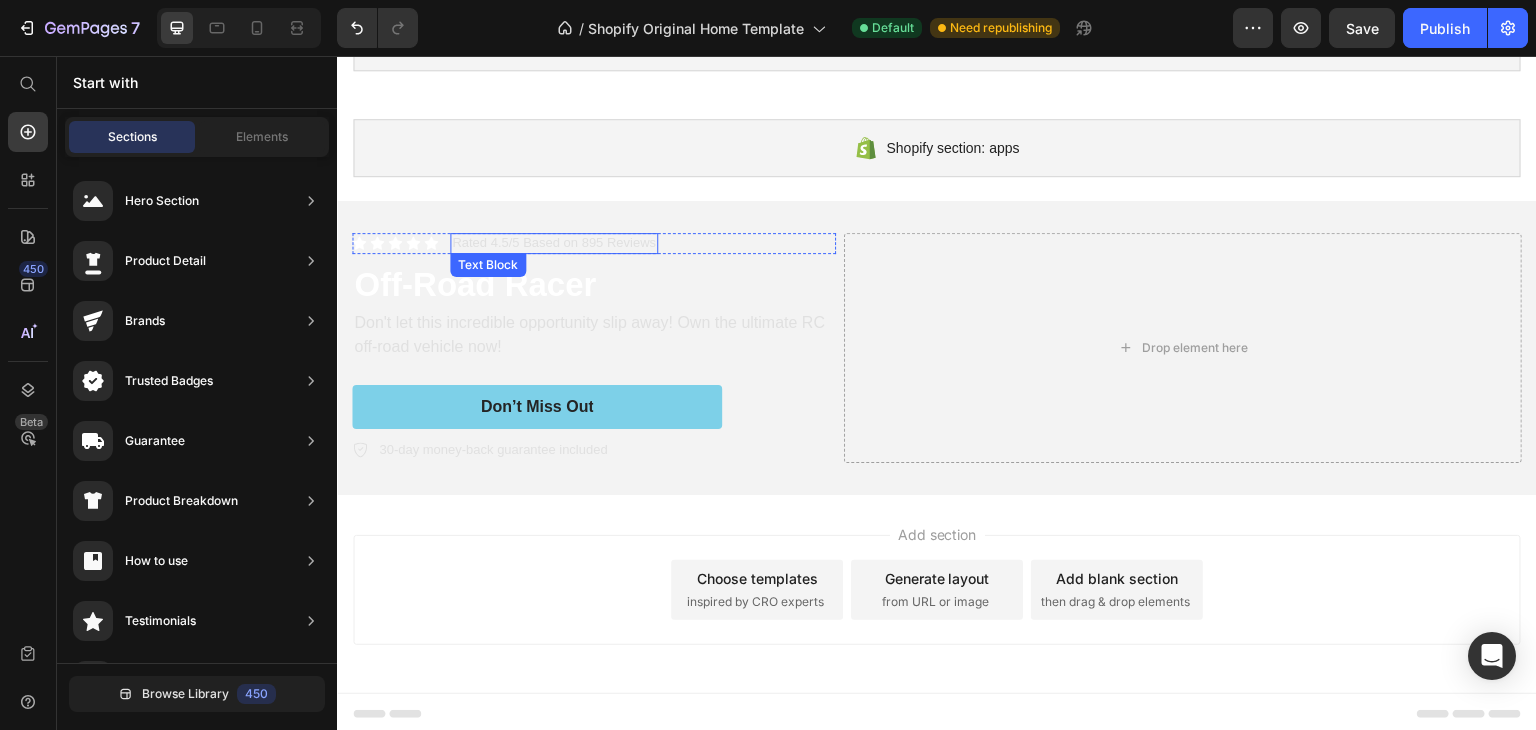 click on "Rated 4.5/5 Based on 895 Reviews" at bounding box center (554, 243) 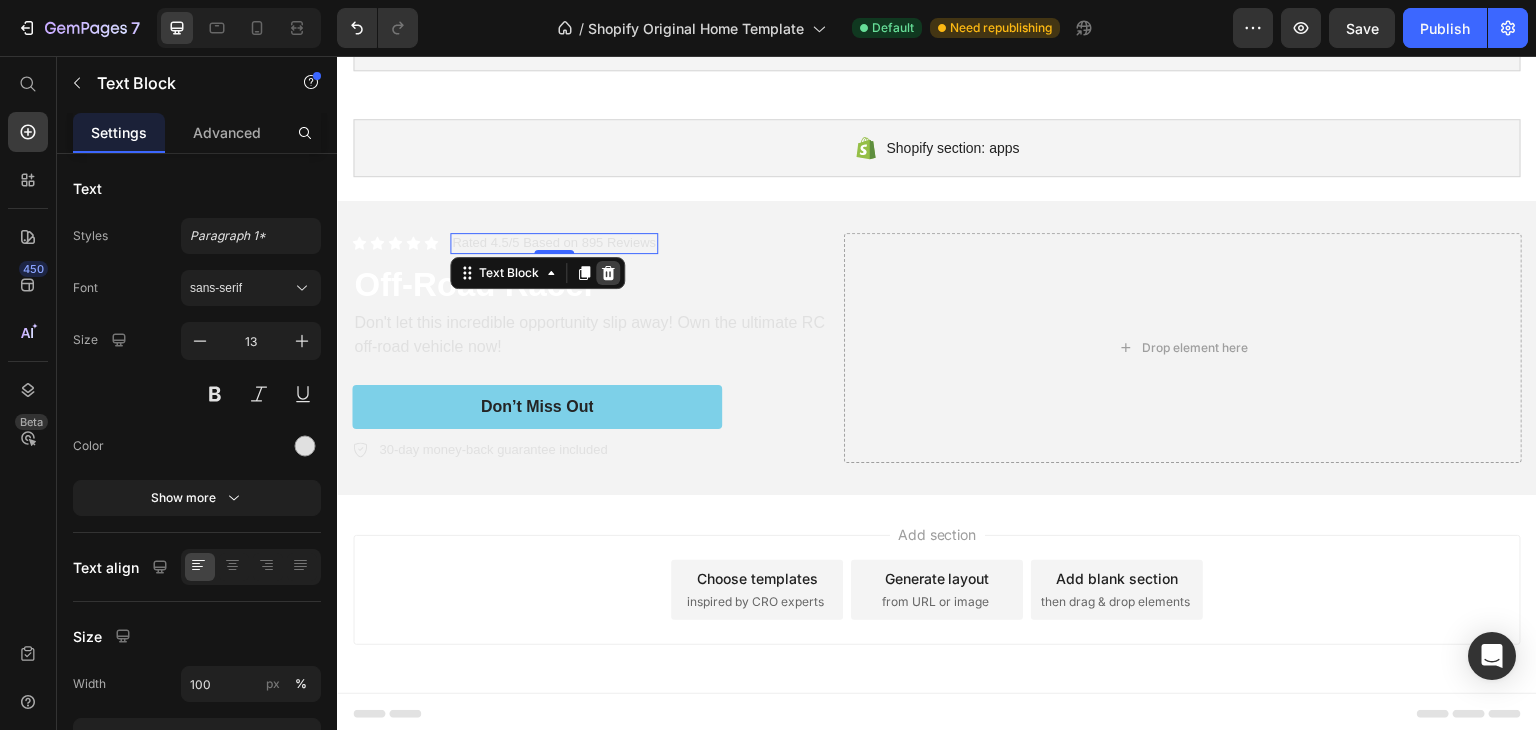 click 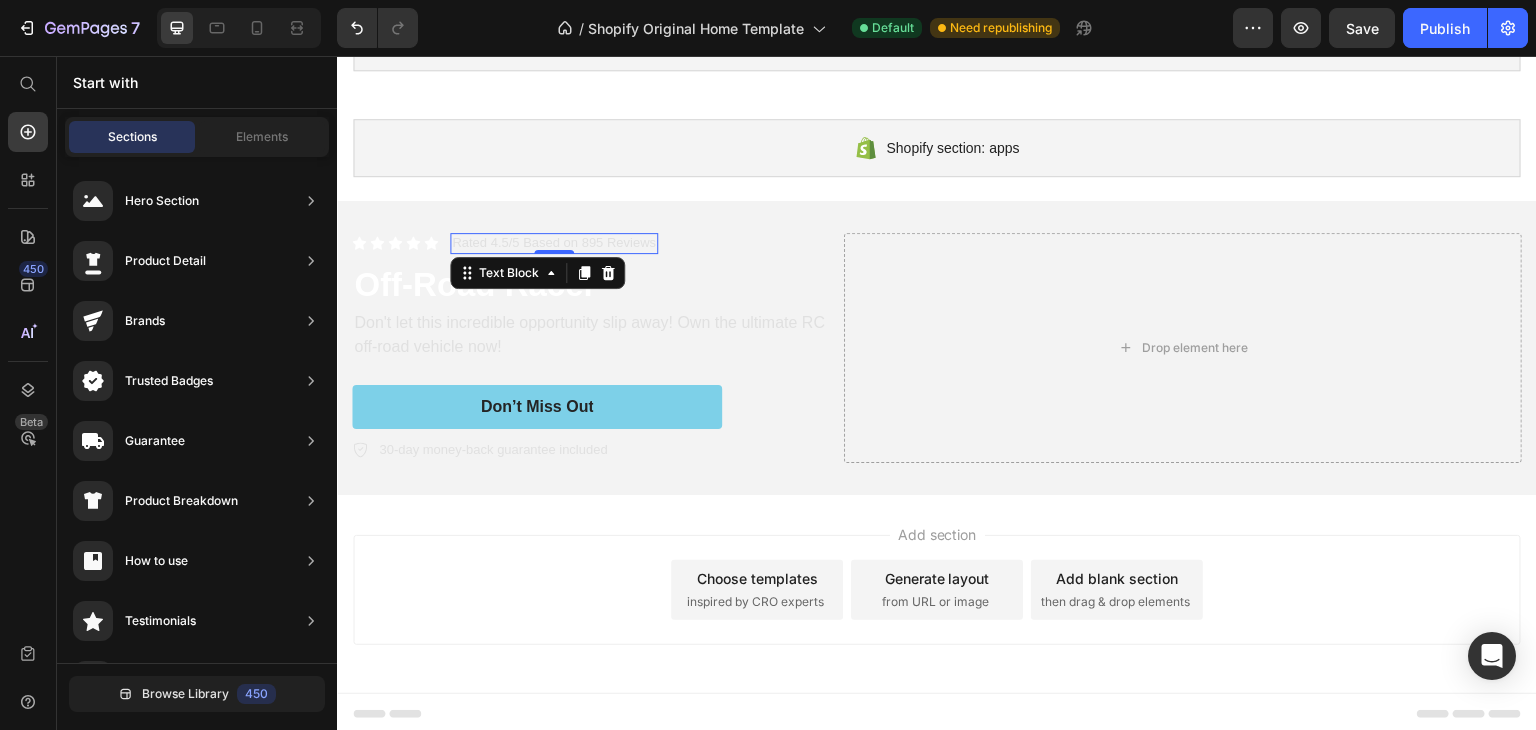 scroll, scrollTop: 1522, scrollLeft: 0, axis: vertical 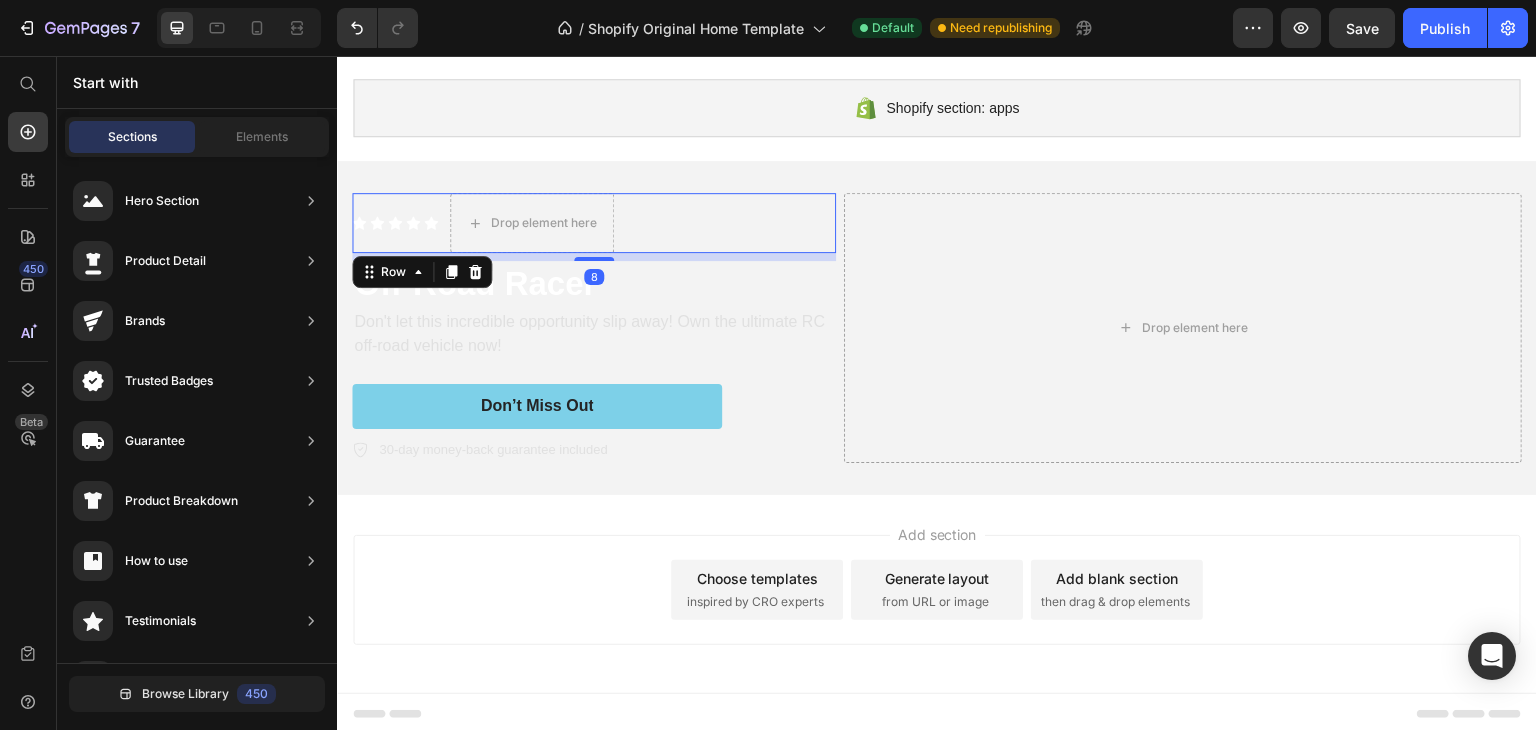 click on "Icon Icon Icon Icon Icon Icon List" at bounding box center [395, 223] 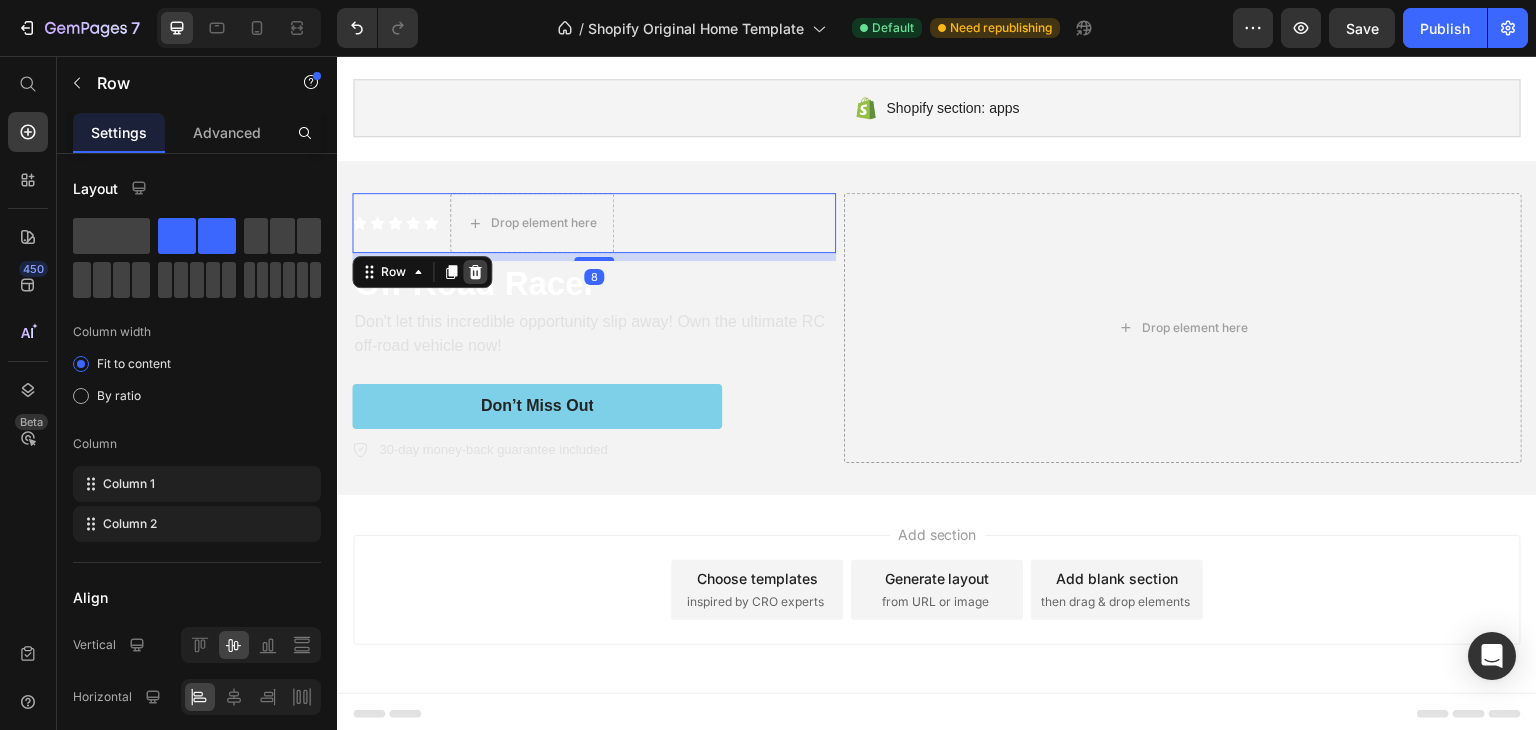 click 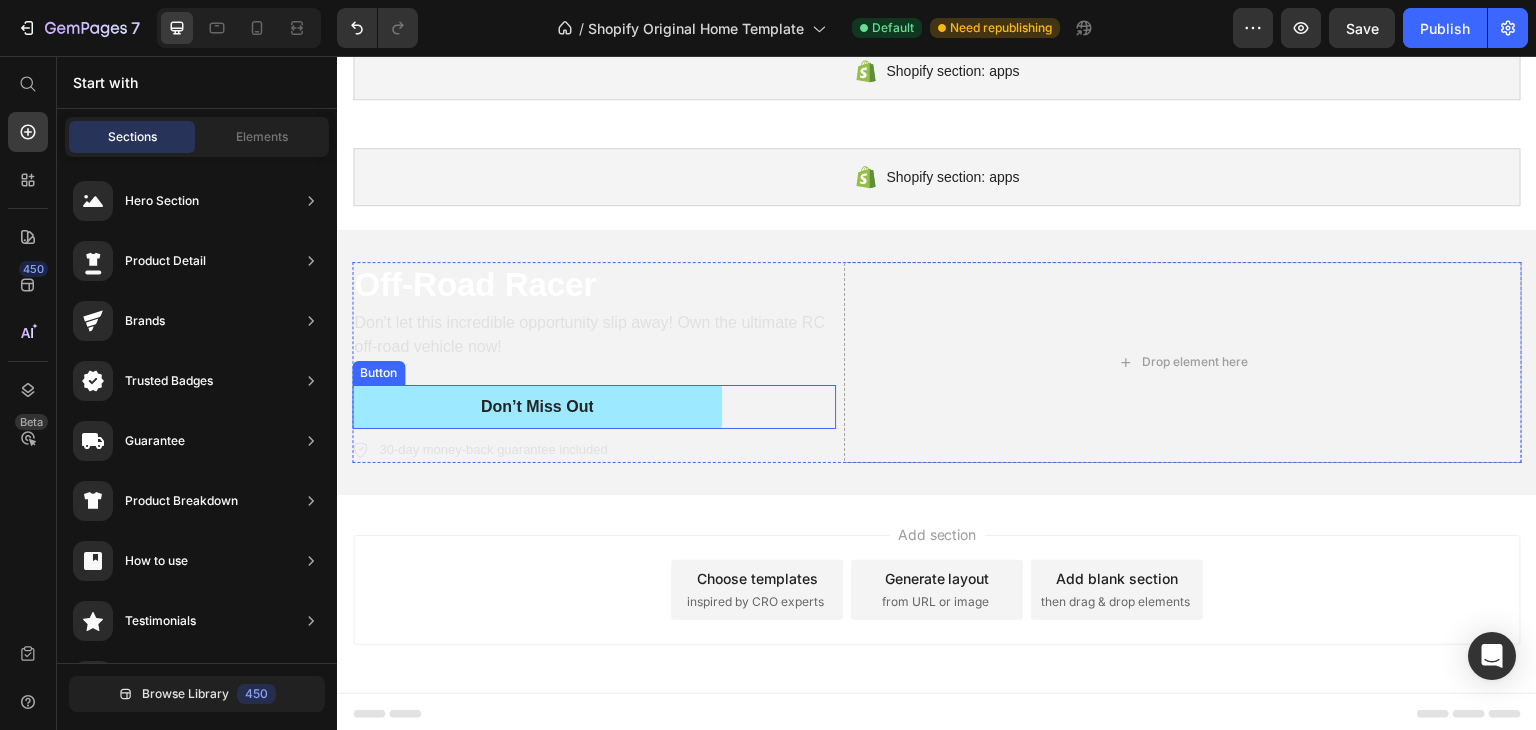 click on "Don’t Miss Out" at bounding box center [537, 407] 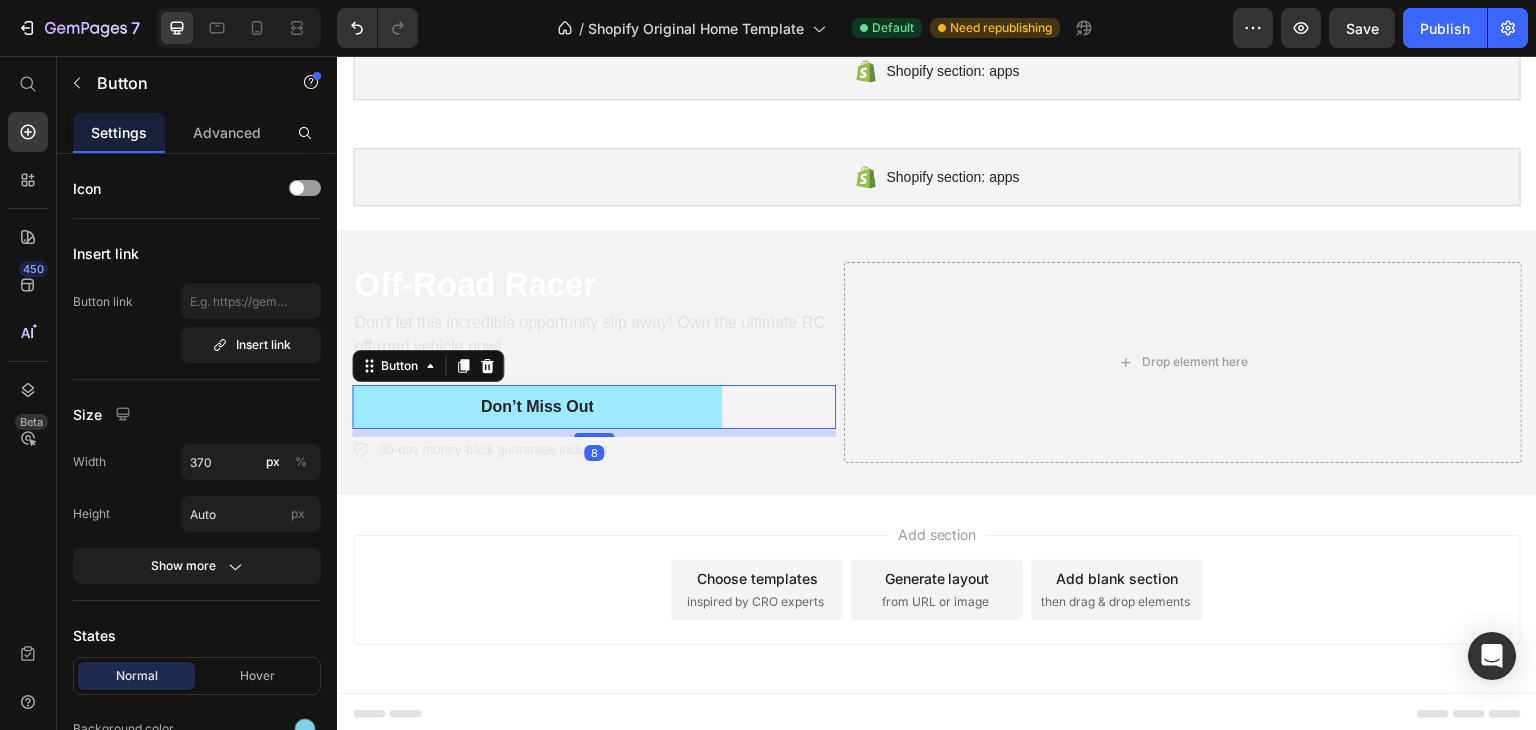 click on "Don’t Miss Out" at bounding box center [537, 407] 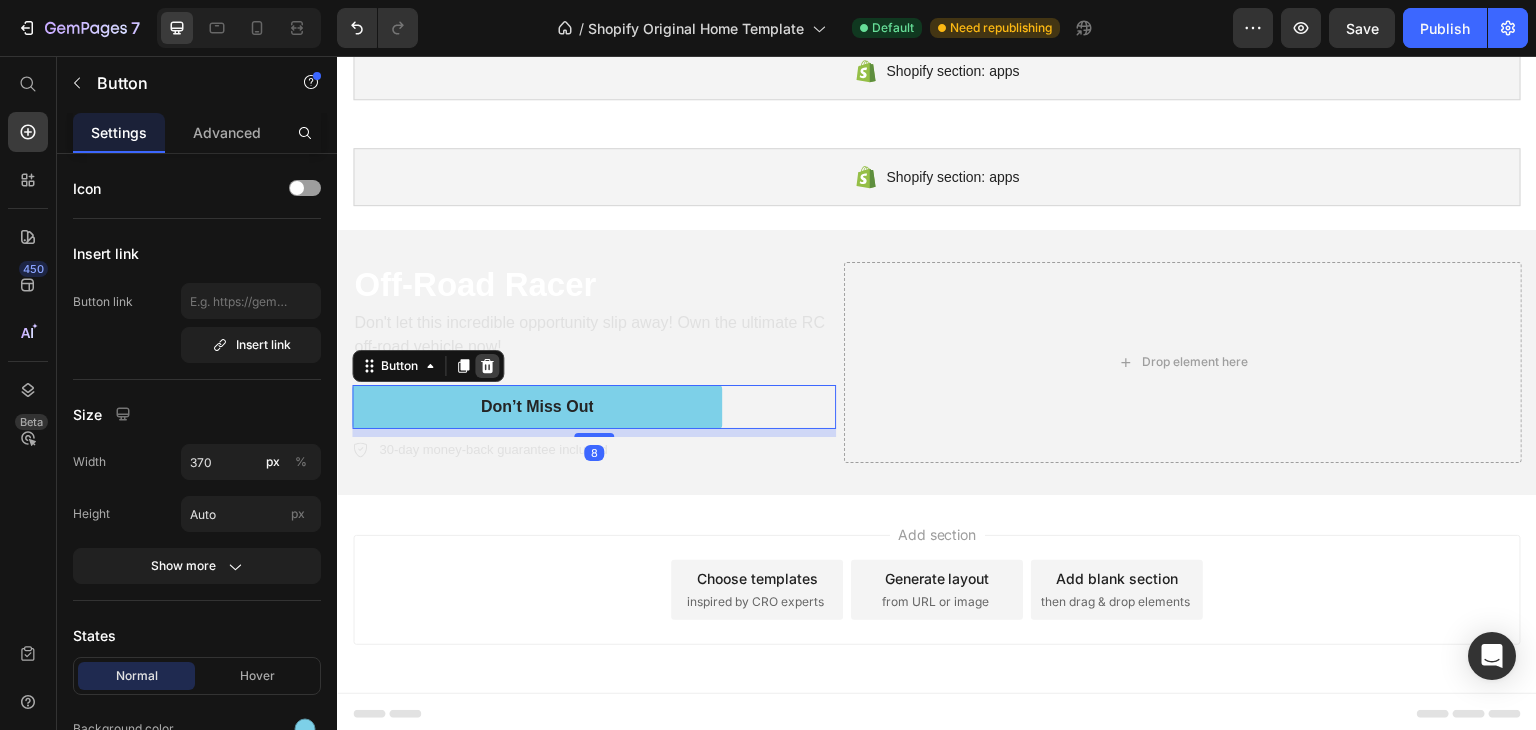 click 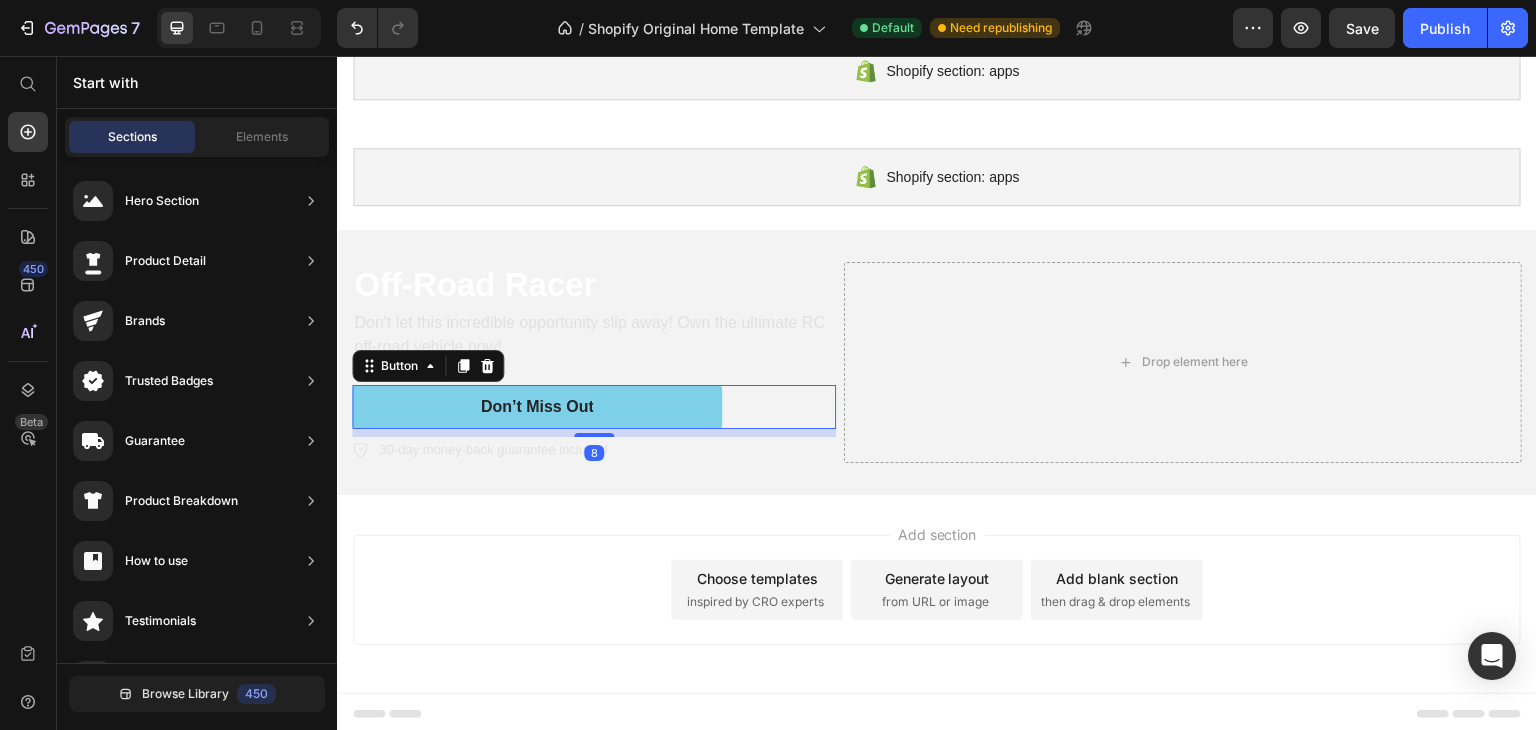 scroll, scrollTop: 1401, scrollLeft: 0, axis: vertical 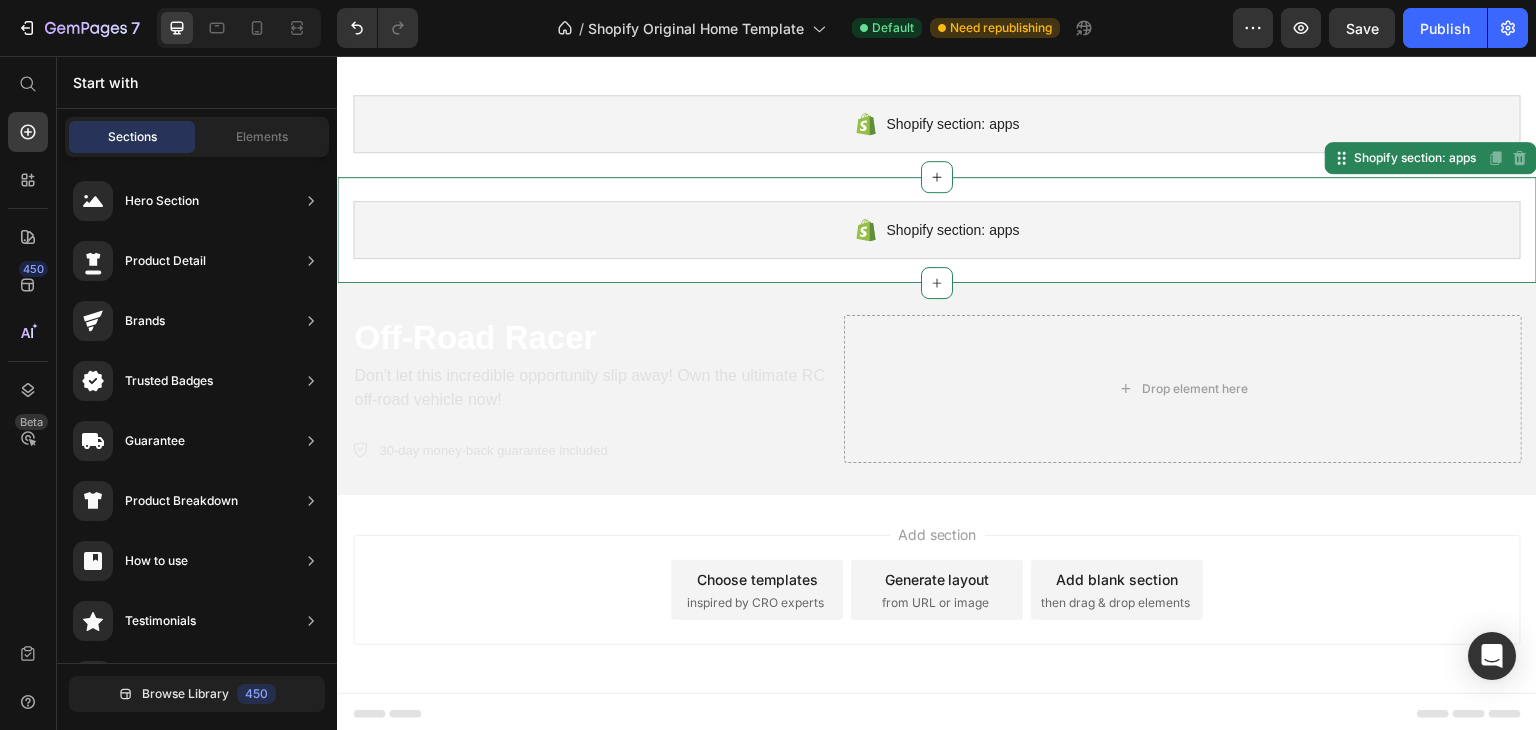 click on "Shopify section: apps" at bounding box center [937, 230] 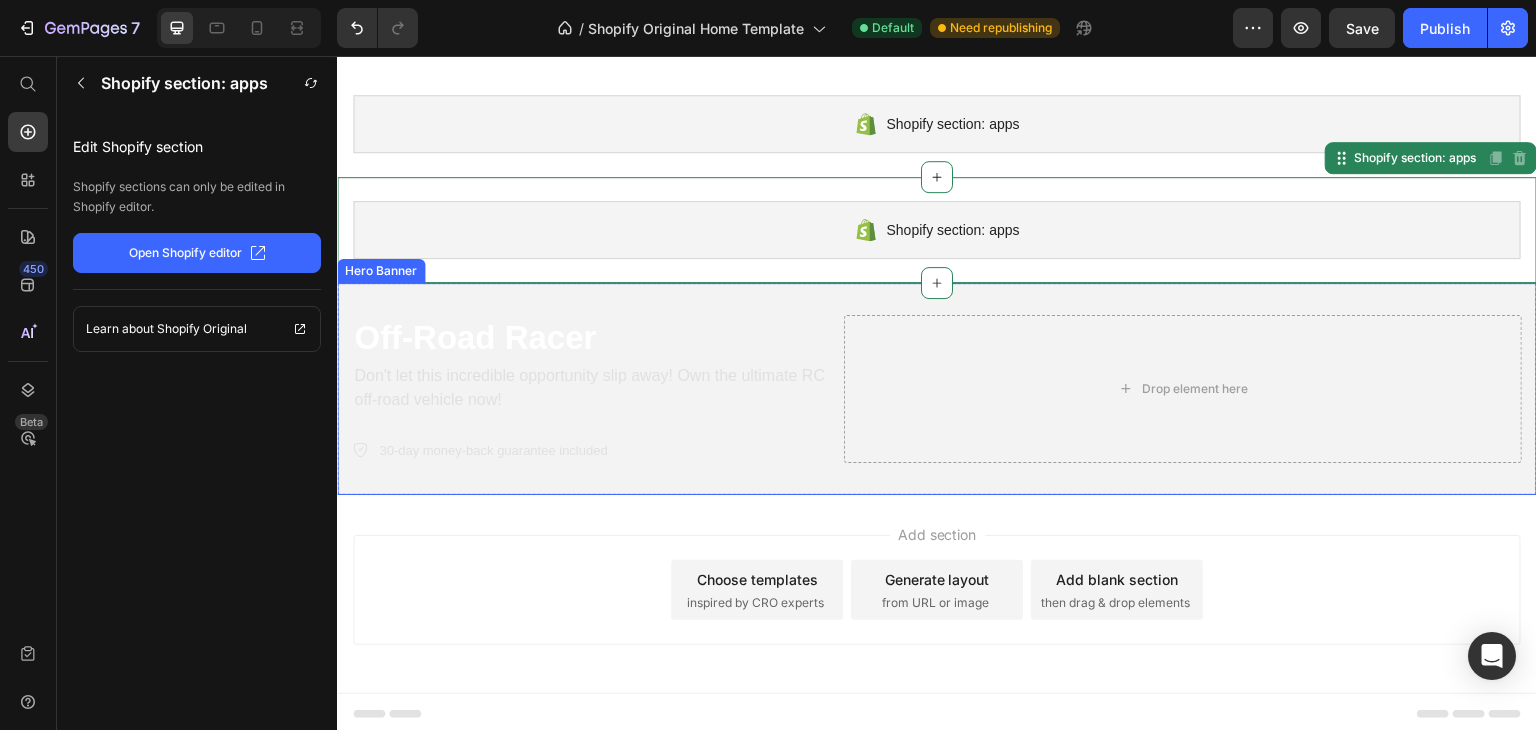 click on "Off-Road Racer Text Block Don't let this incredible opportunity slip away! Own the ultimate RC off-road vehicle now! Text Block
30-day money-back guarantee included  Item List
Drop element here Row" at bounding box center (937, 389) 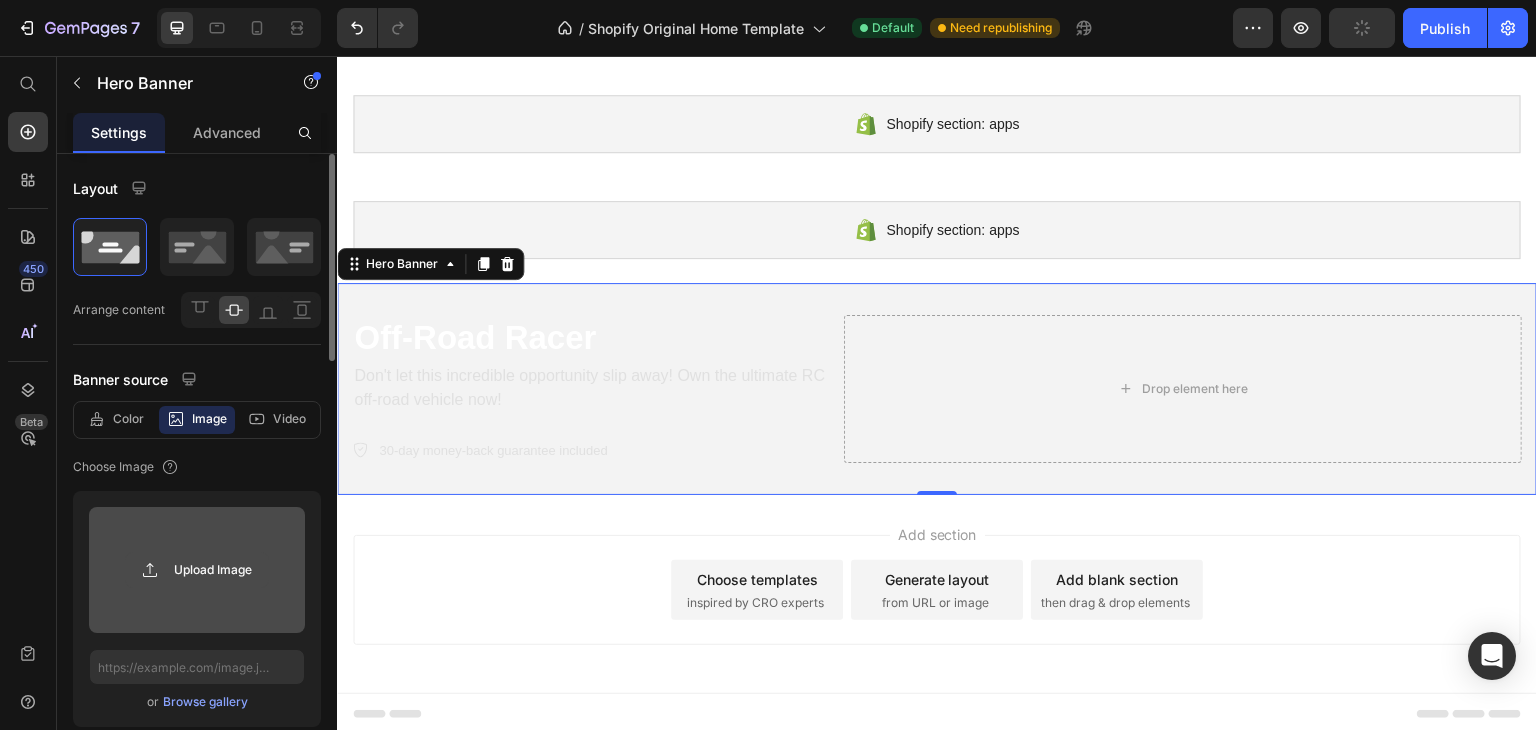 click 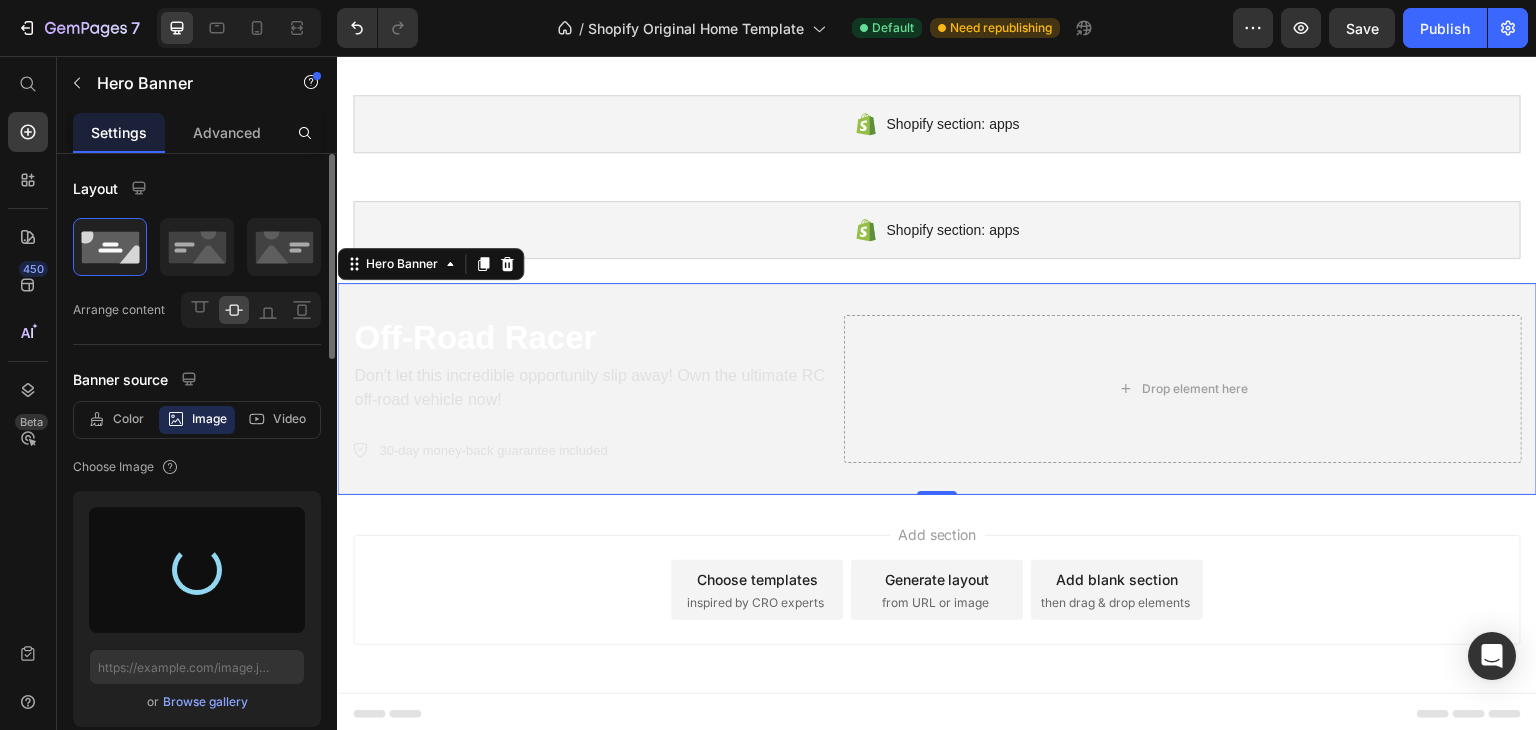 type on "https://cdn.shopify.com/s/files/1/0756/9116/3899/files/gempages_574666207408424165-73d45b5f-a23d-4597-82e4-48805c67f6aa.png" 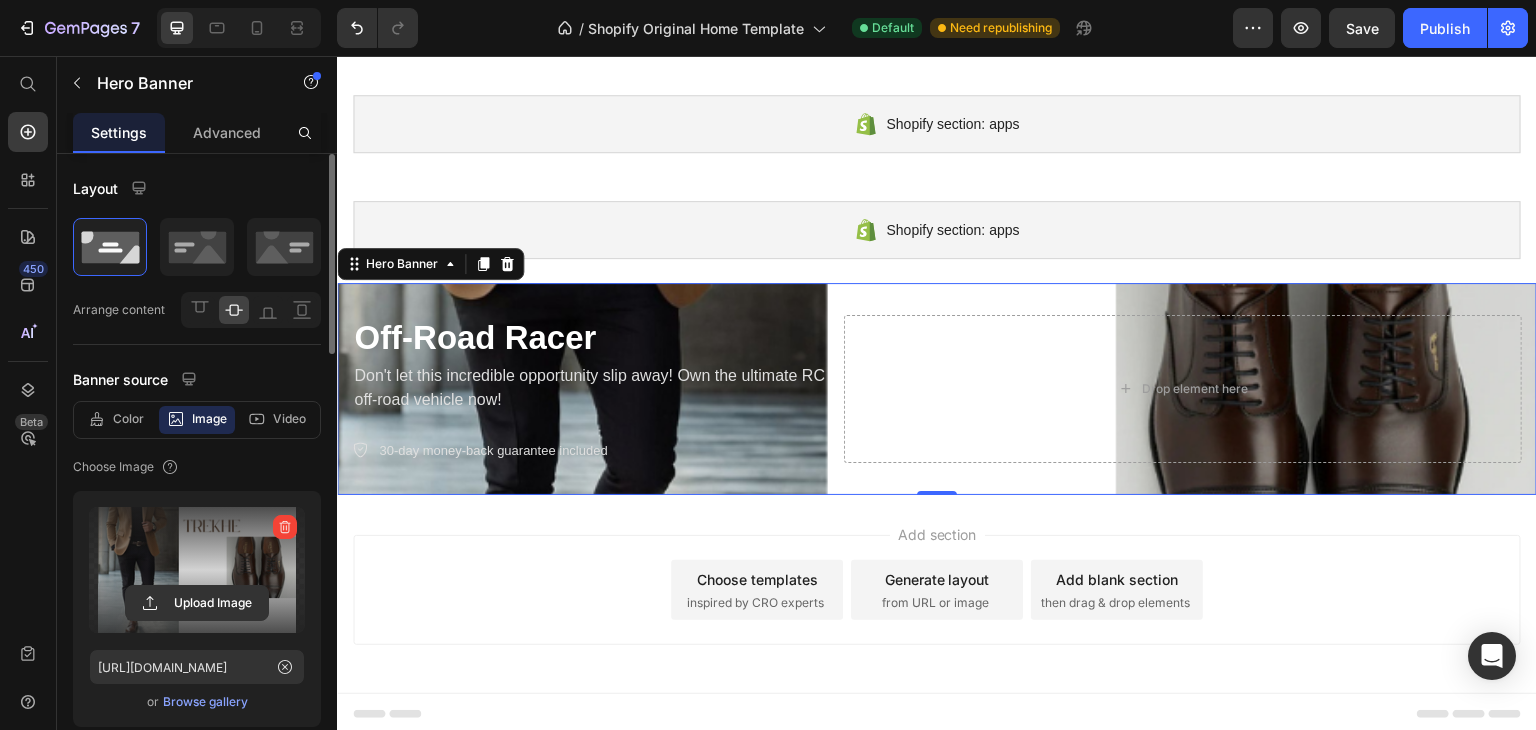 scroll, scrollTop: 1454, scrollLeft: 0, axis: vertical 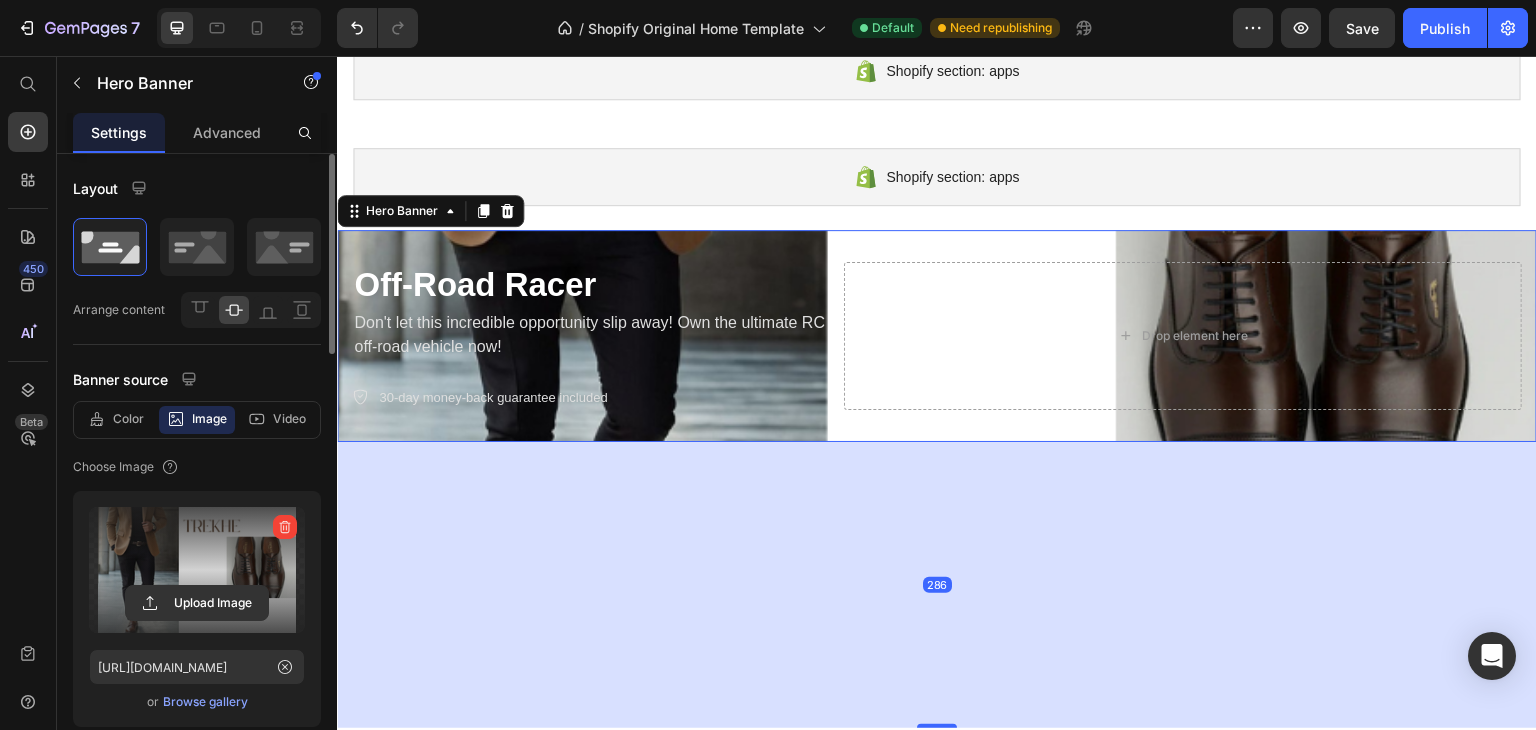 drag, startPoint x: 938, startPoint y: 489, endPoint x: 925, endPoint y: 776, distance: 287.29428 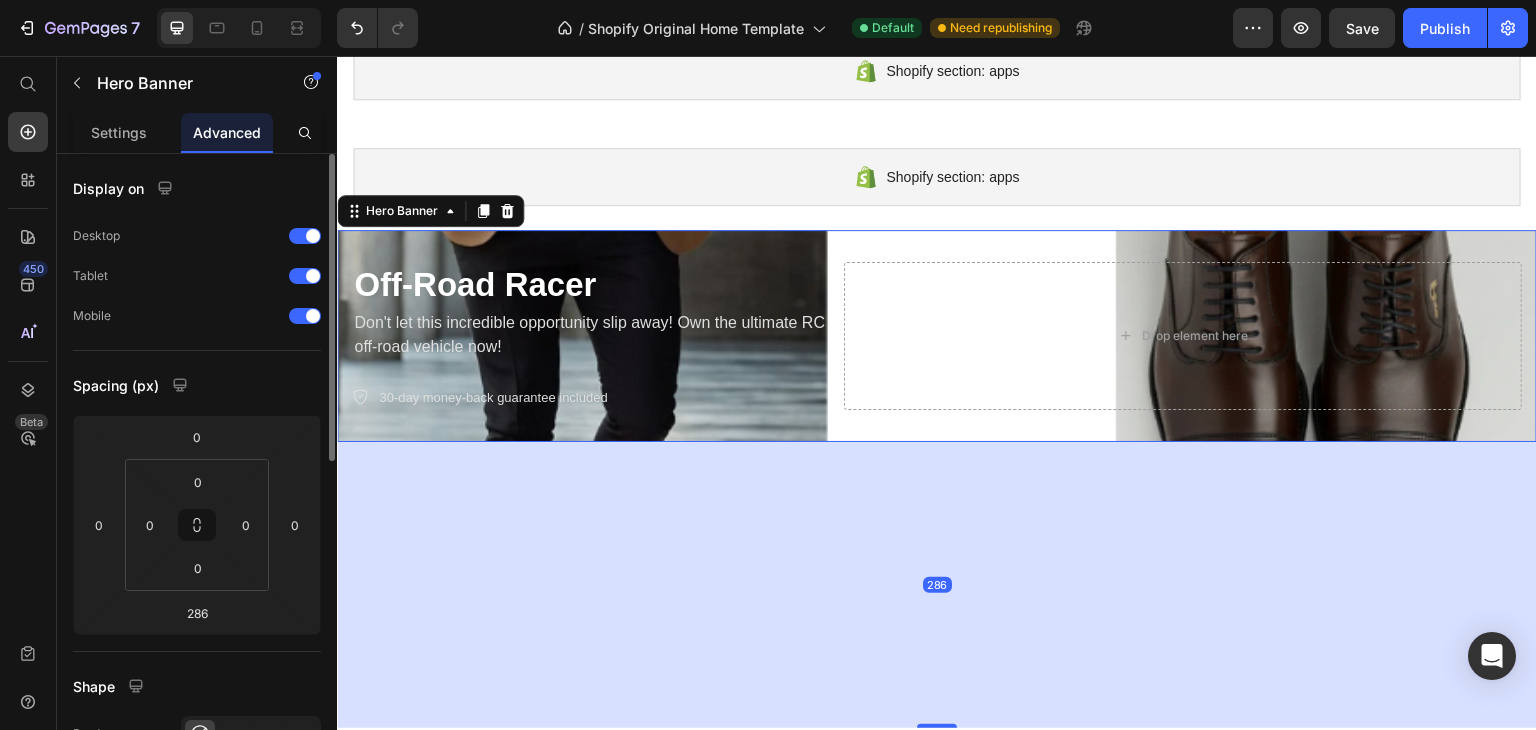 click on "Off-Road Racer Text Block Don't let this incredible opportunity slip away! Own the ultimate RC off-road vehicle now! Text Block
30-day money-back guarantee included  Item List
Drop element here Row" at bounding box center (937, 336) 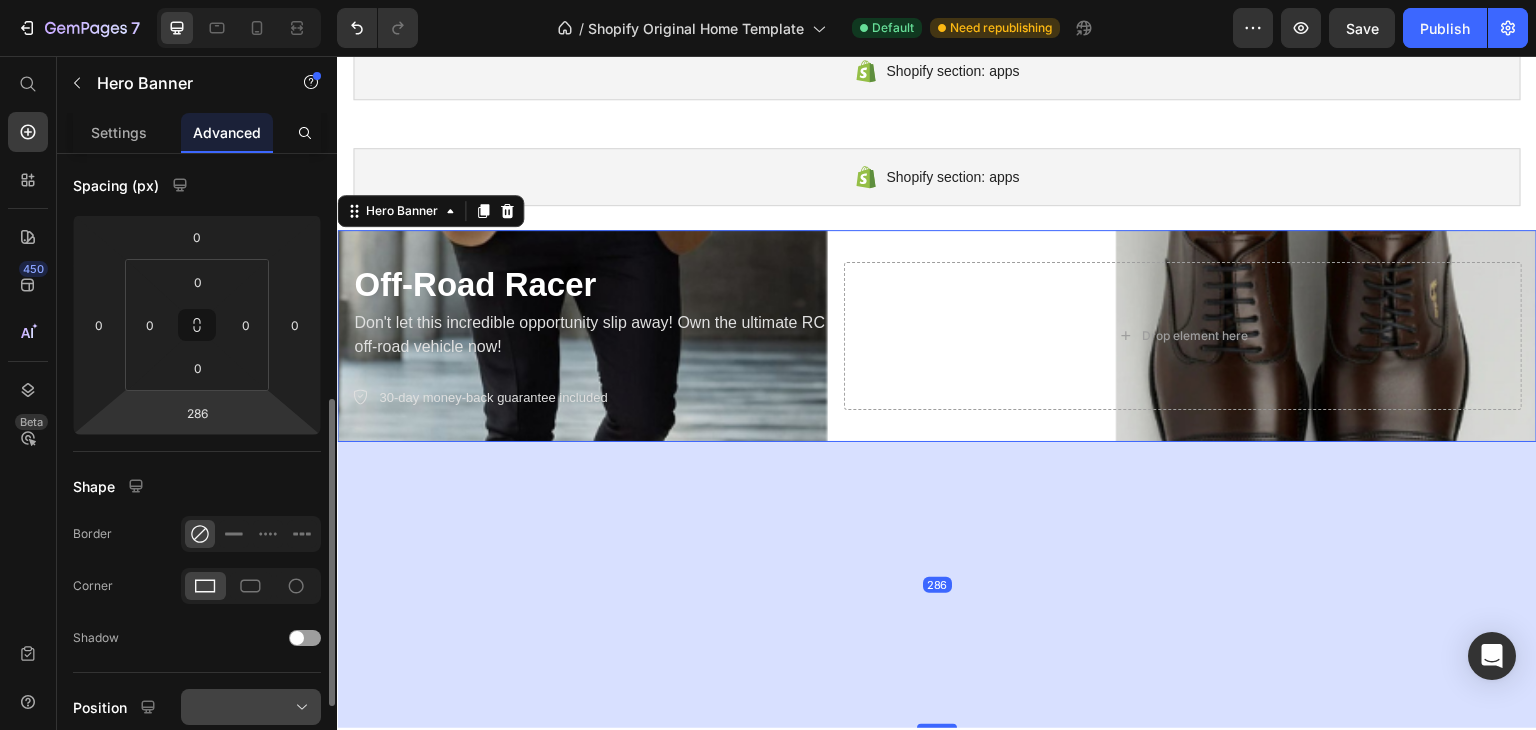 scroll, scrollTop: 400, scrollLeft: 0, axis: vertical 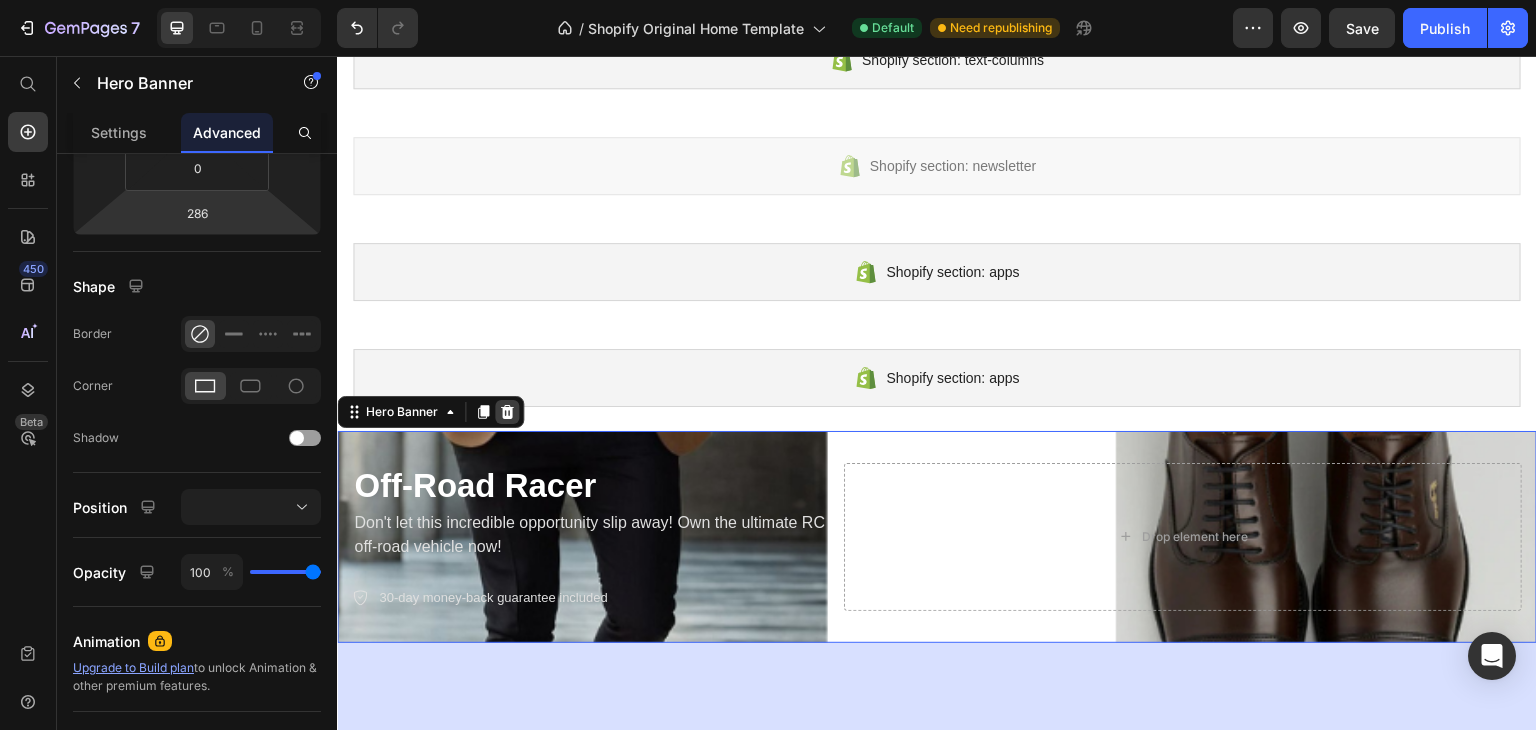 click 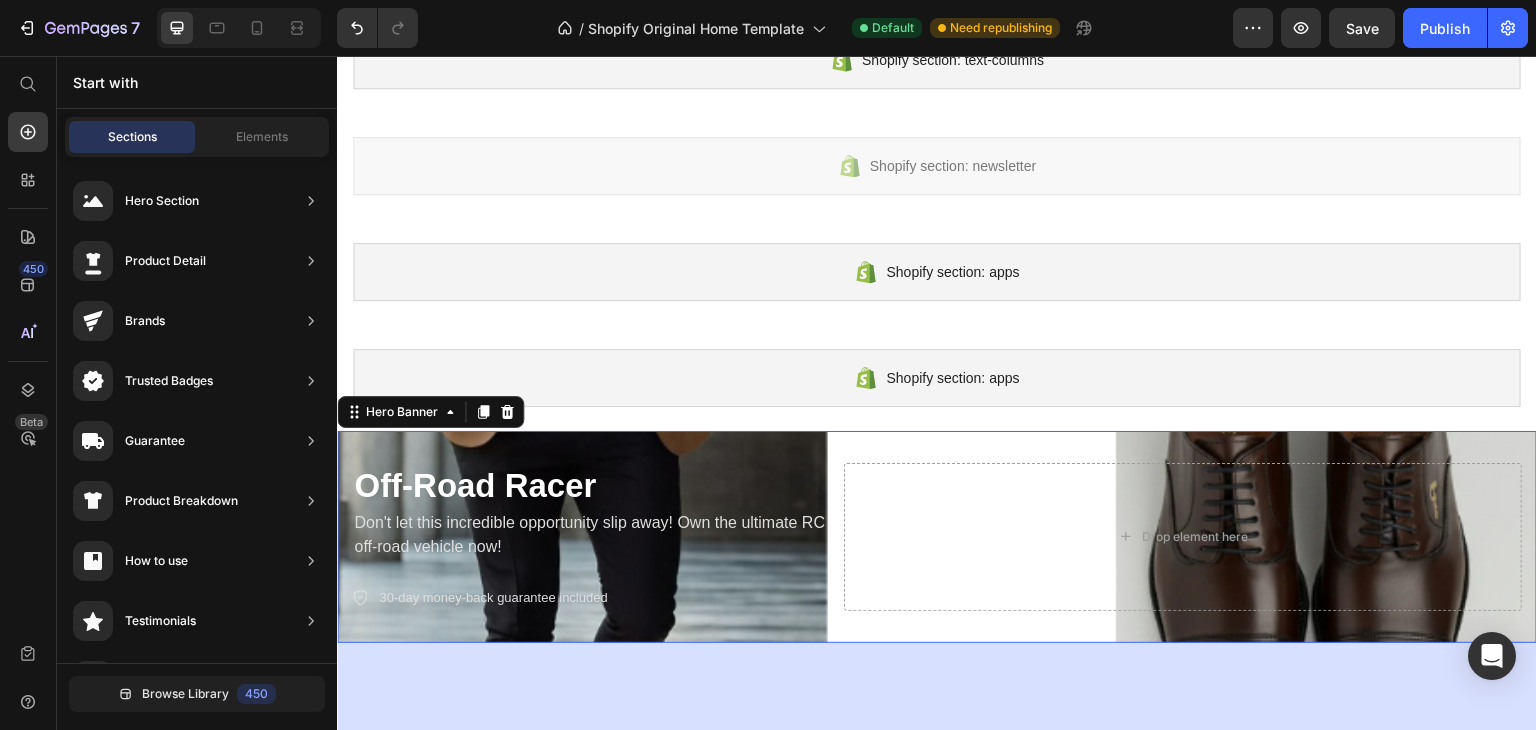 scroll, scrollTop: 1249, scrollLeft: 0, axis: vertical 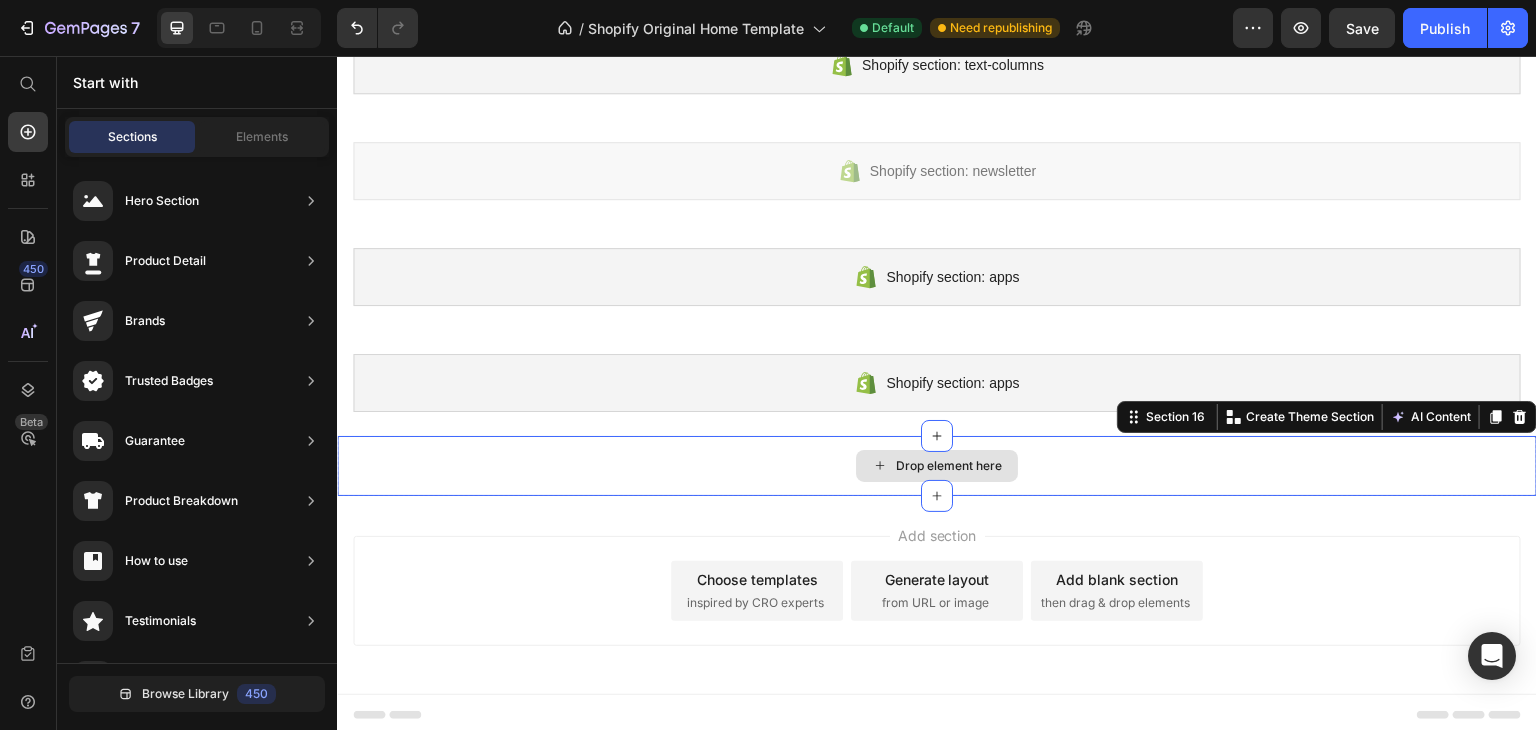 click on "Drop element here" at bounding box center (937, 466) 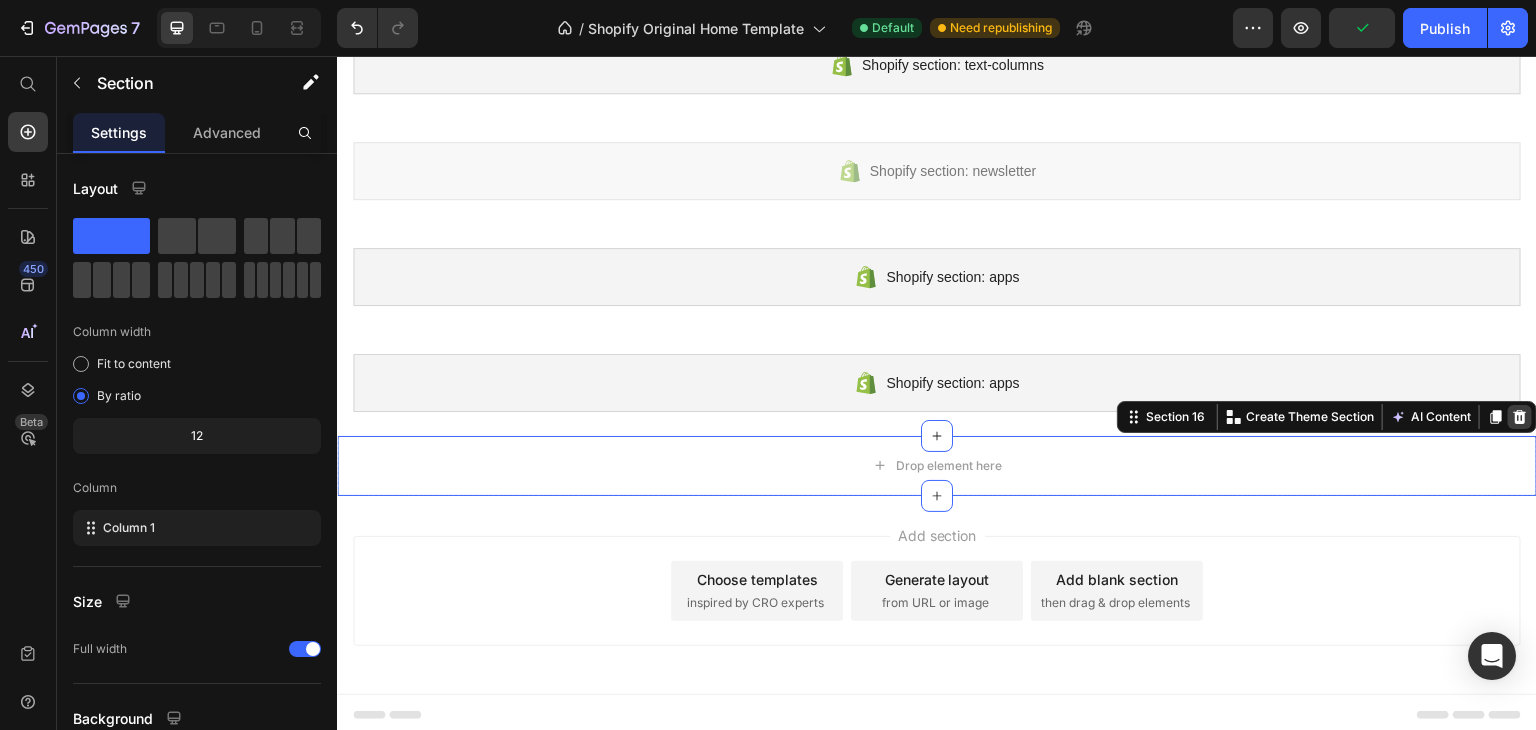 click 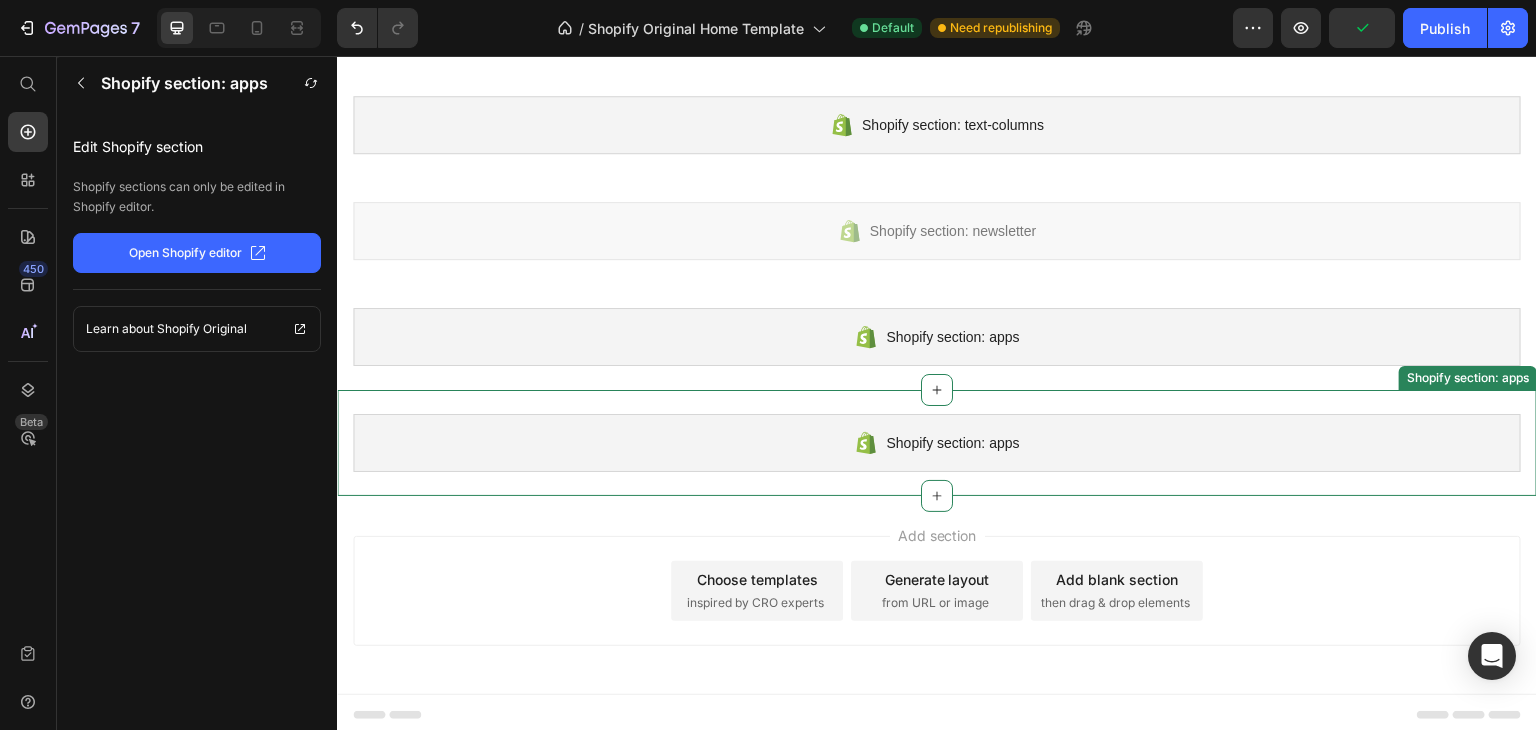 click on "Shopify section: apps" at bounding box center [937, 443] 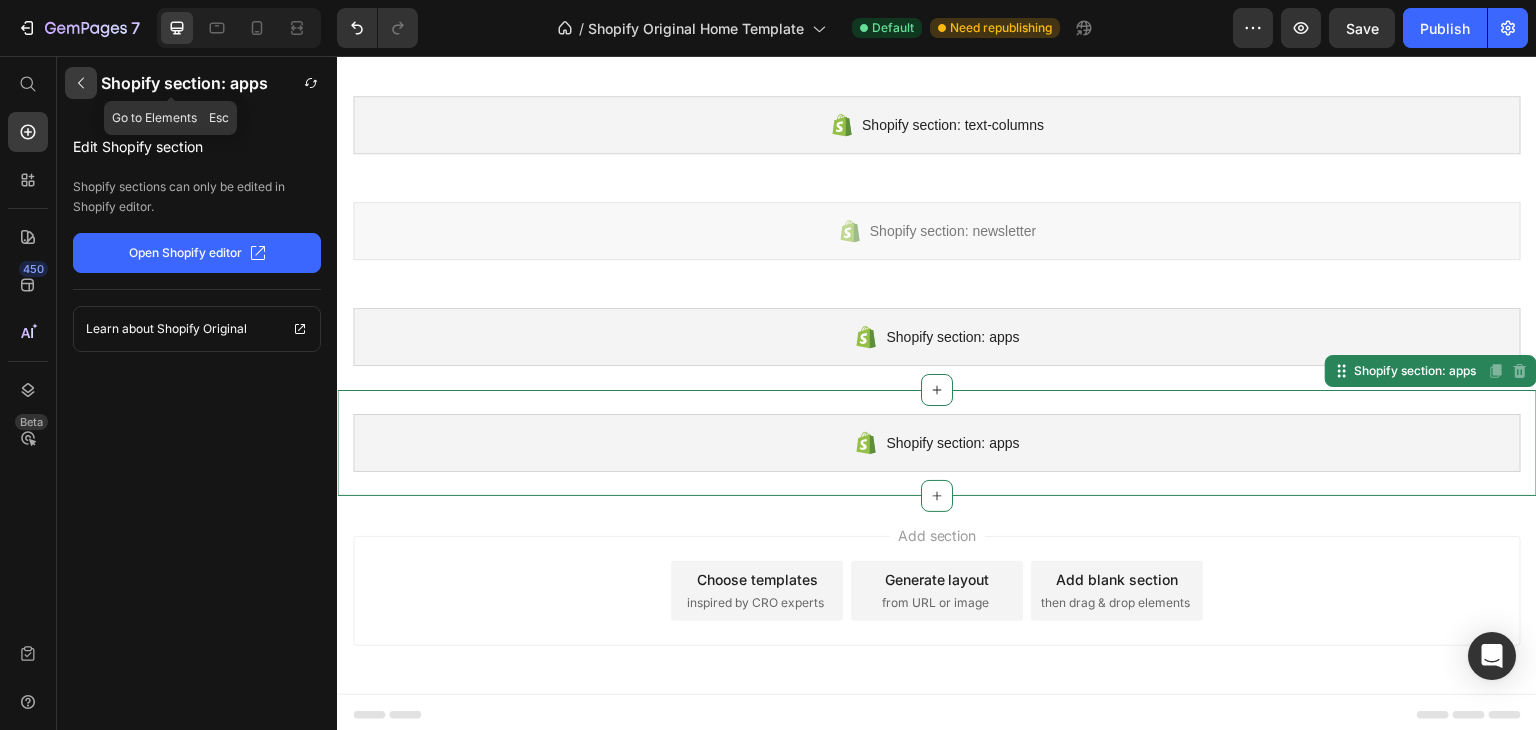 click at bounding box center [81, 83] 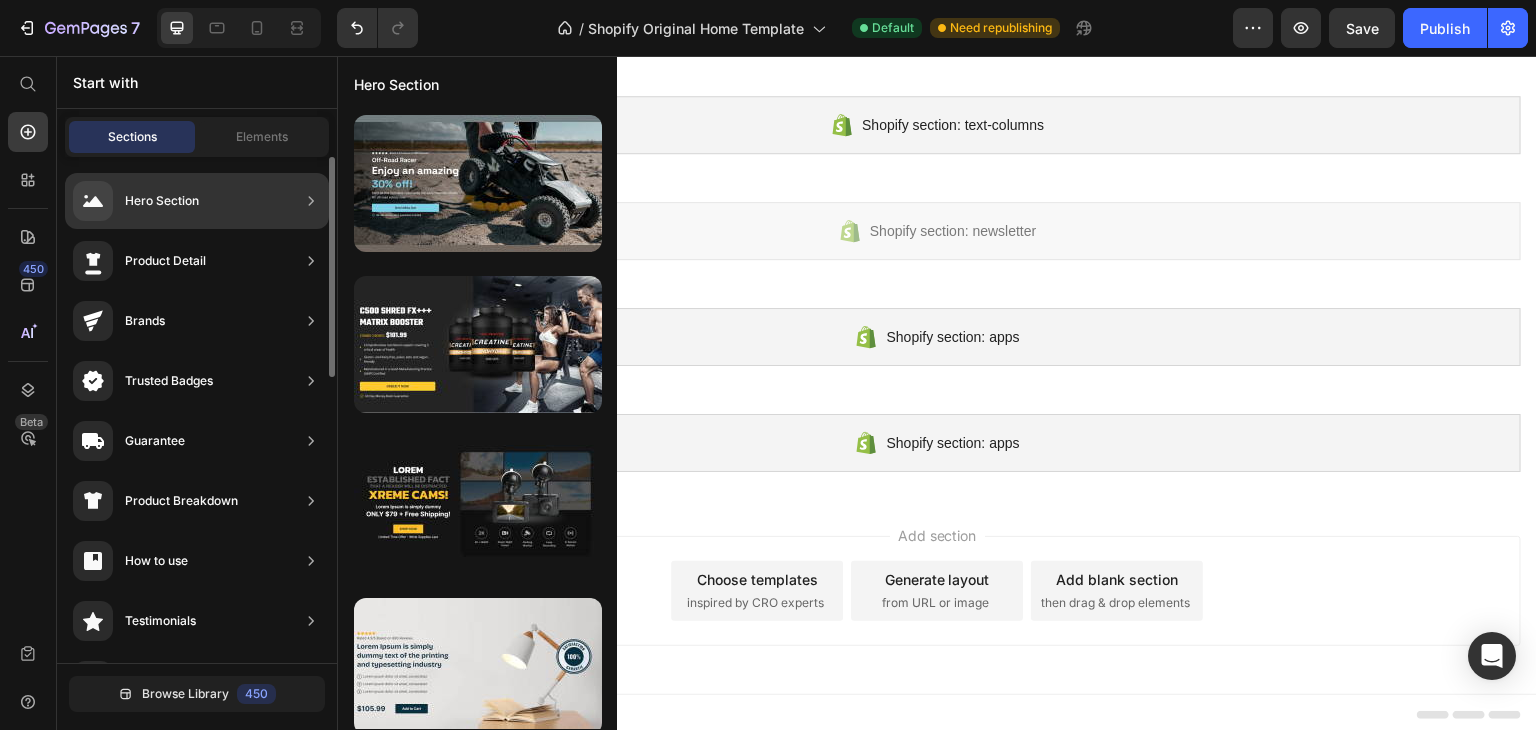 click on "Hero Section" at bounding box center [162, 201] 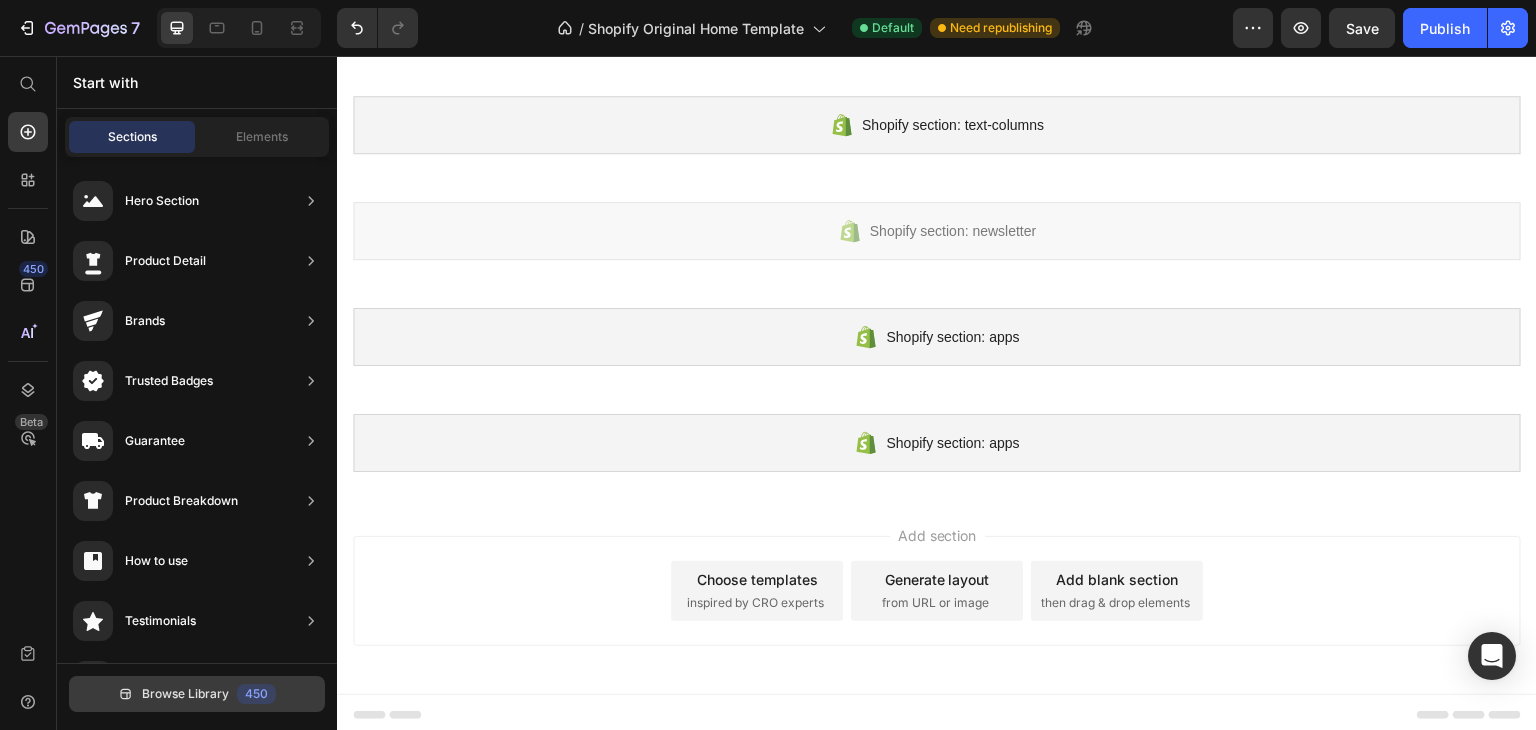 click on "Browse Library" at bounding box center [185, 694] 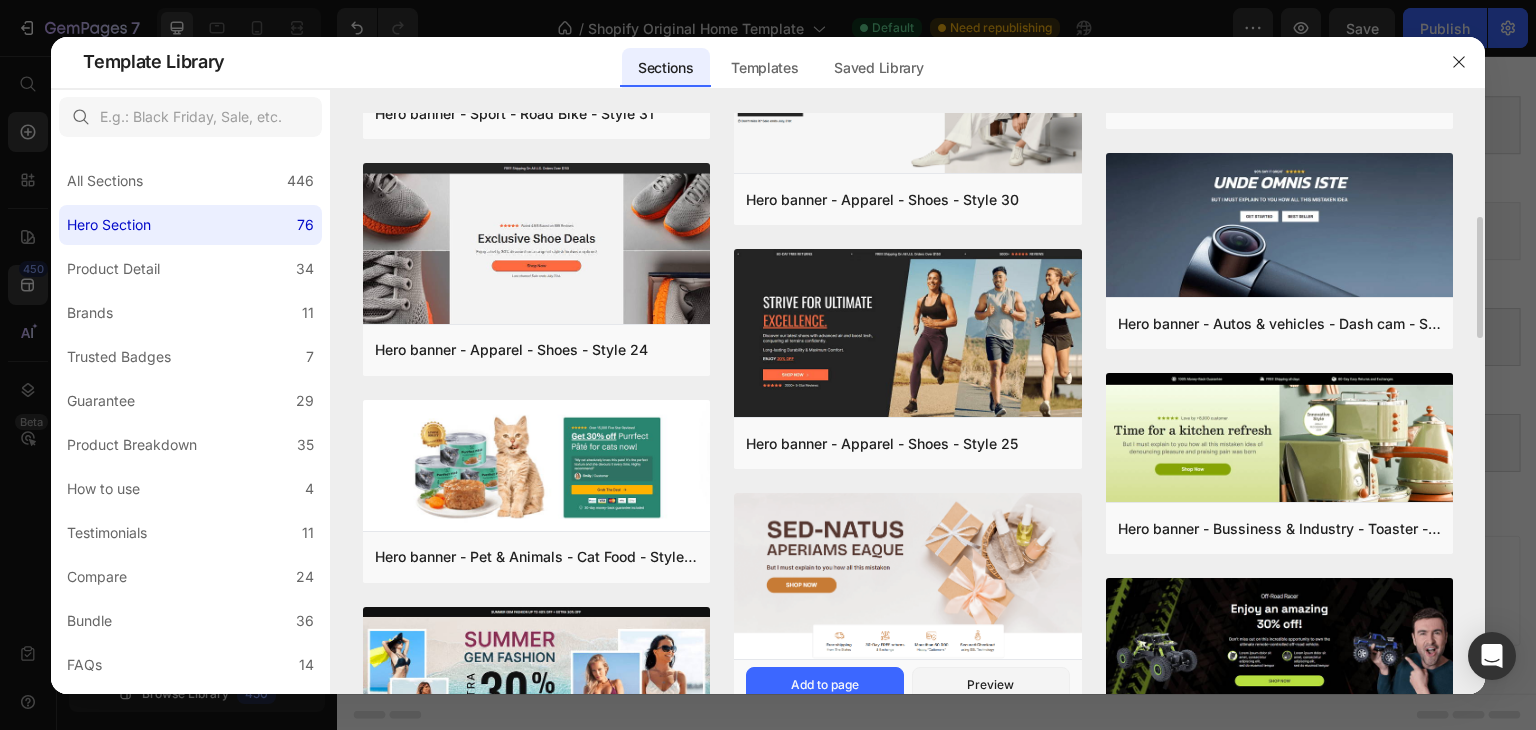 scroll, scrollTop: 774, scrollLeft: 0, axis: vertical 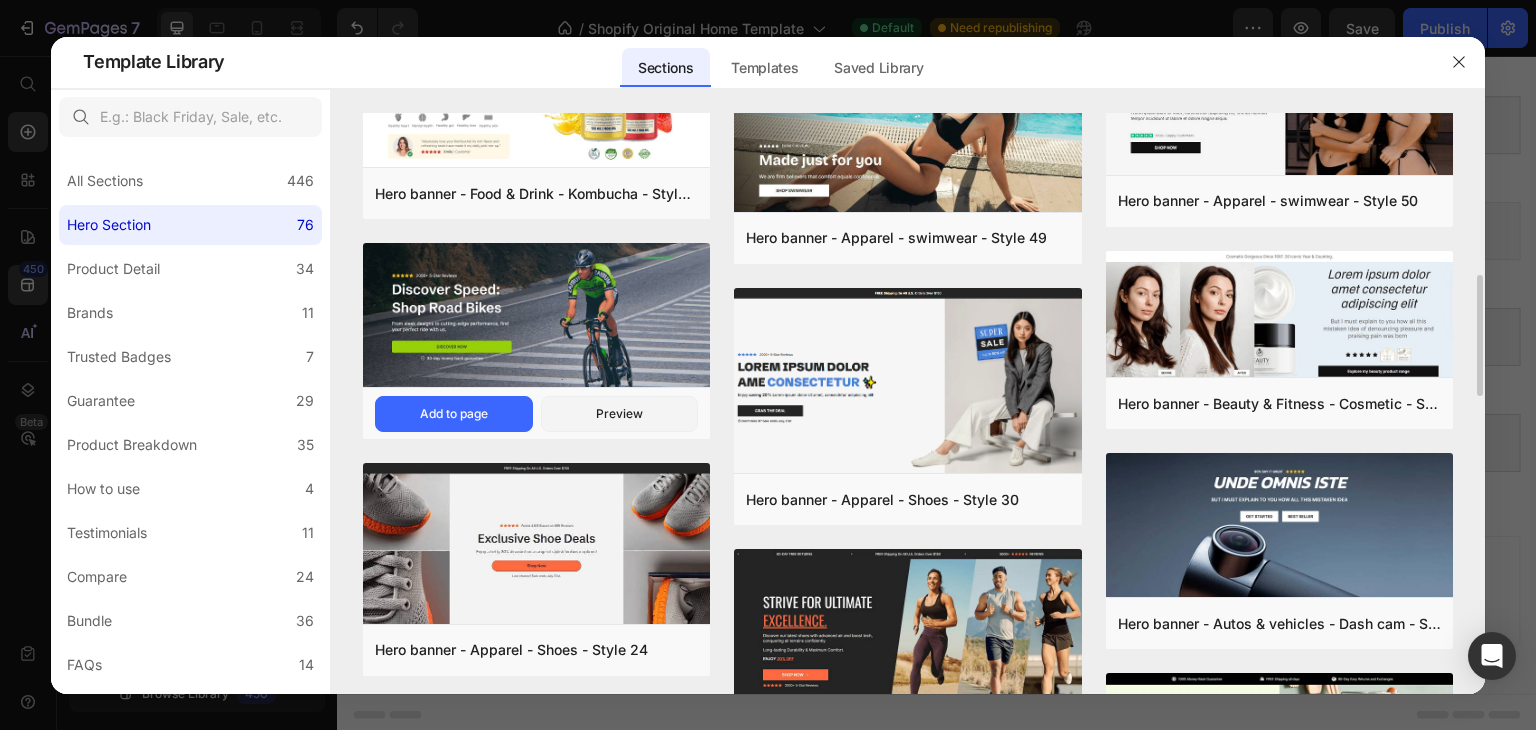 click at bounding box center [536, 317] 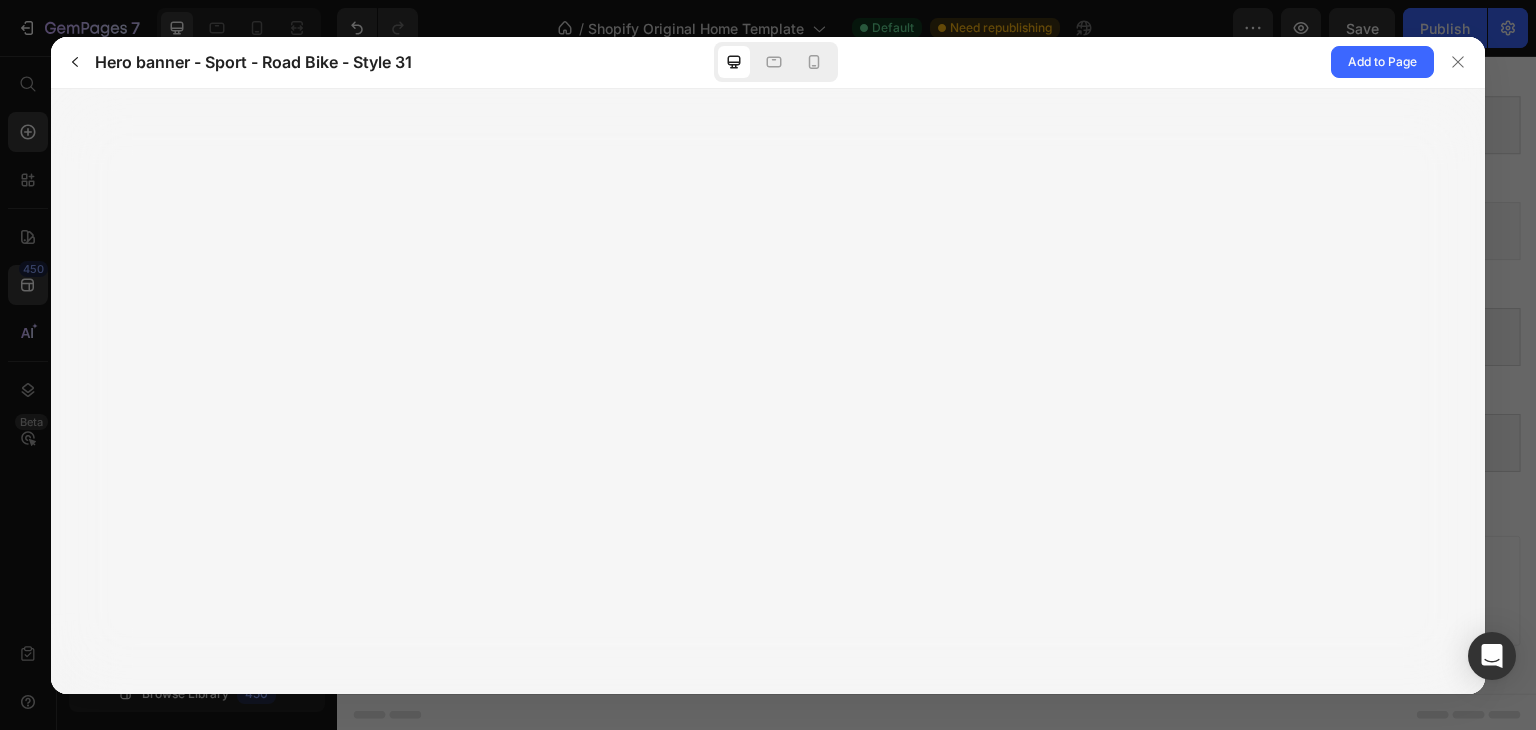 click at bounding box center (768, 391) 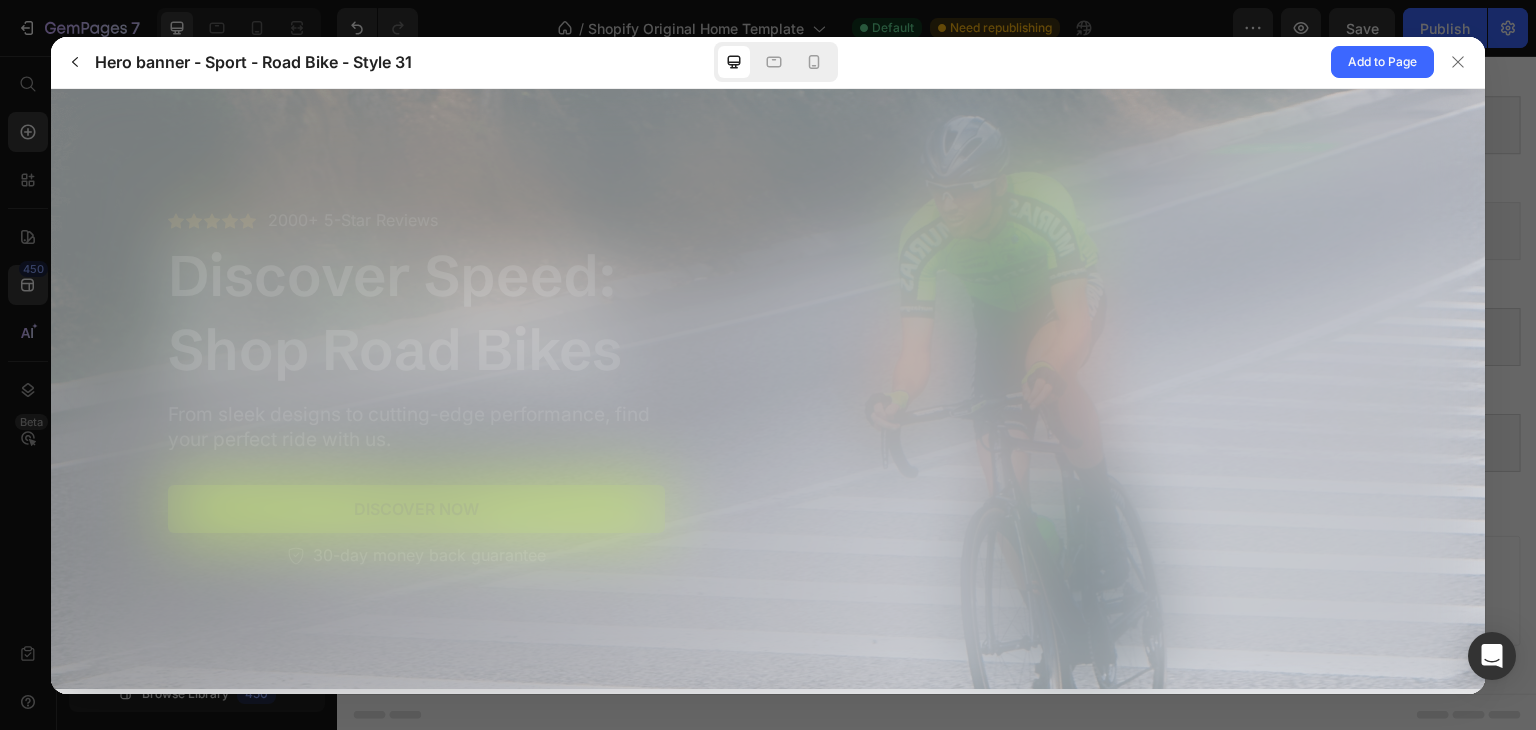 scroll, scrollTop: 0, scrollLeft: 0, axis: both 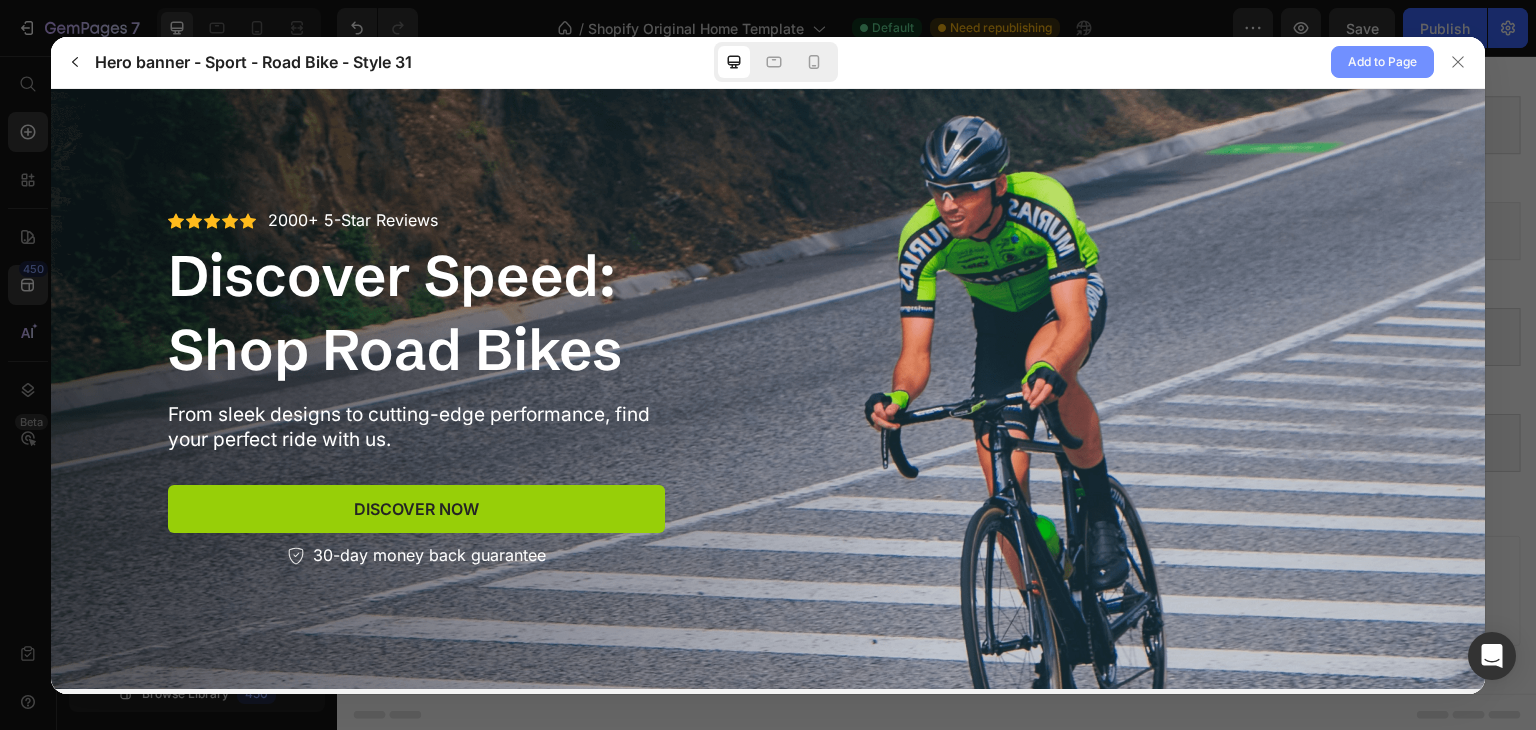 click on "Add to Page" 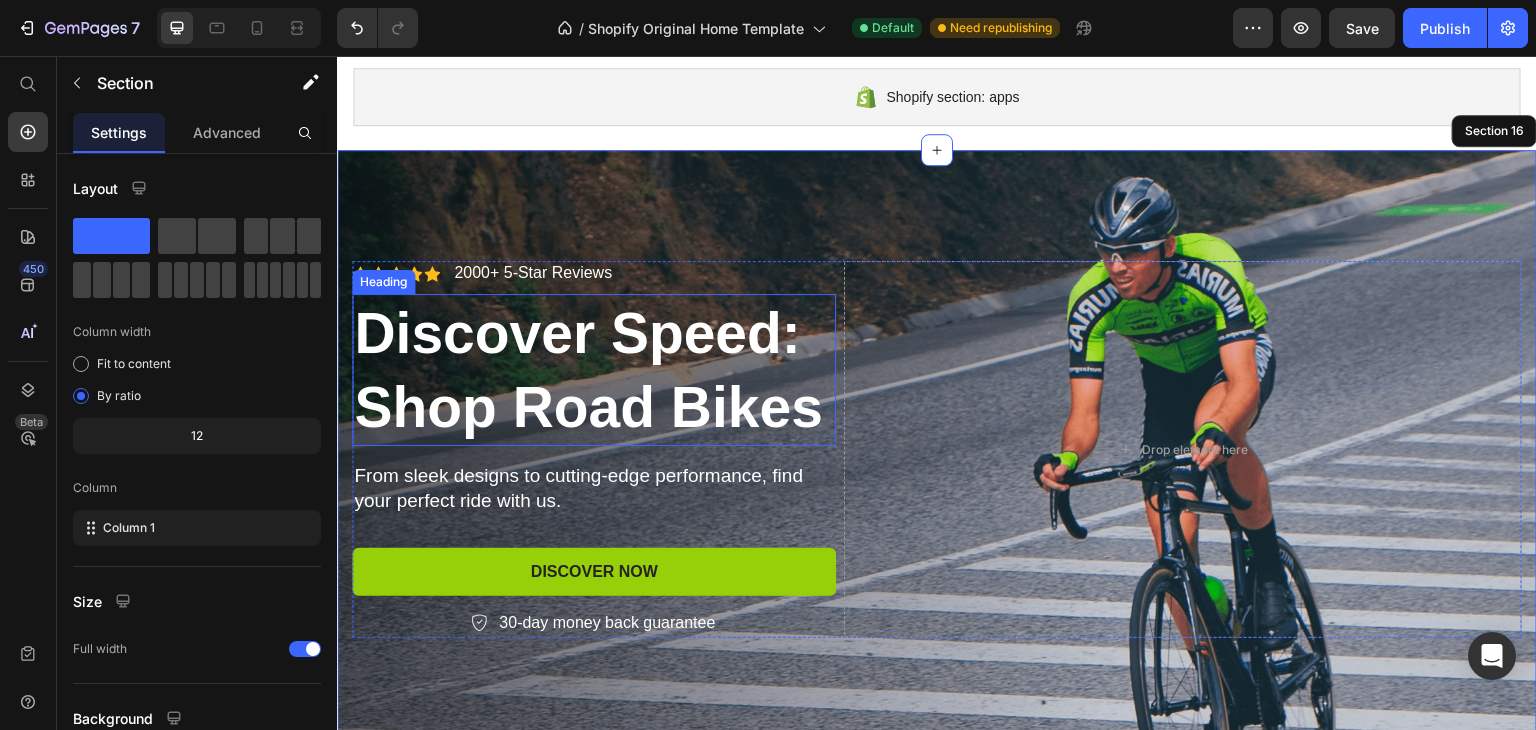 scroll, scrollTop: 1624, scrollLeft: 0, axis: vertical 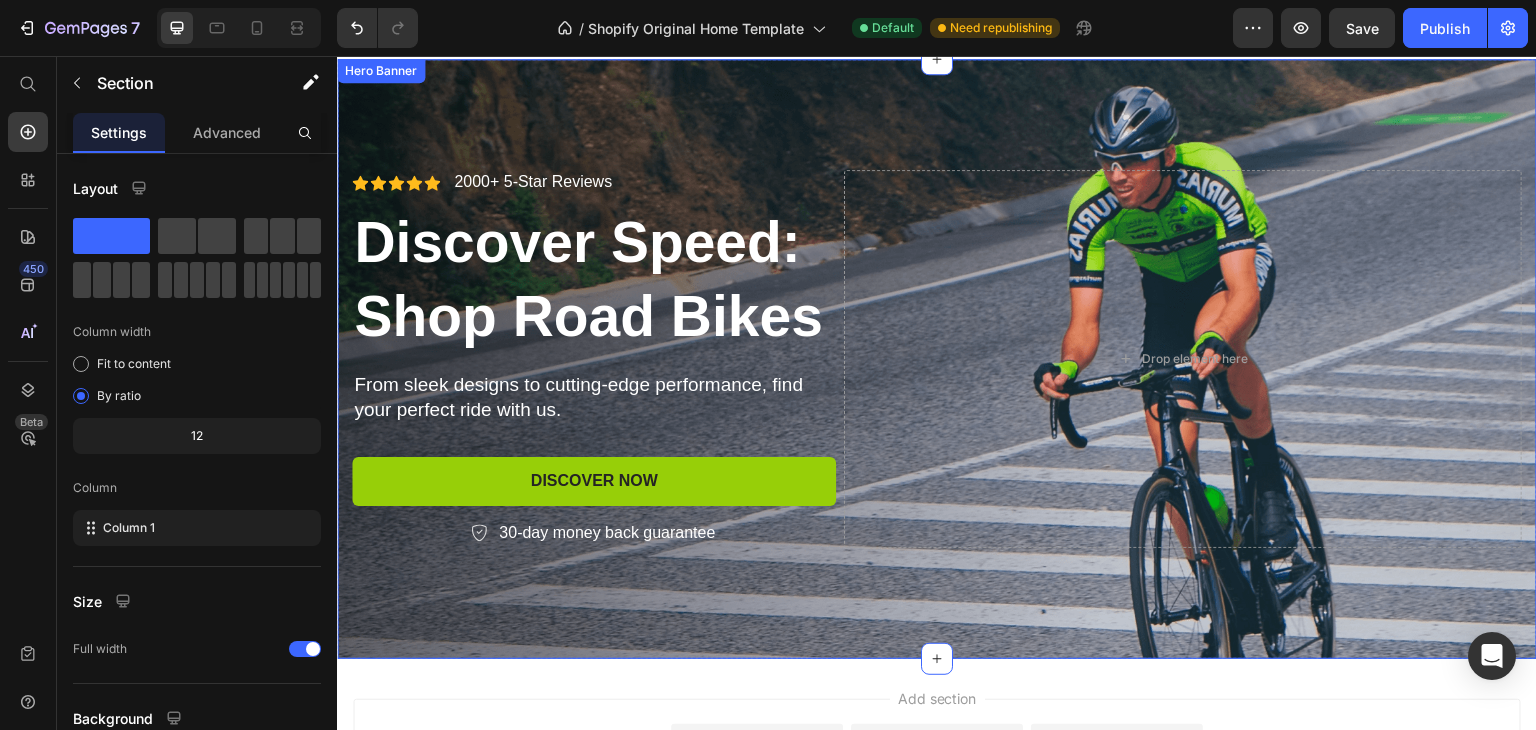 click at bounding box center (937, 359) 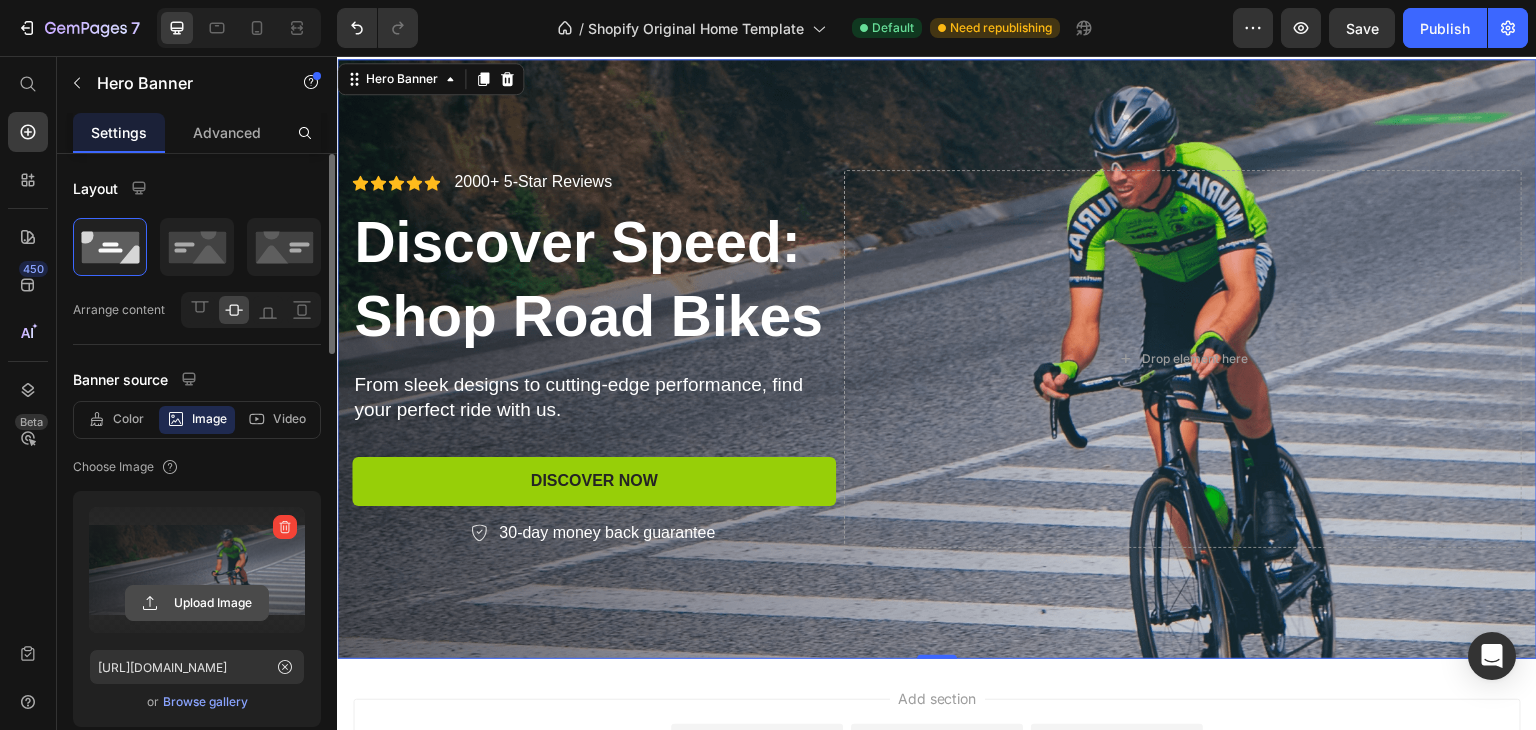 click 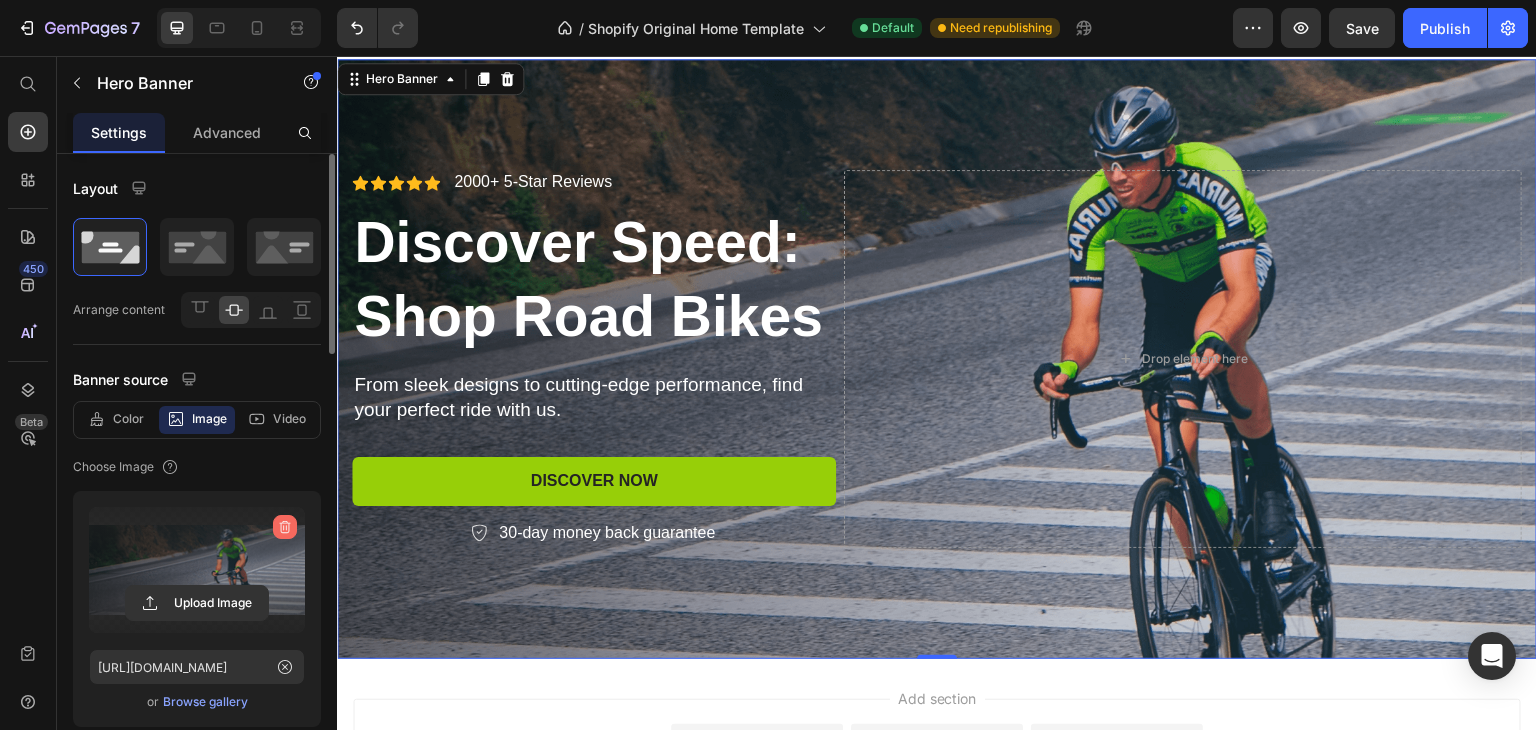 click 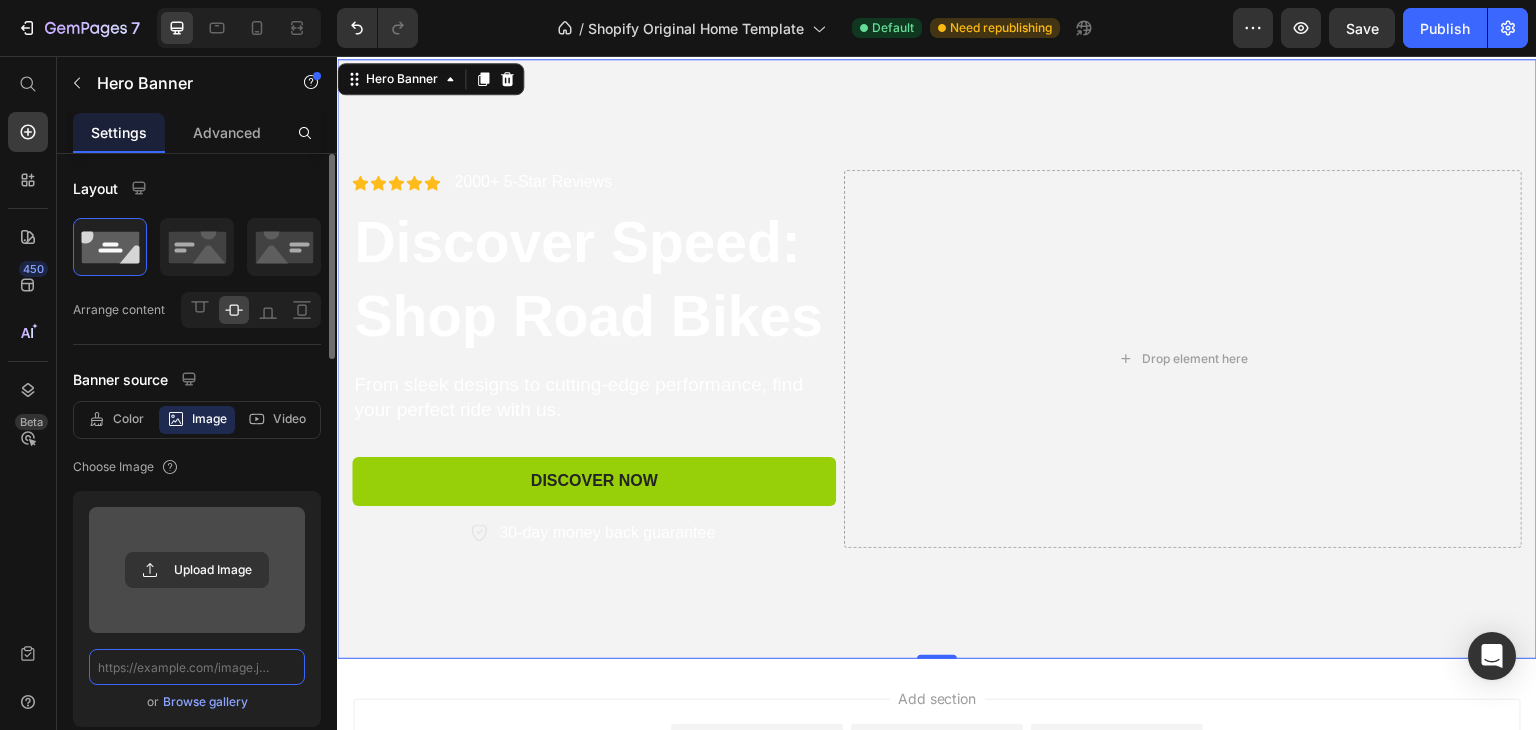 scroll, scrollTop: 0, scrollLeft: 0, axis: both 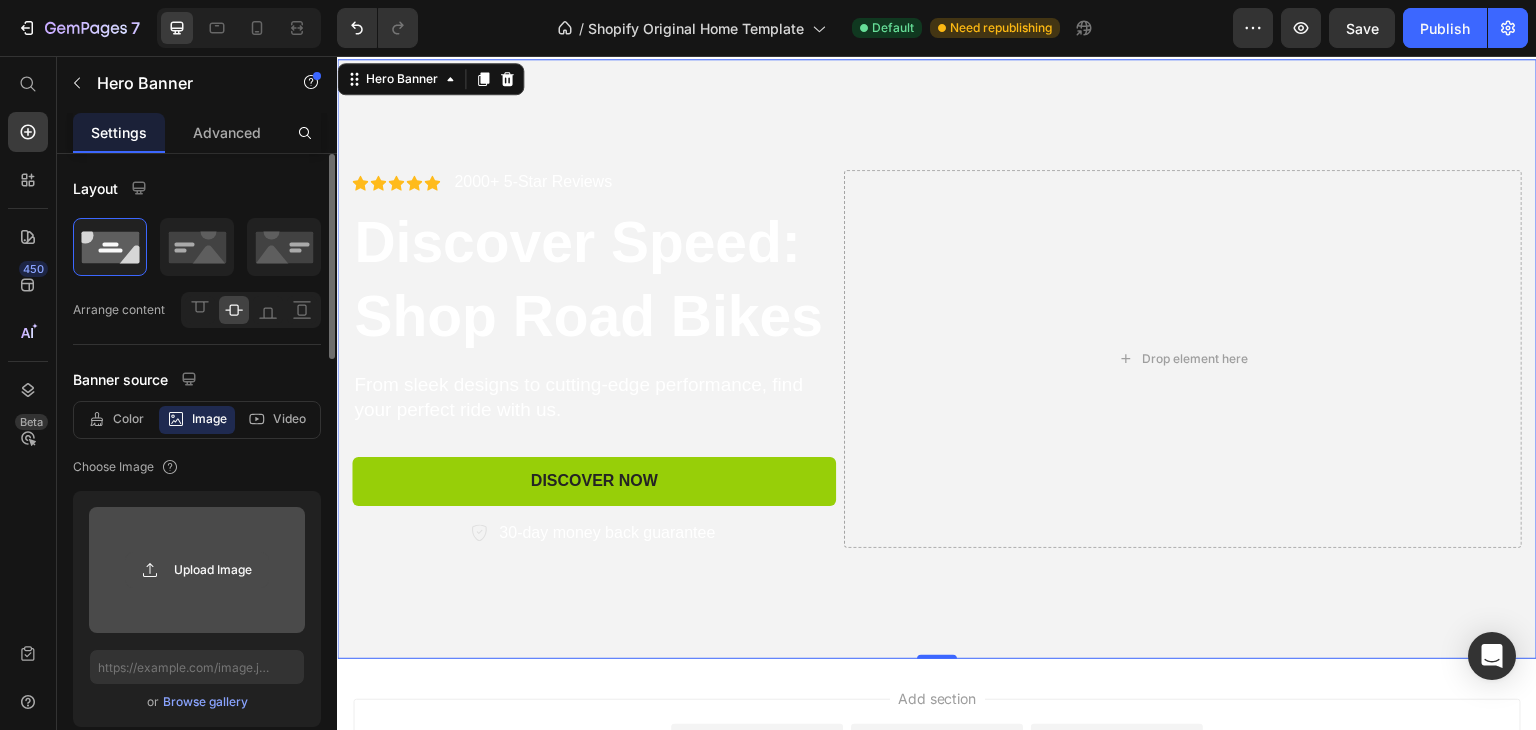 click 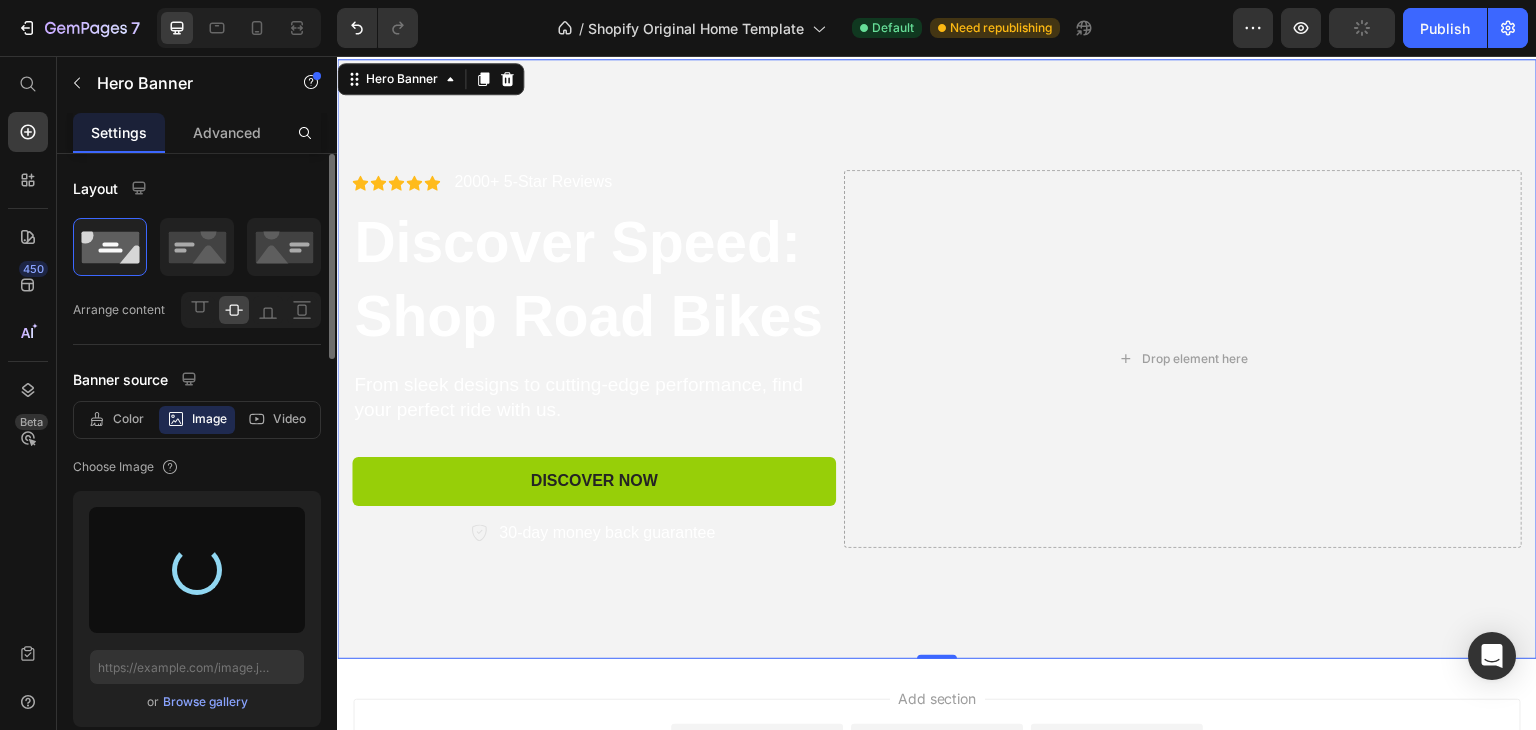 type on "https://cdn.shopify.com/s/files/1/0756/9116/3899/files/gempages_574666207408424165-73d45b5f-a23d-4597-82e4-48805c67f6aa.png" 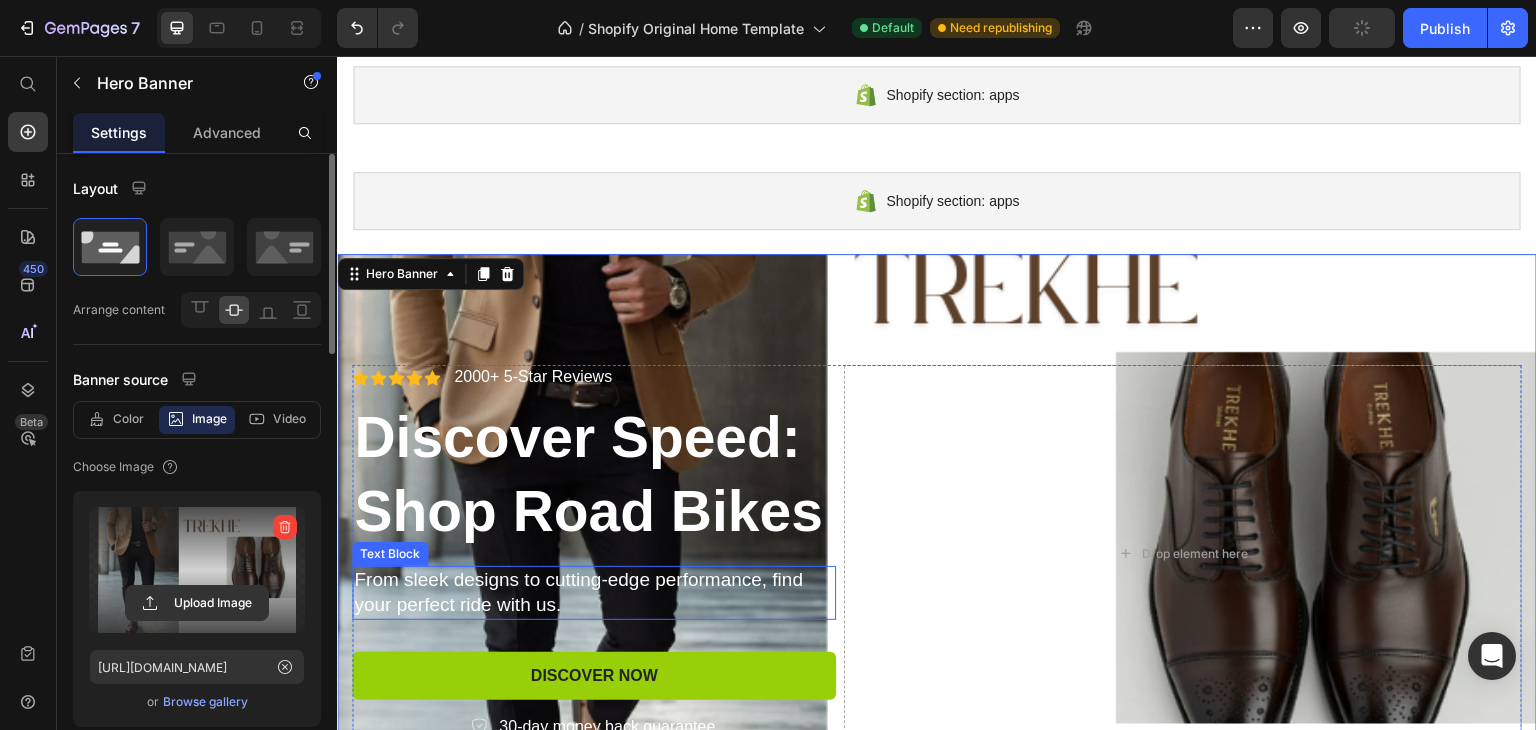 scroll, scrollTop: 1524, scrollLeft: 0, axis: vertical 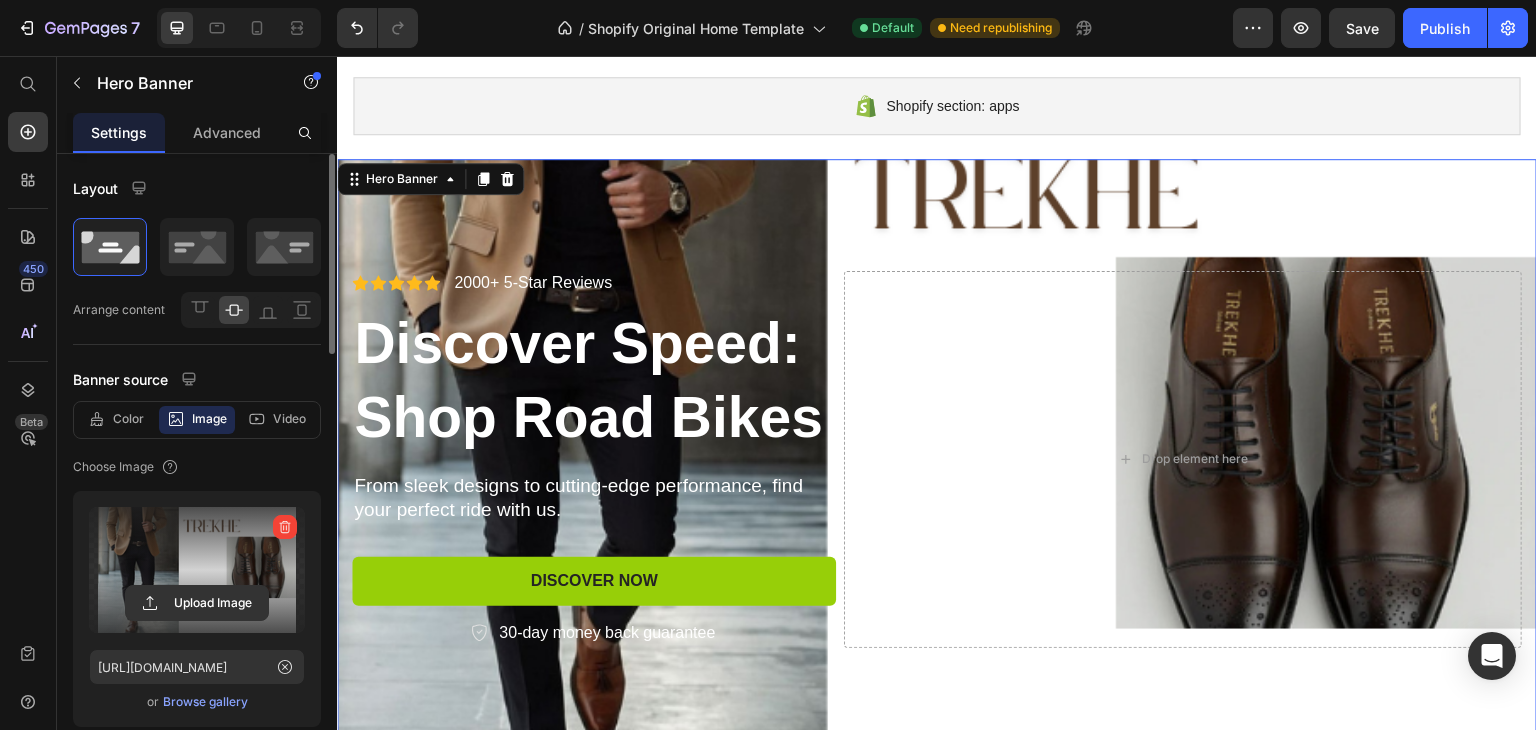 drag, startPoint x: 168, startPoint y: 551, endPoint x: 168, endPoint y: 574, distance: 23 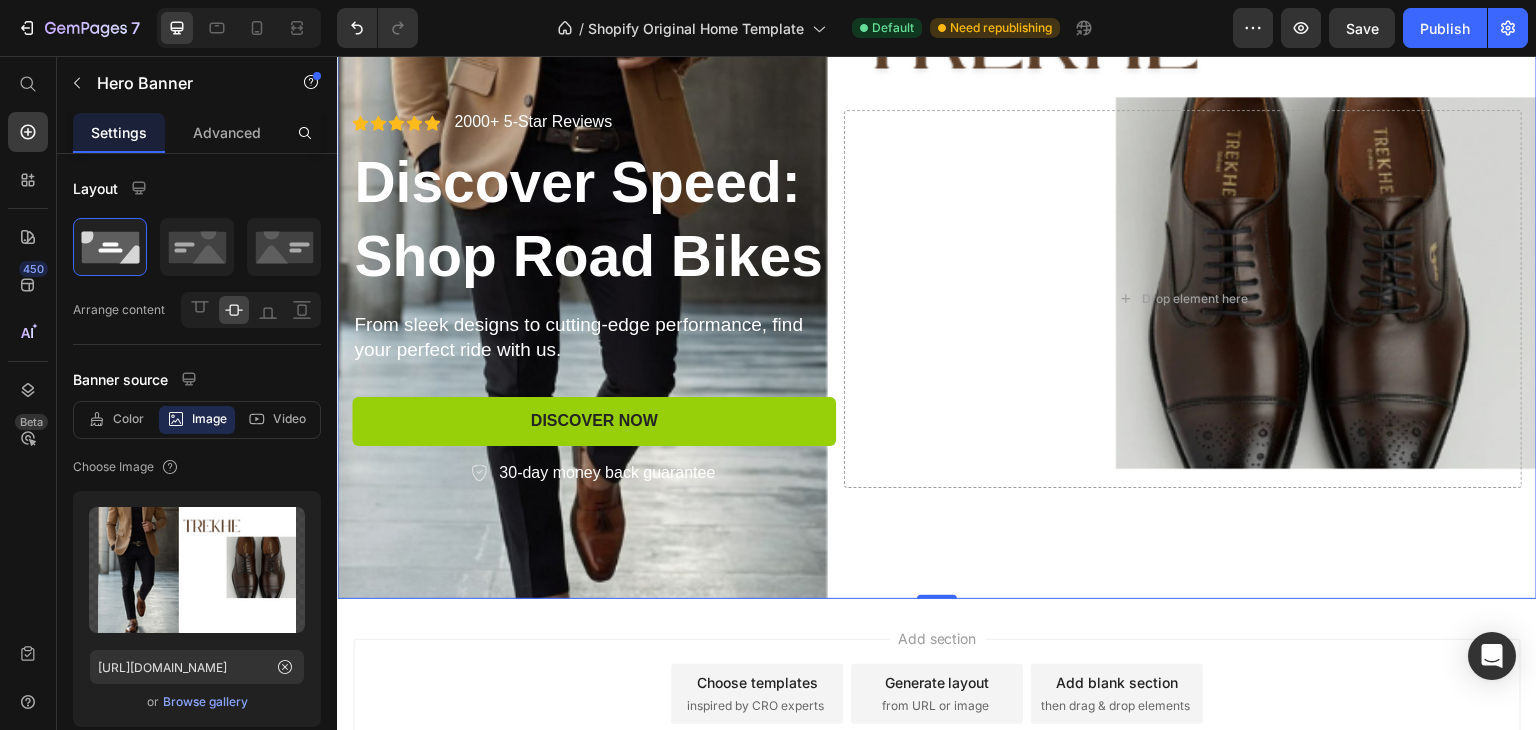 scroll, scrollTop: 1689, scrollLeft: 0, axis: vertical 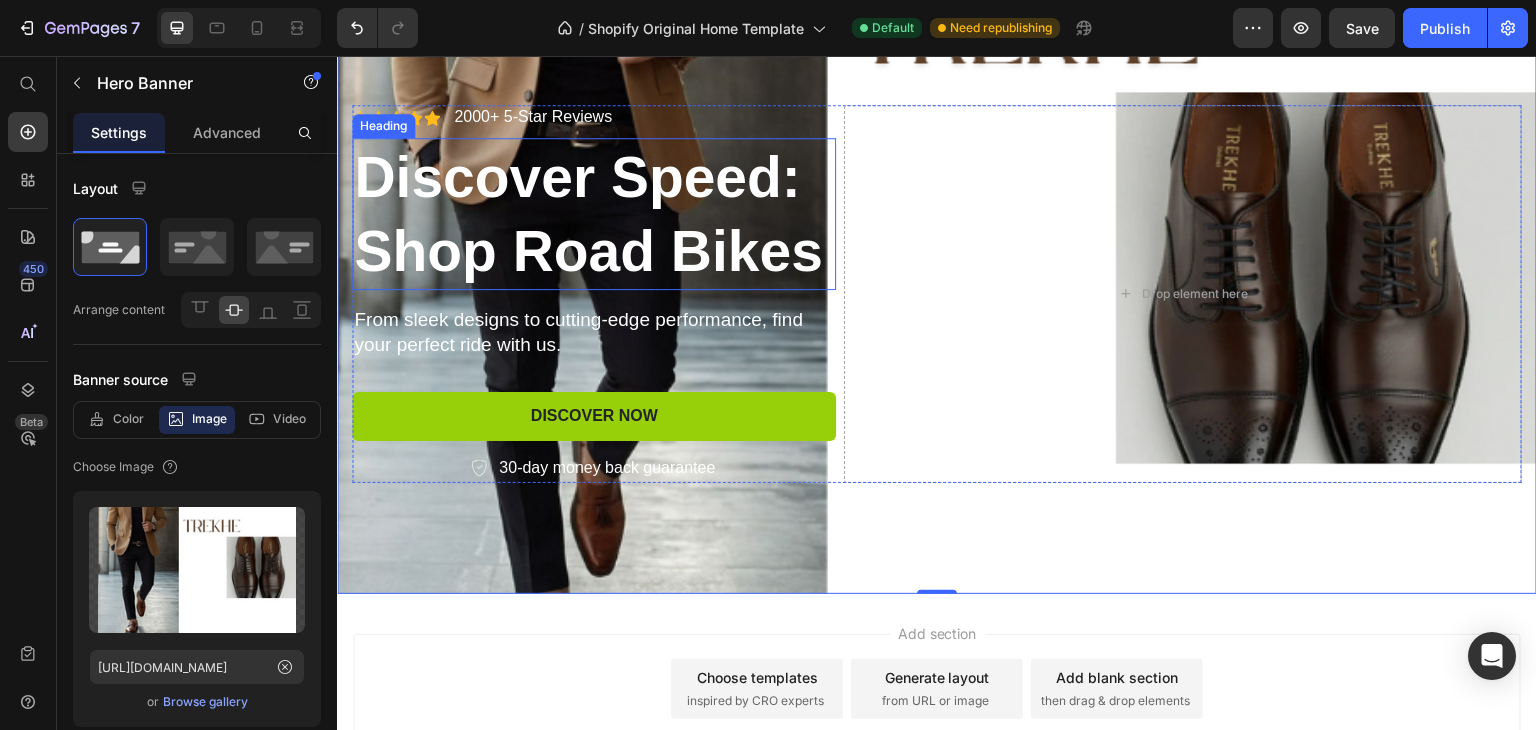 click on "Discover Speed: Shop Road Bikes" at bounding box center [594, 214] 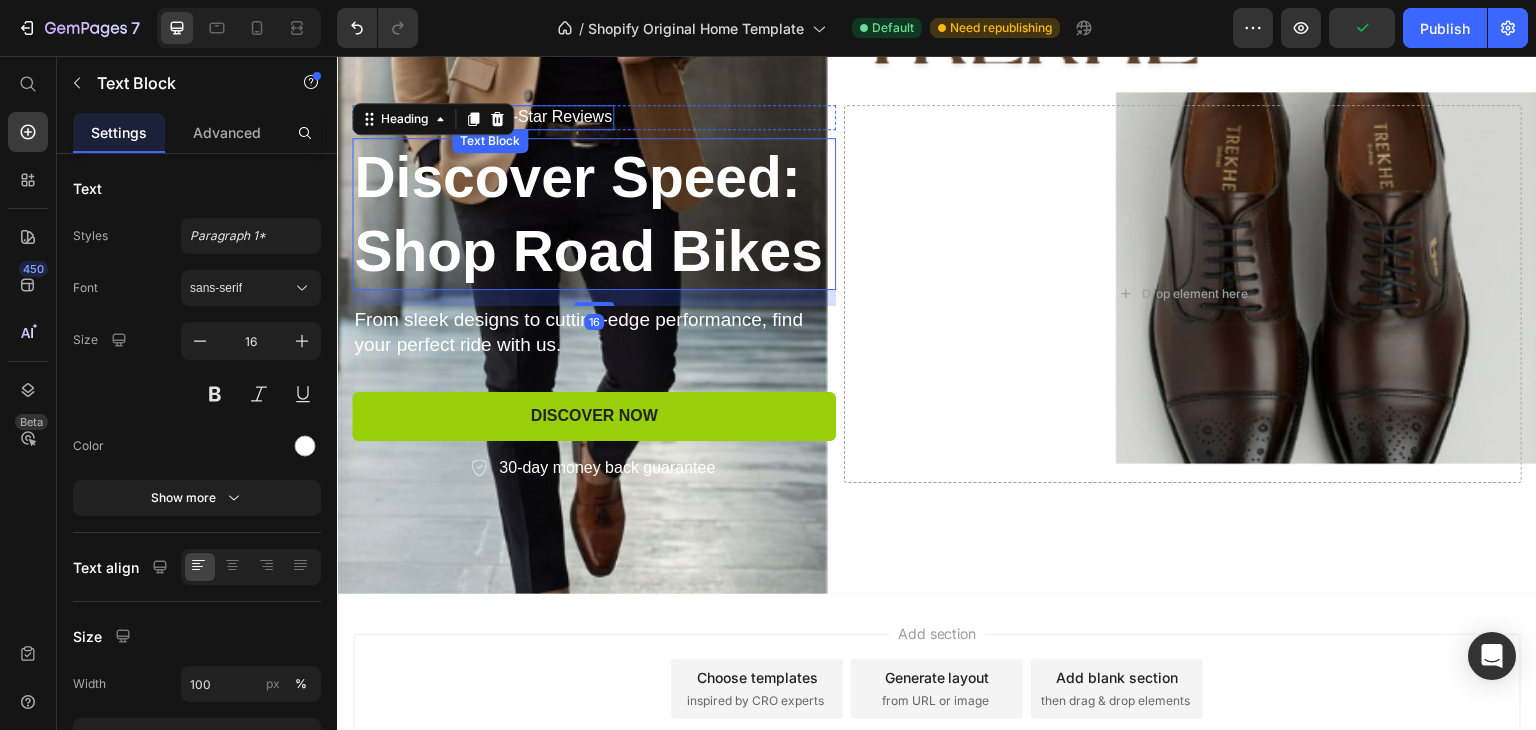 click on "2000+ 5-Star Reviews" at bounding box center [533, 117] 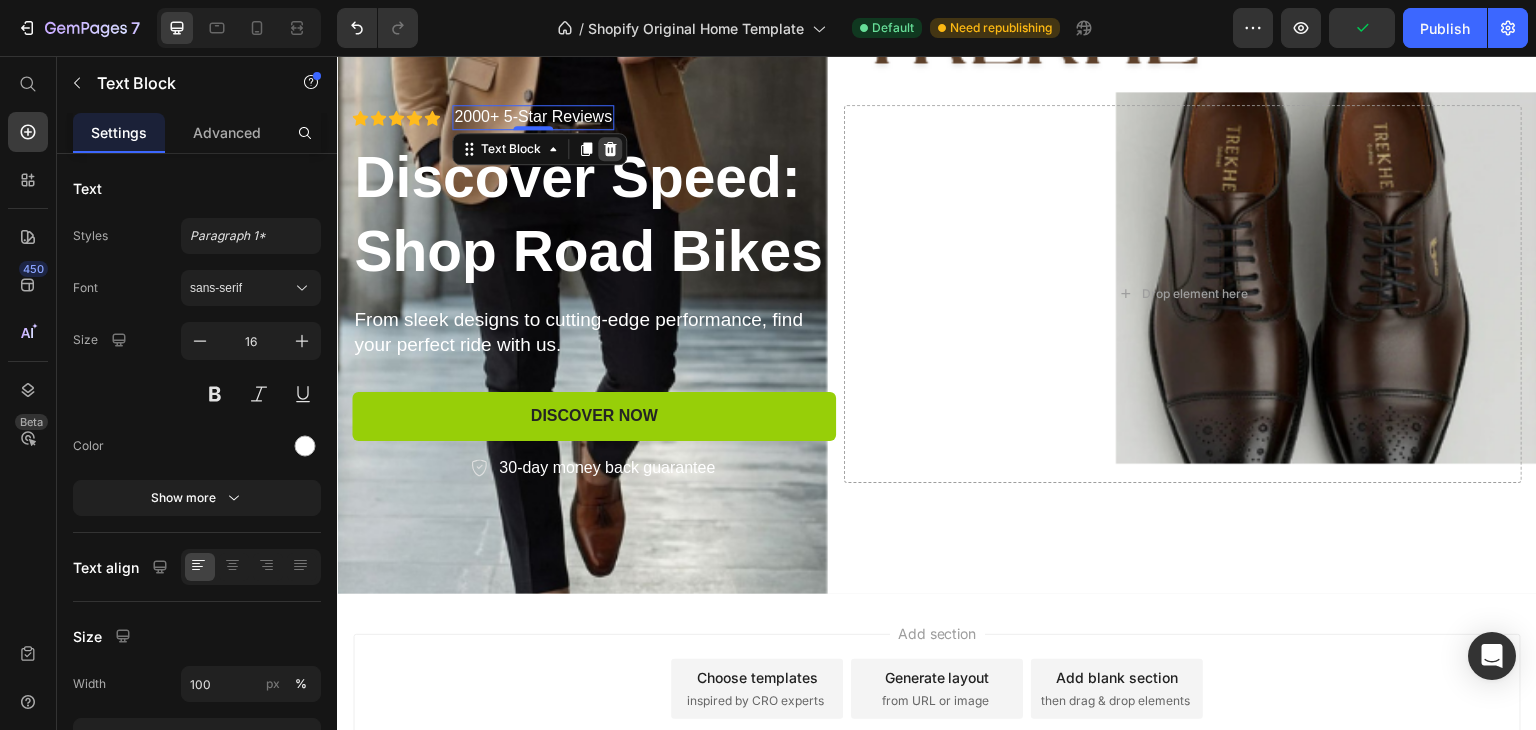 click 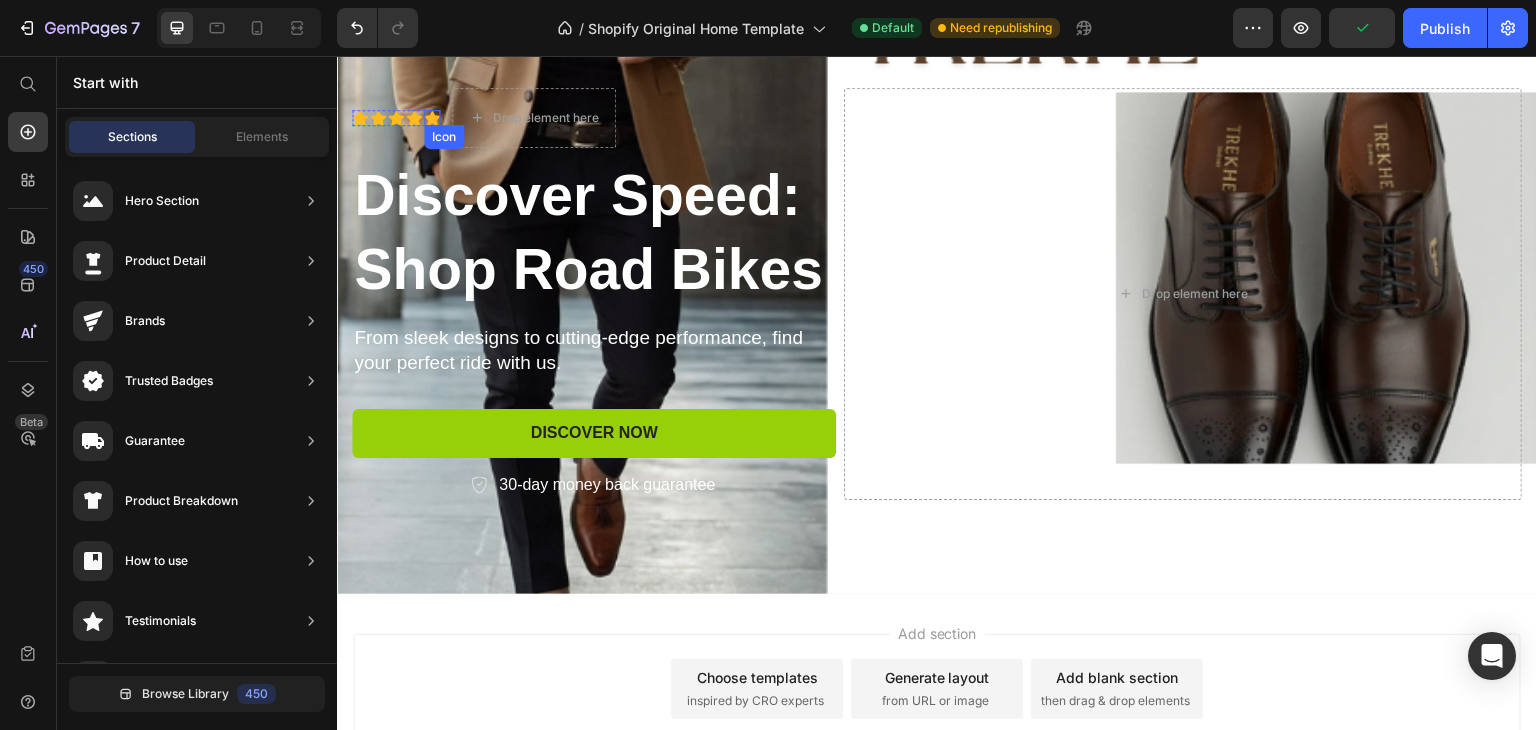click 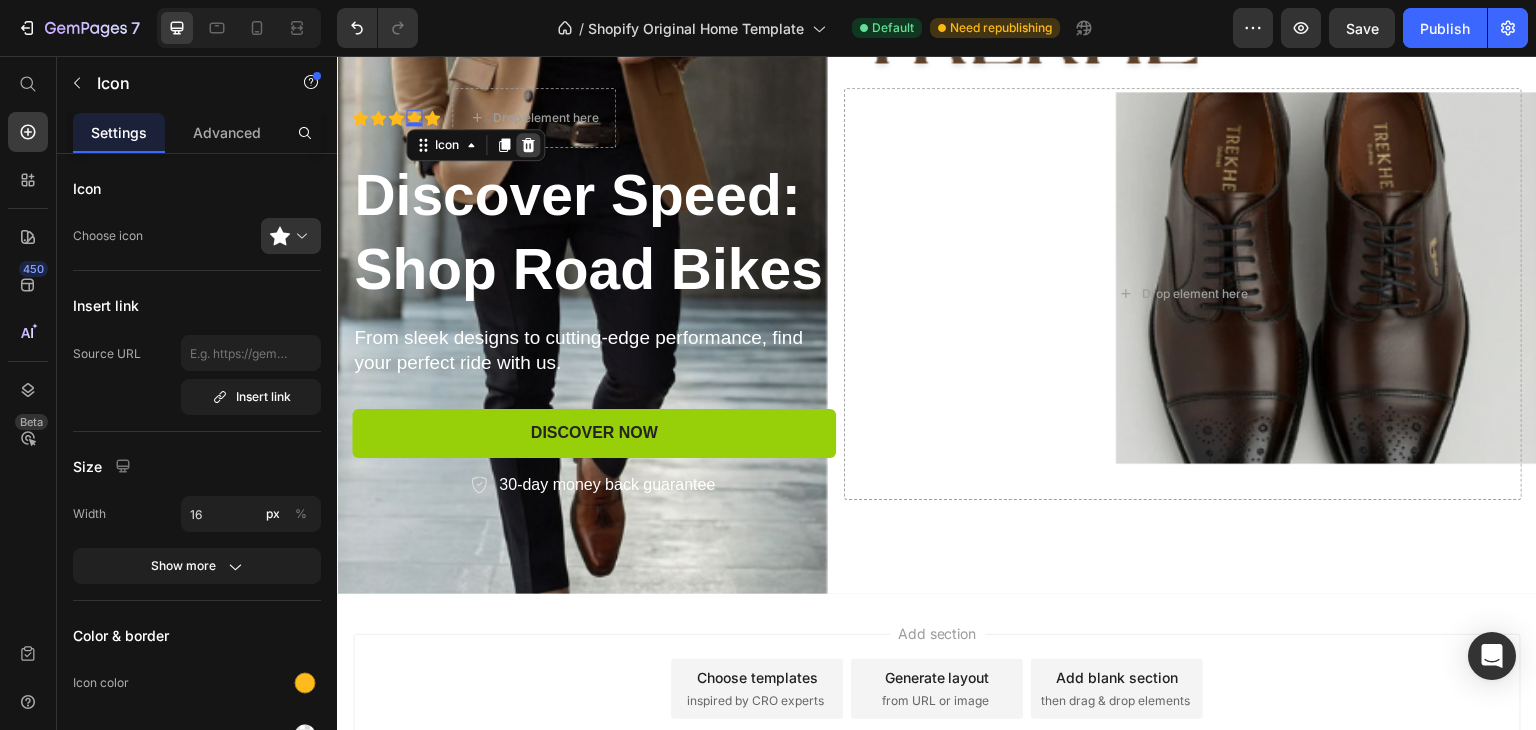 click 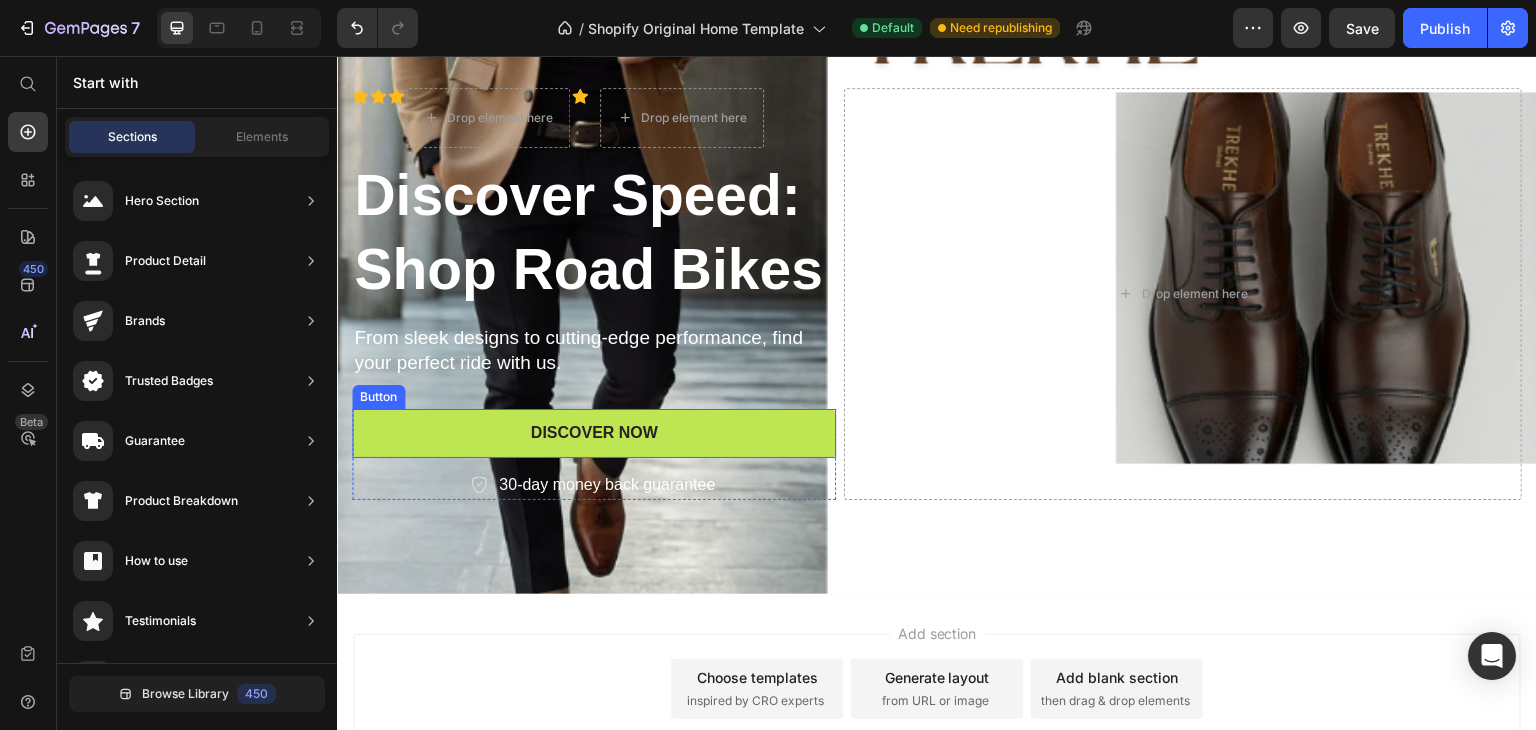 click on "Discover Now" at bounding box center (594, 433) 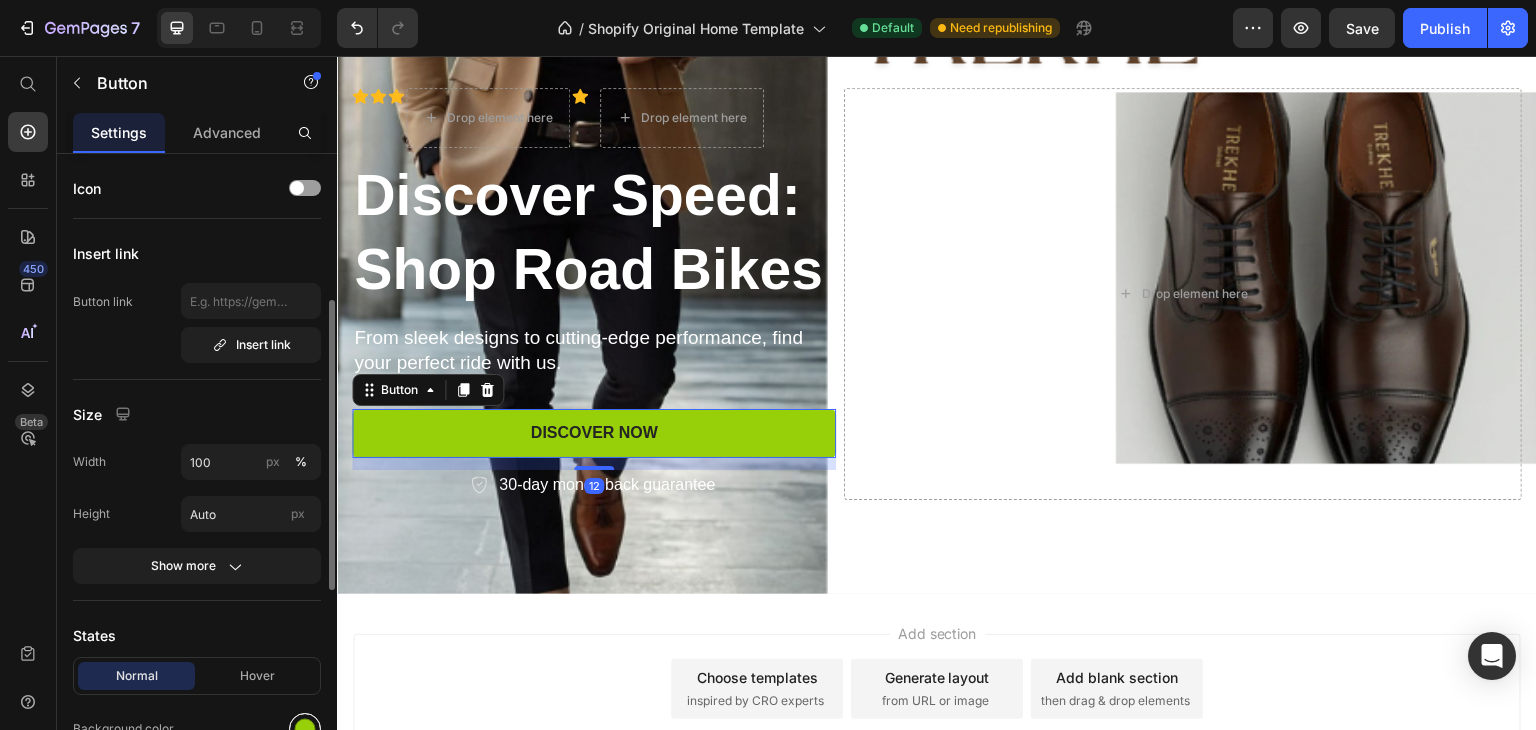 scroll, scrollTop: 100, scrollLeft: 0, axis: vertical 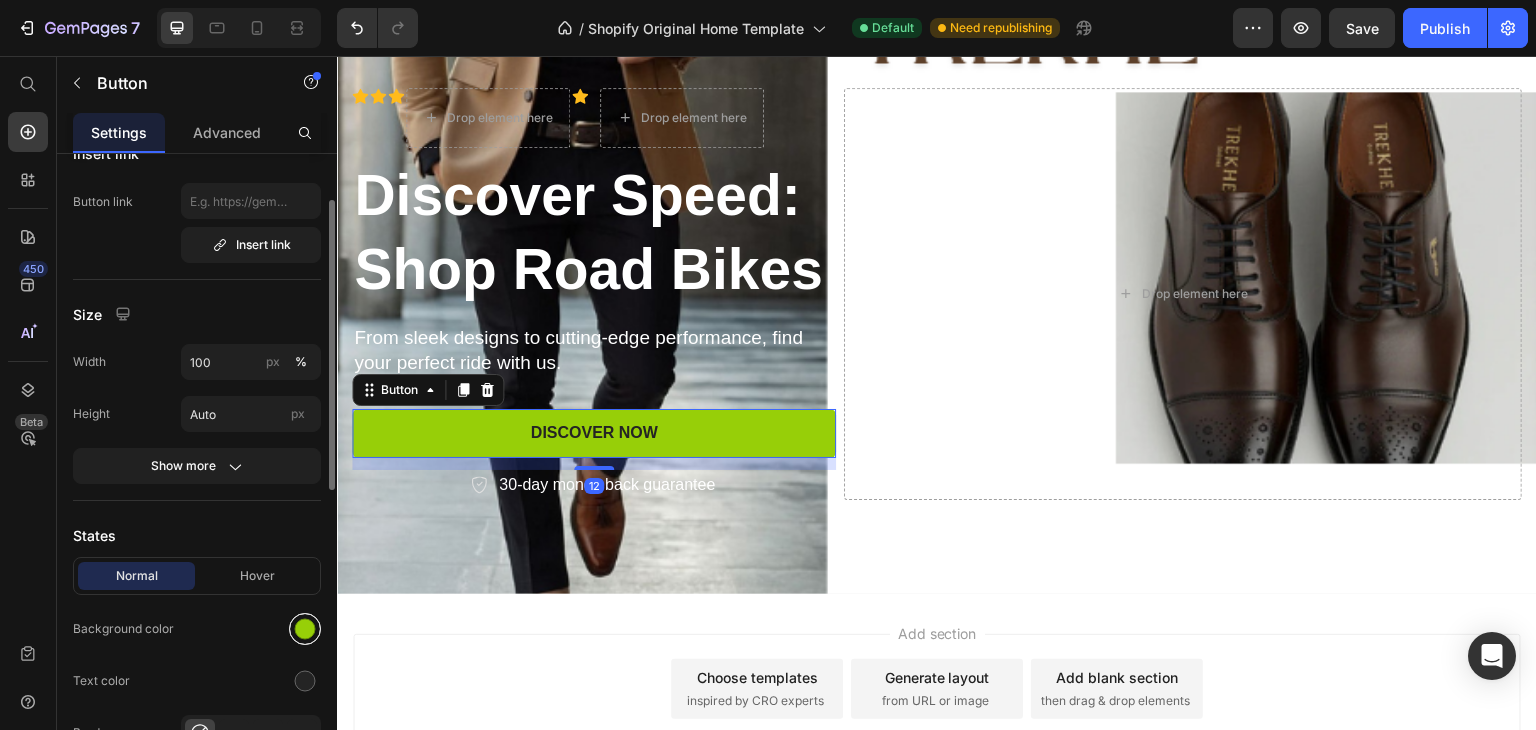 click at bounding box center [305, 629] 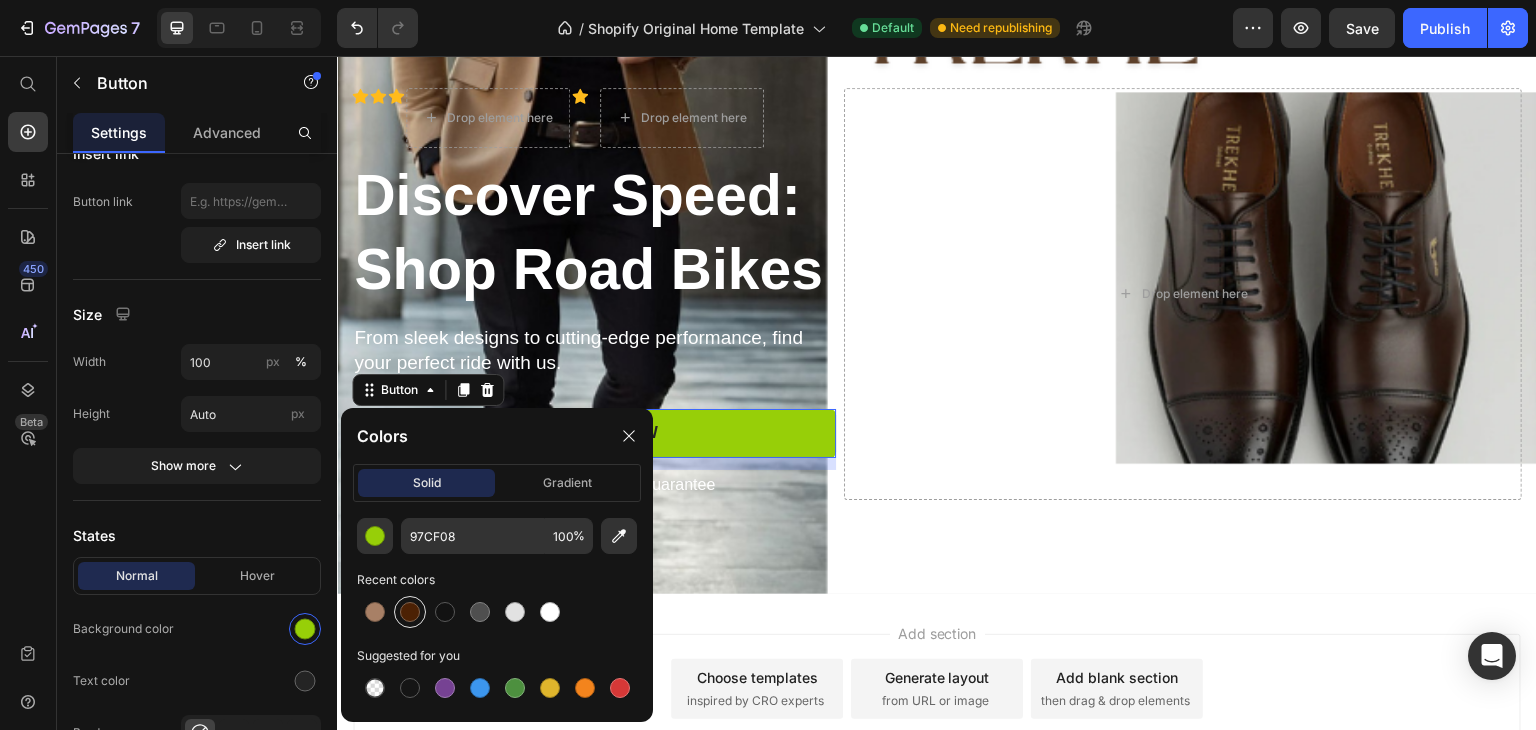 click at bounding box center (410, 612) 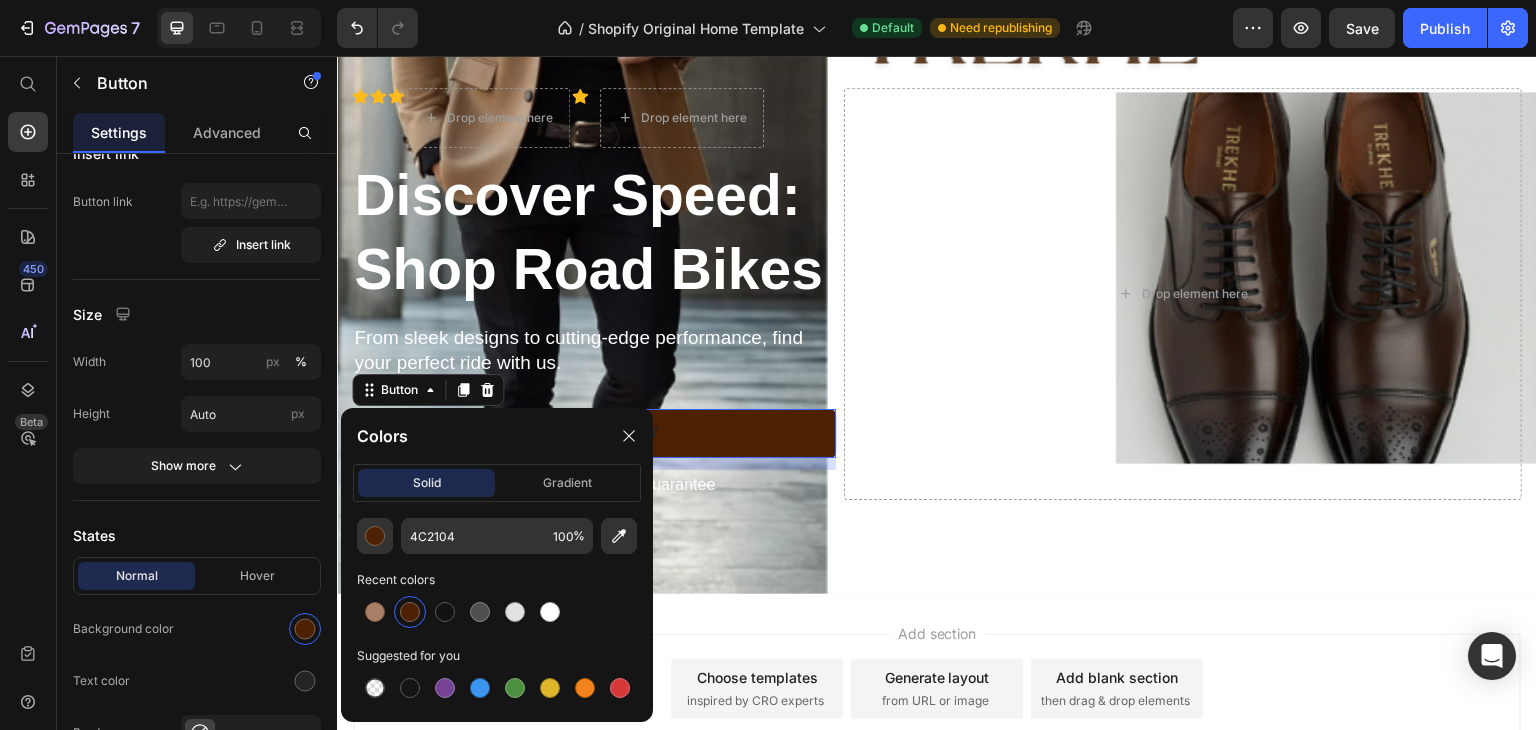 click at bounding box center [937, 294] 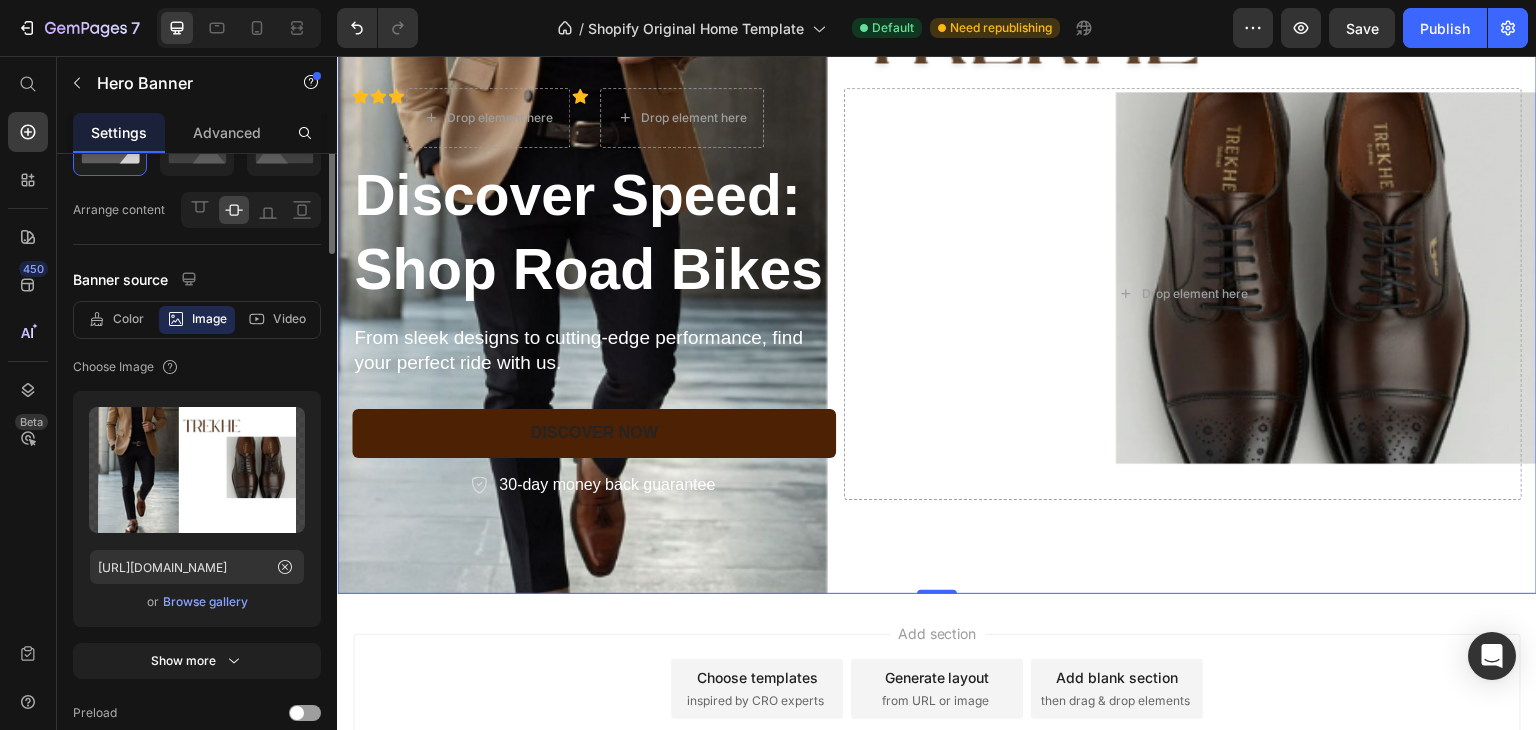 scroll, scrollTop: 0, scrollLeft: 0, axis: both 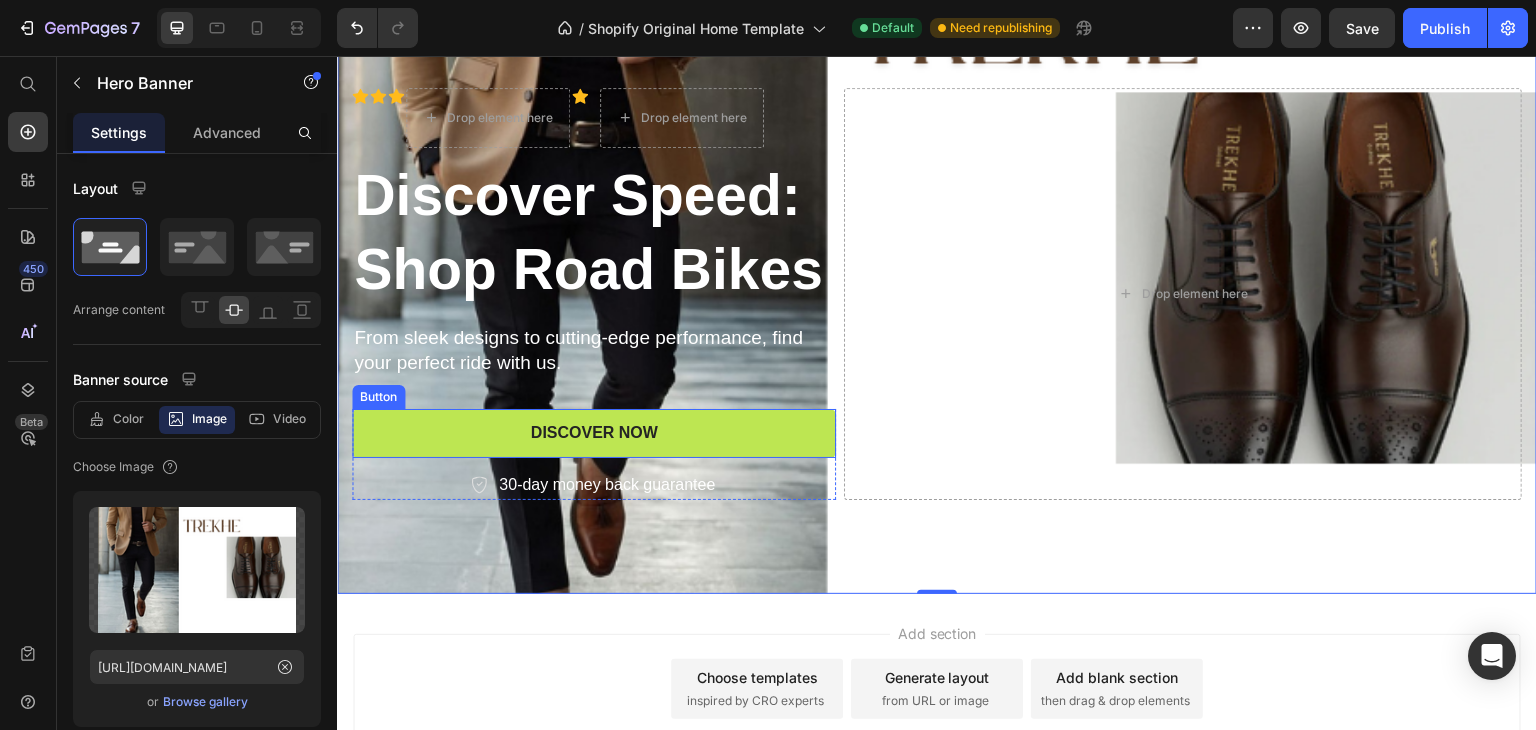 click on "Discover Now" at bounding box center [594, 433] 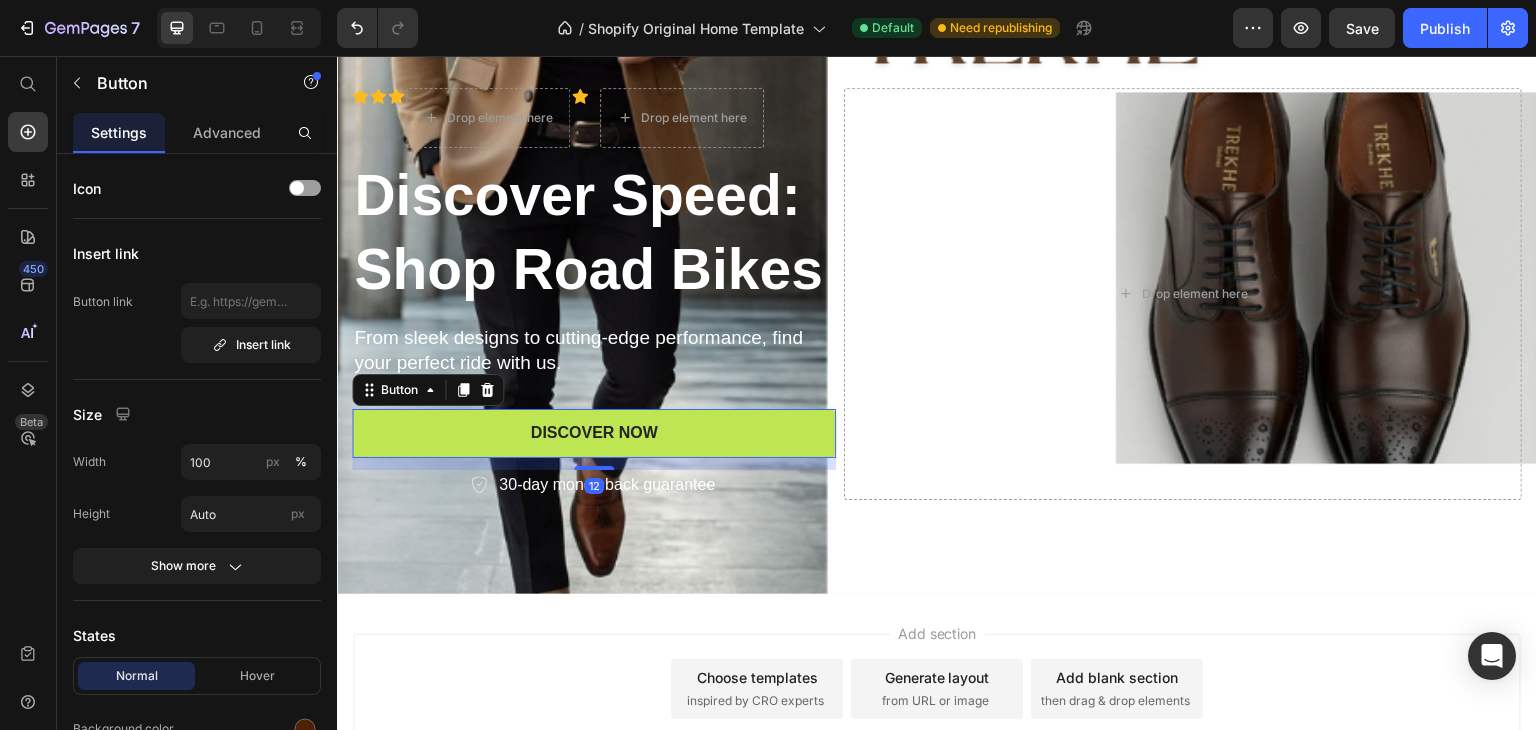 click on "Discover Now" at bounding box center (594, 433) 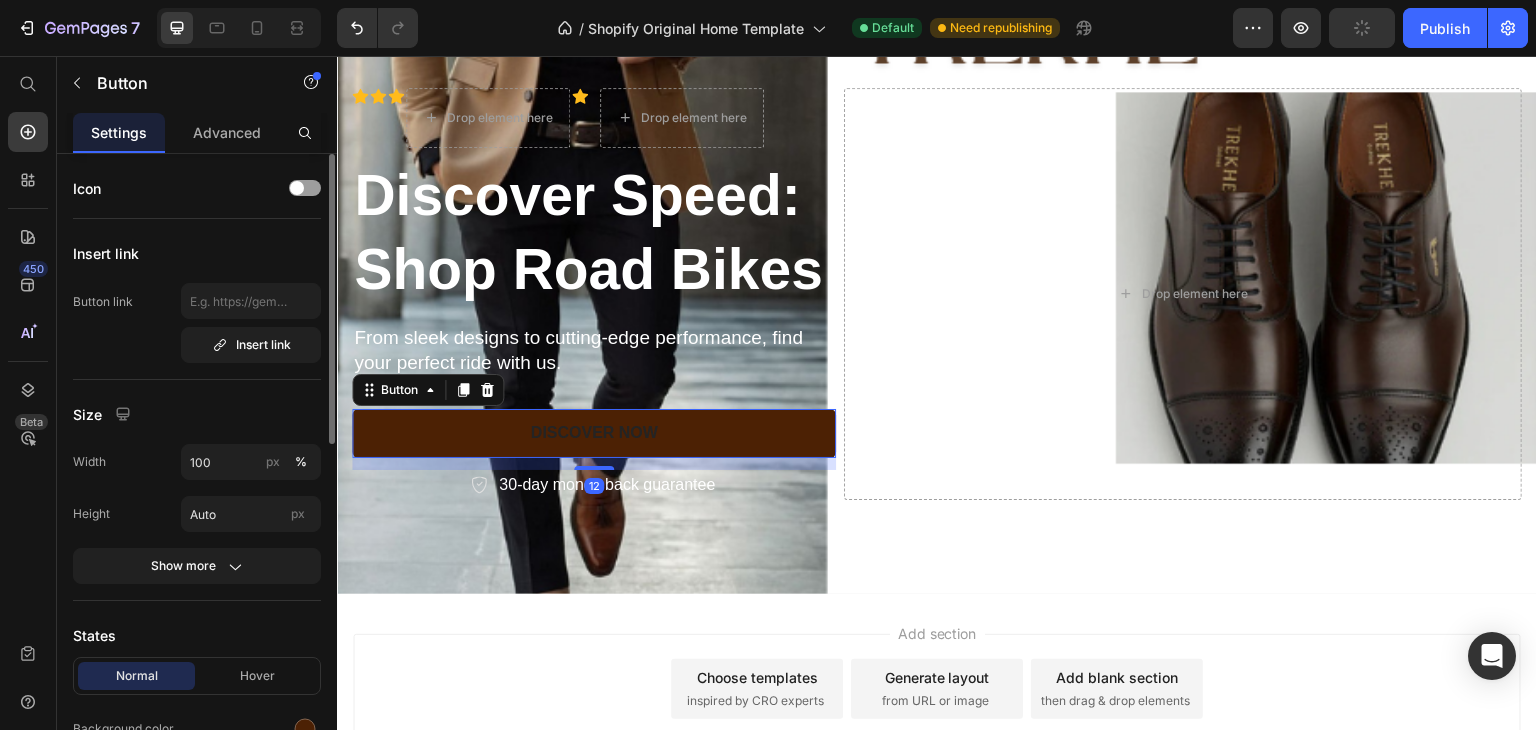 scroll, scrollTop: 400, scrollLeft: 0, axis: vertical 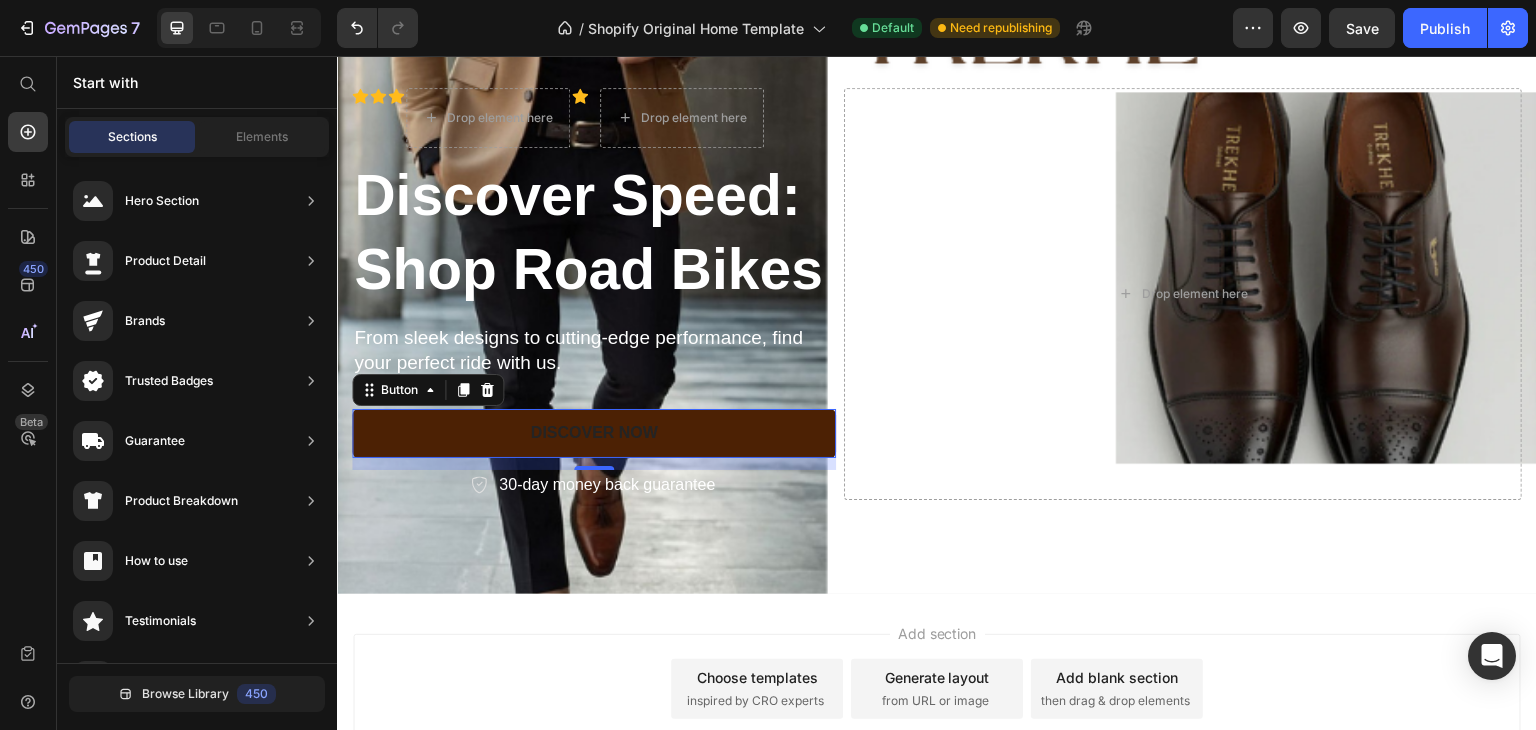 click on "Add section Choose templates inspired by CRO experts Generate layout from URL or image Add blank section then drag & drop elements" at bounding box center (937, 689) 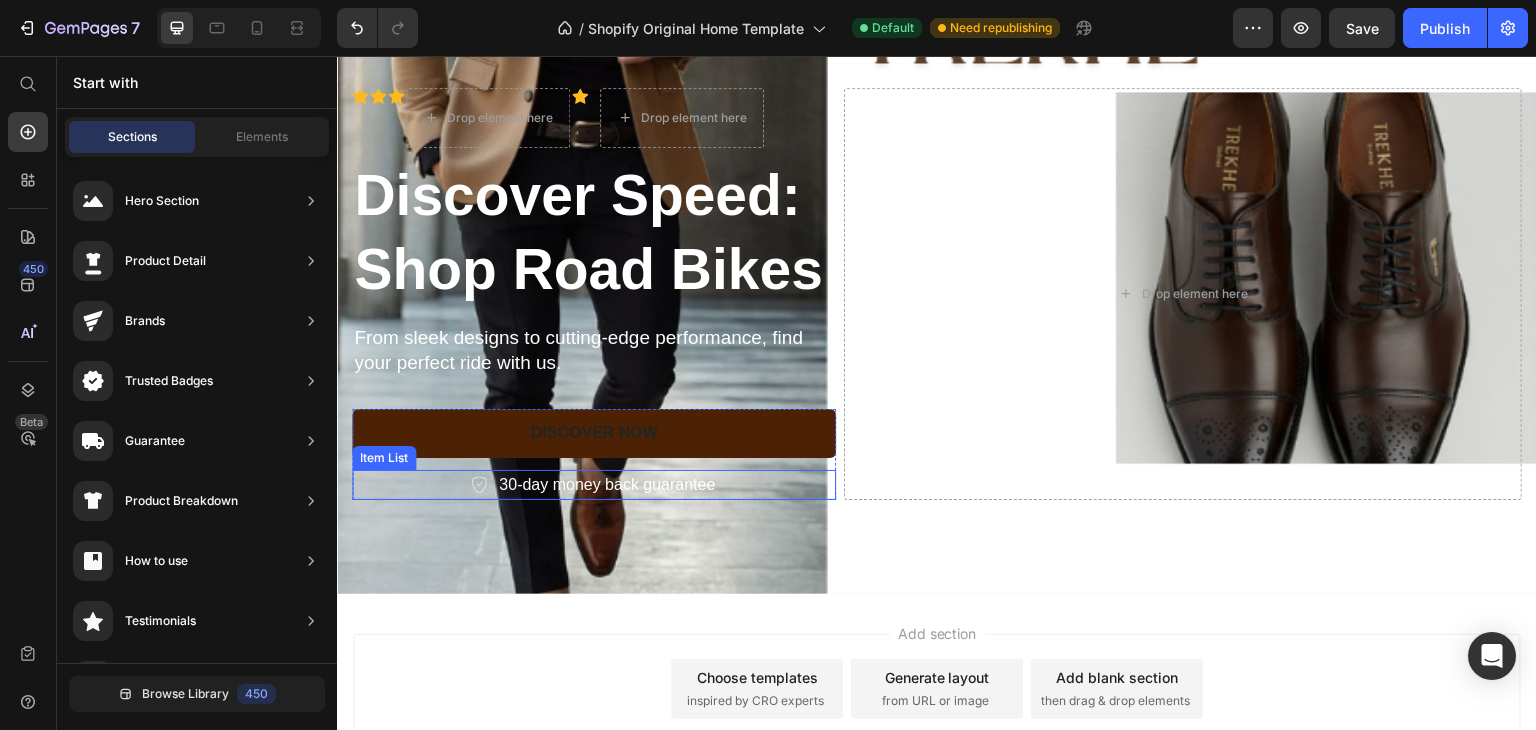 click on "30-day money back guarantee" at bounding box center [607, 485] 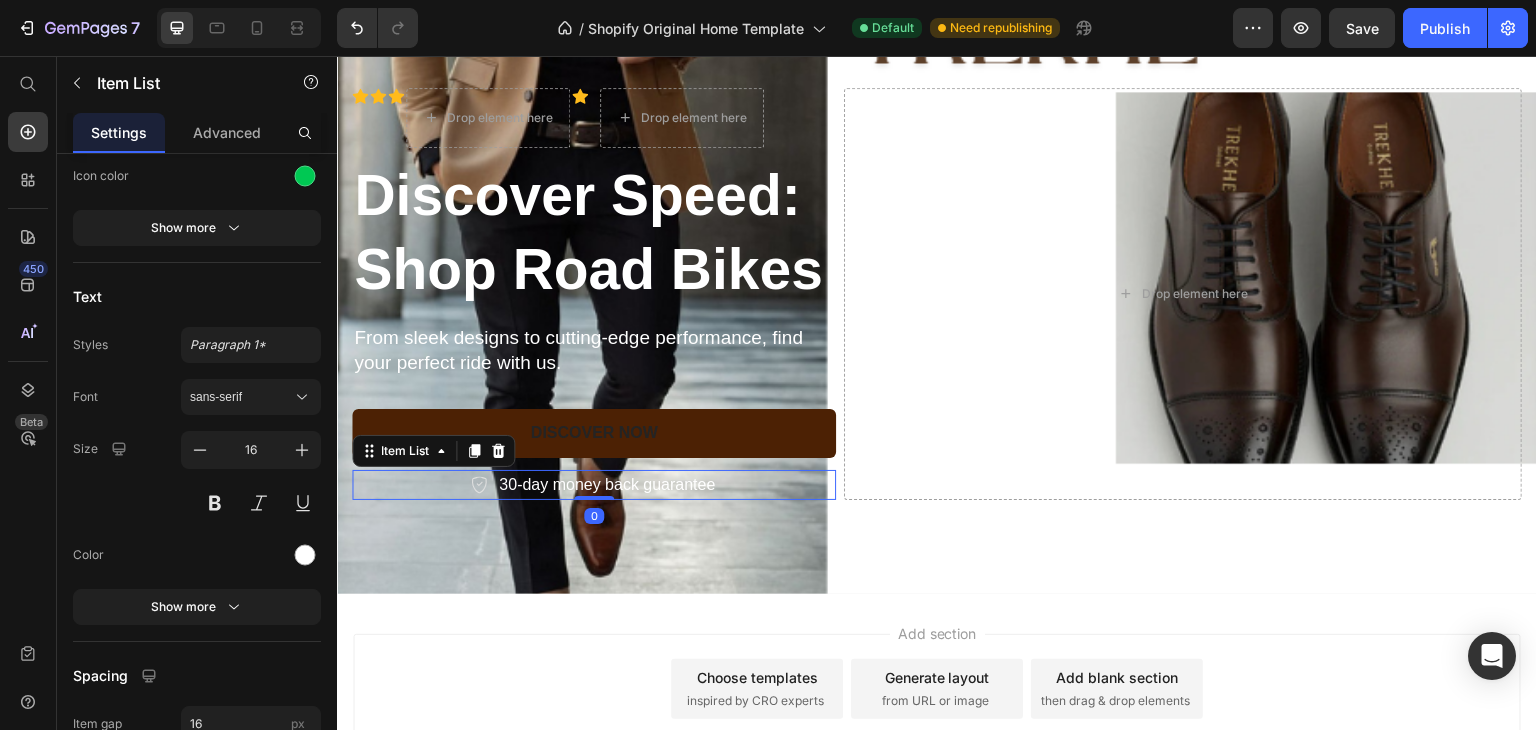scroll, scrollTop: 0, scrollLeft: 0, axis: both 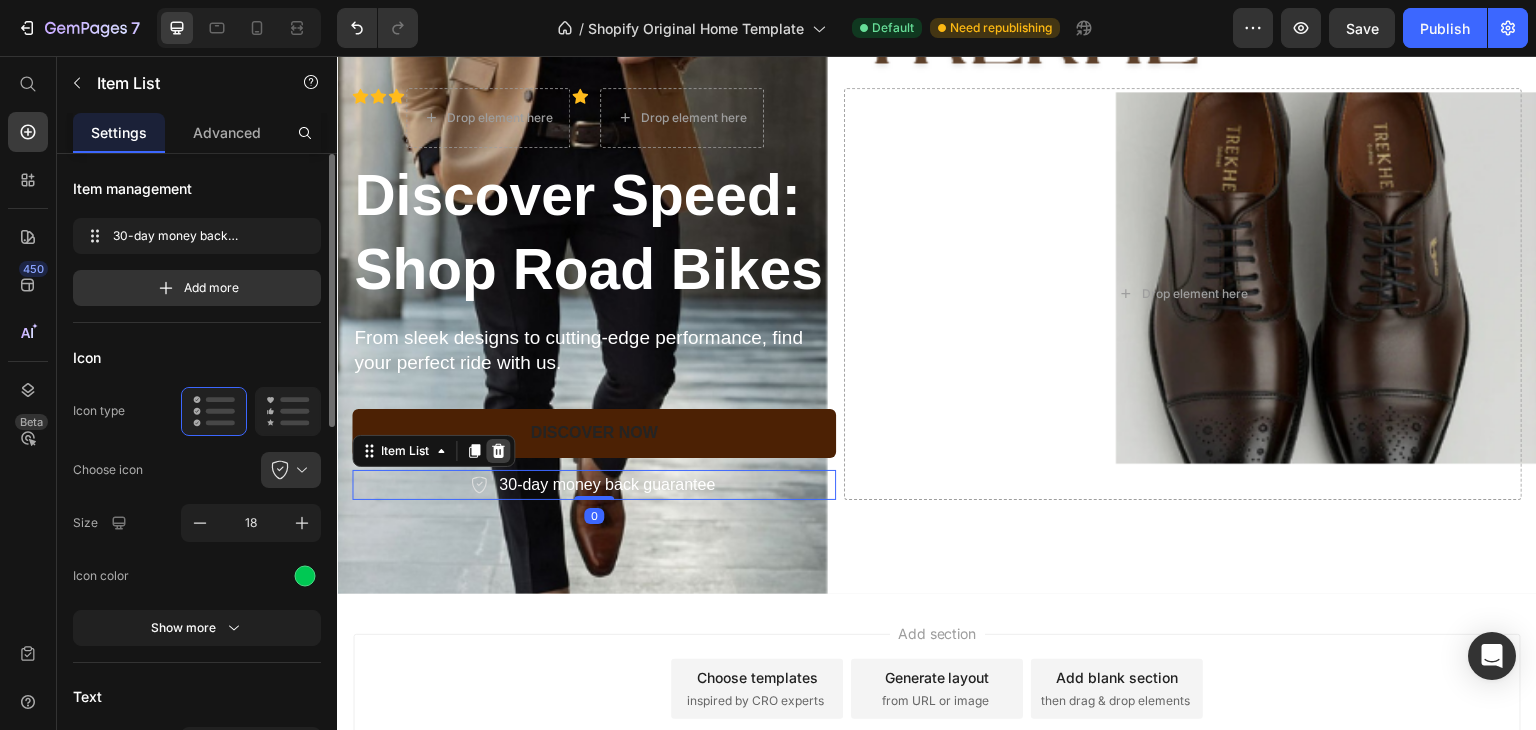 click 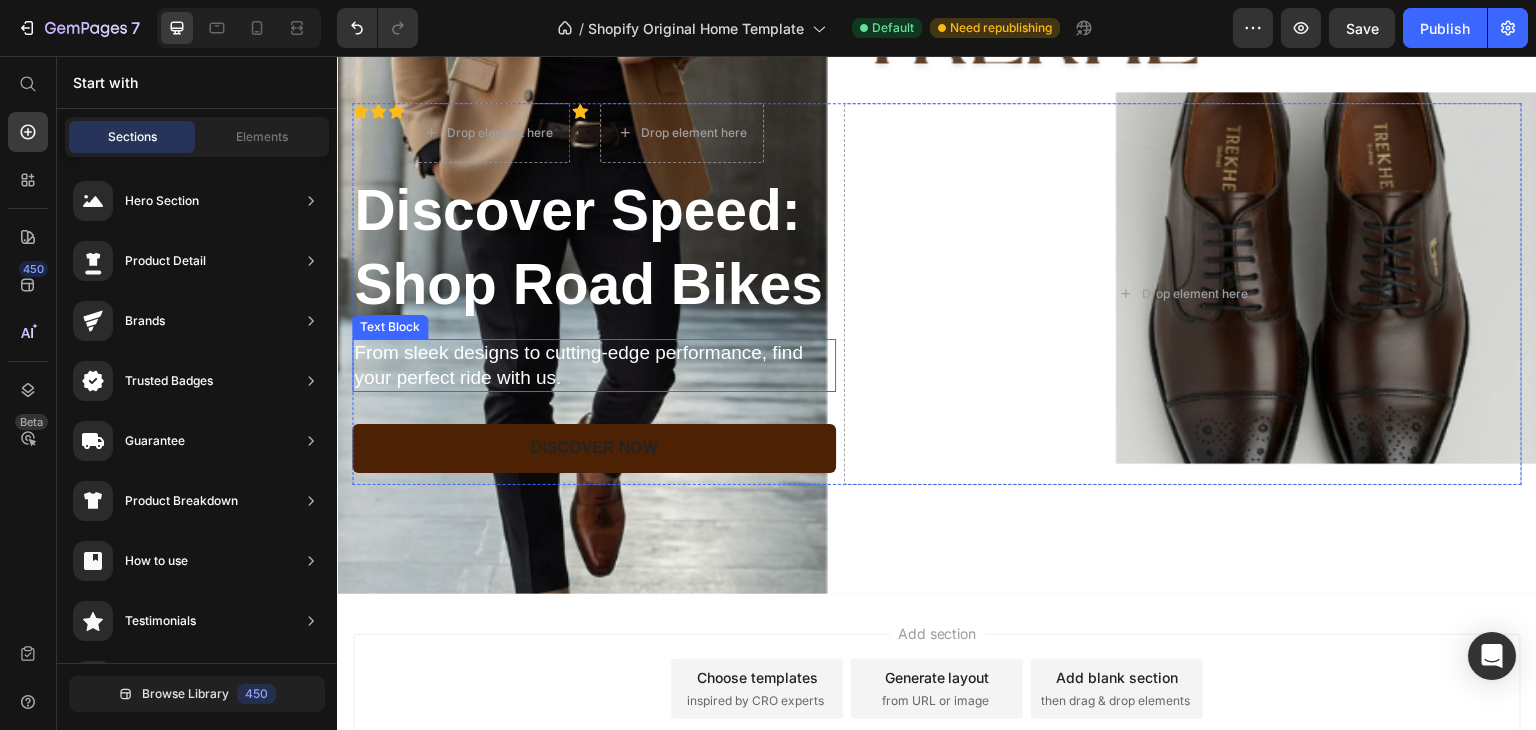 click on "From sleek designs to cutting-edge performance, find your perfect ride with us." at bounding box center (594, 365) 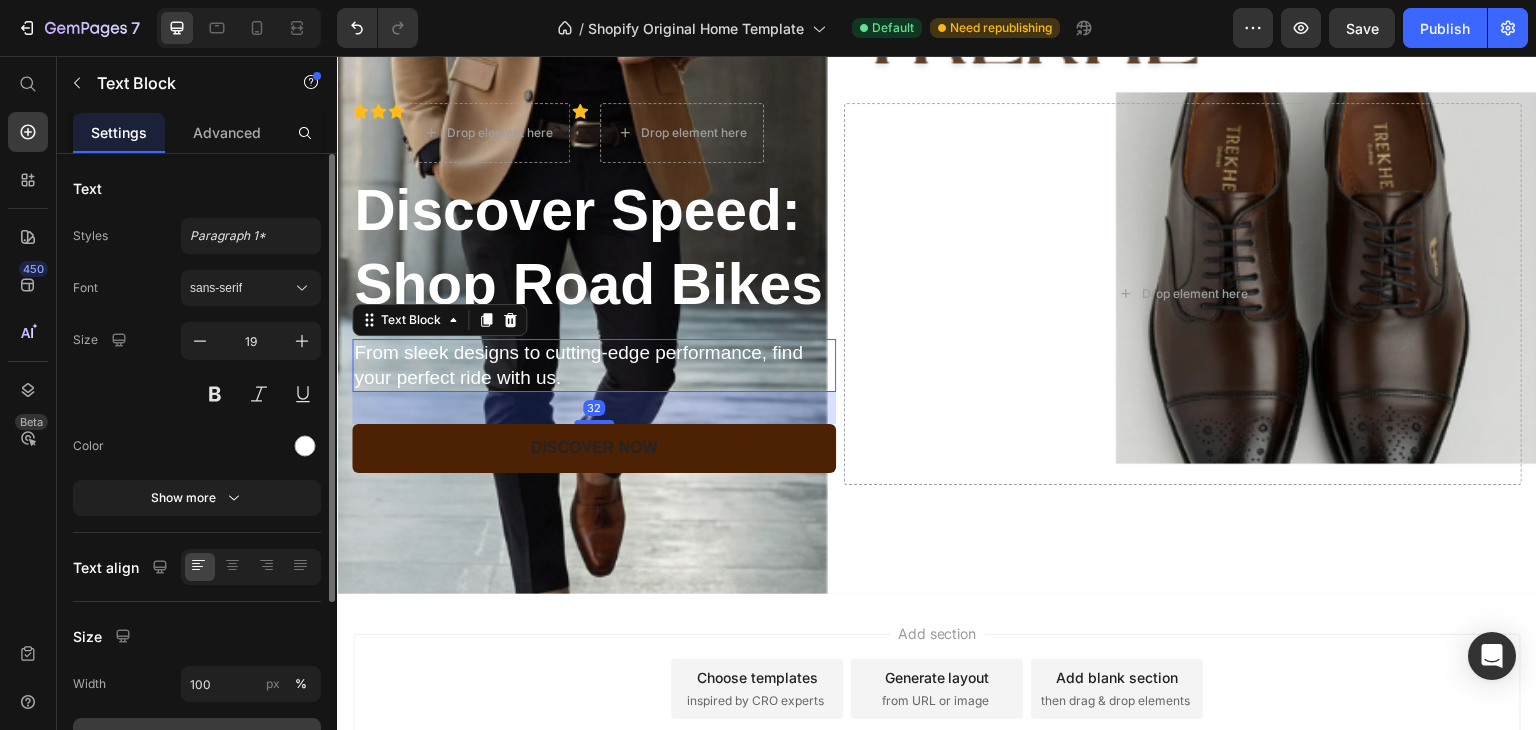 scroll, scrollTop: 200, scrollLeft: 0, axis: vertical 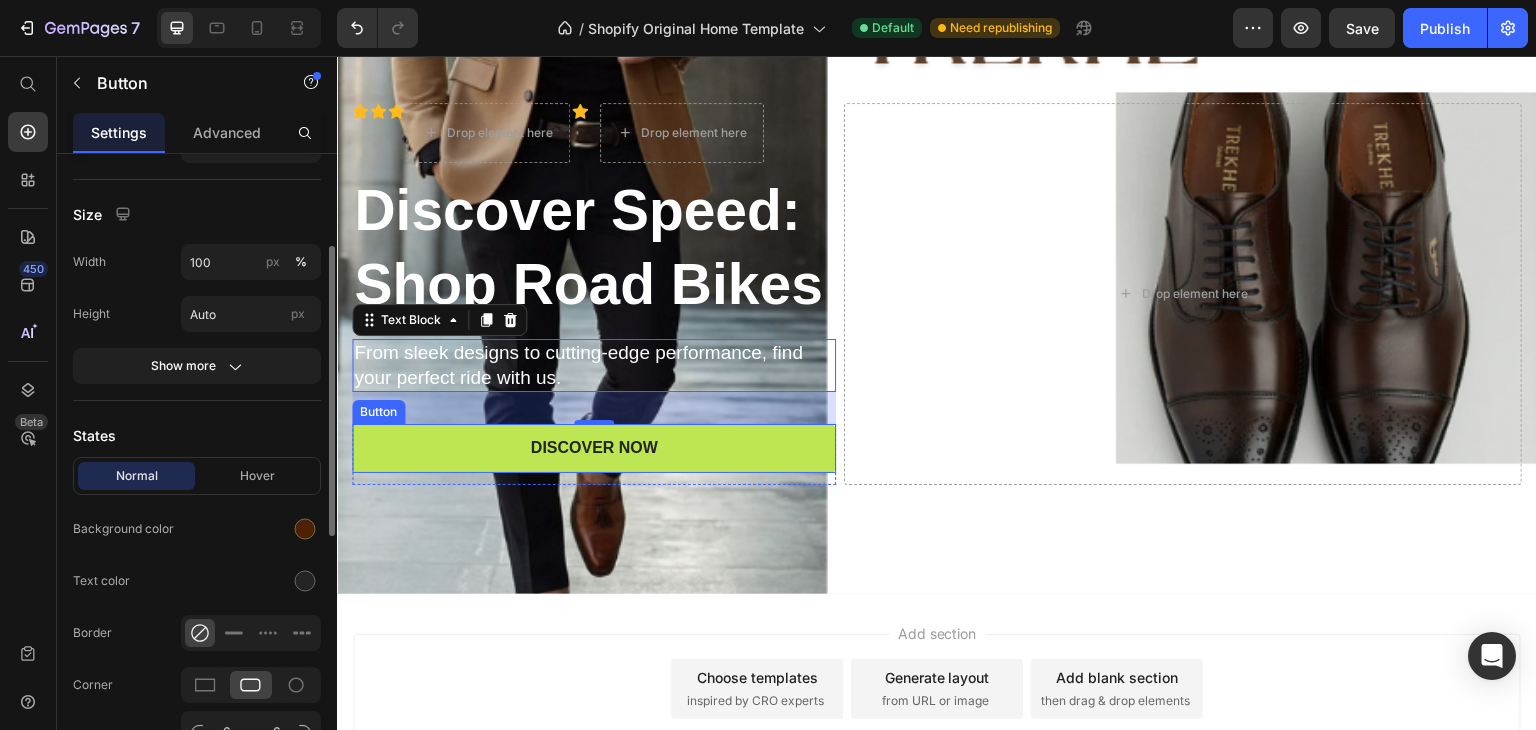 click on "Discover Now" at bounding box center [594, 448] 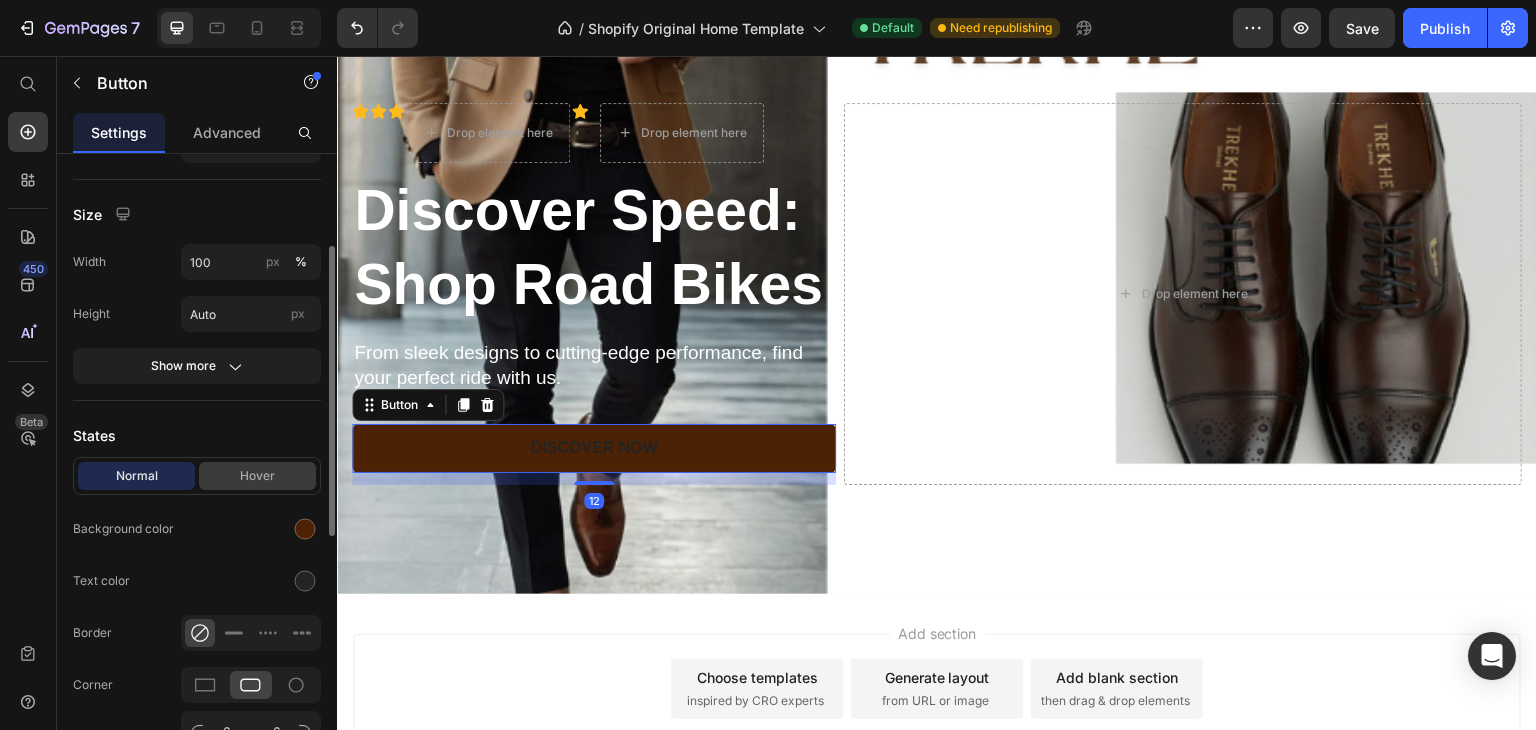 scroll, scrollTop: 300, scrollLeft: 0, axis: vertical 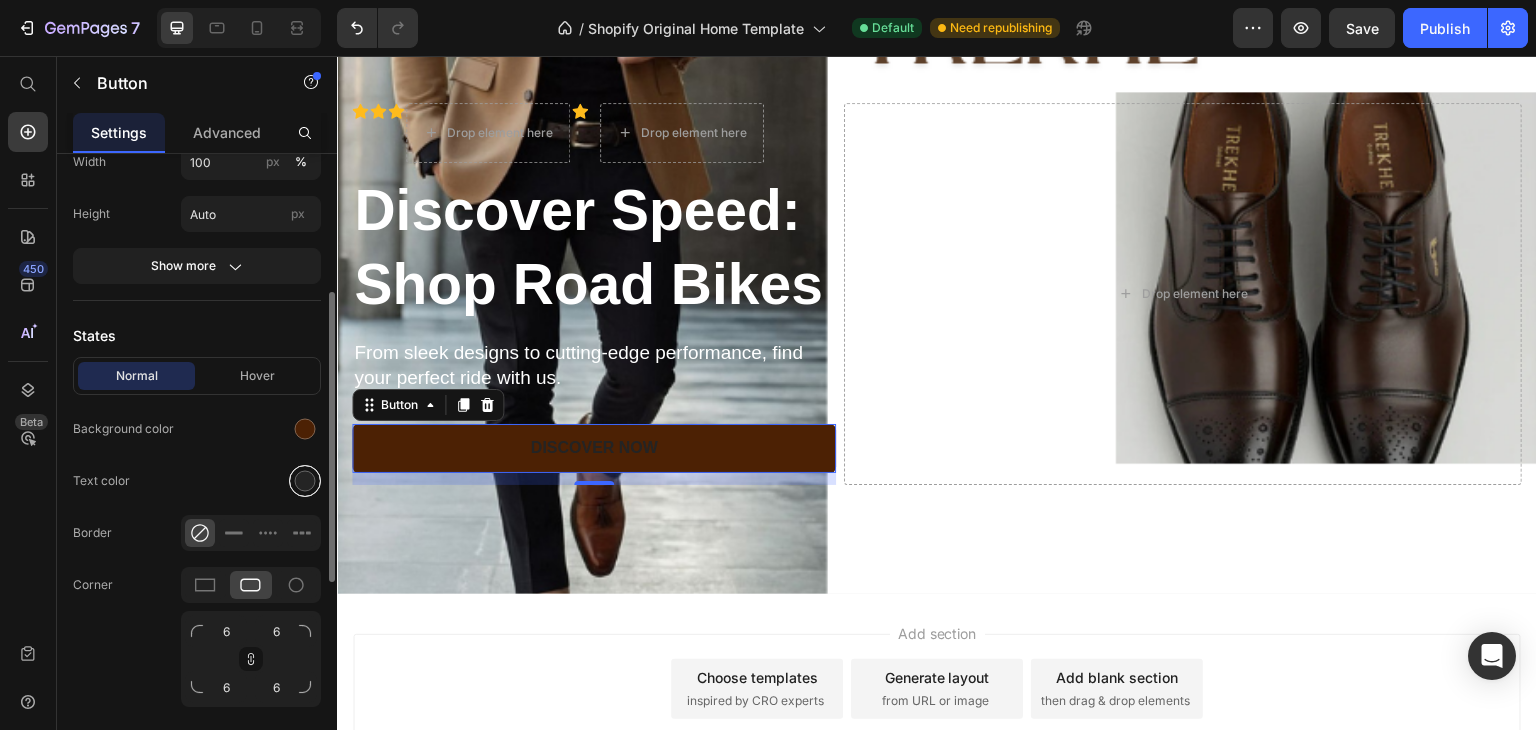 click at bounding box center [305, 481] 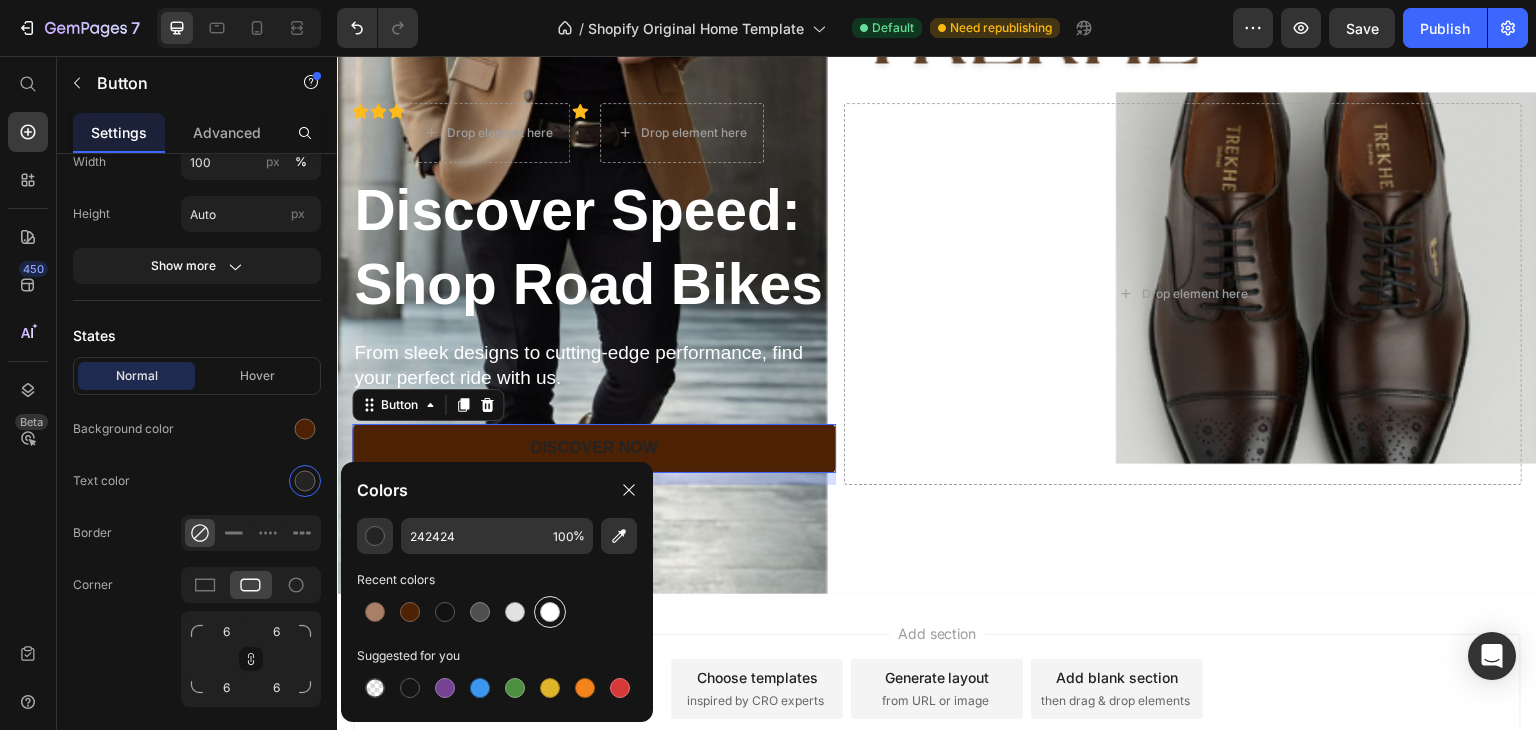 click at bounding box center (550, 612) 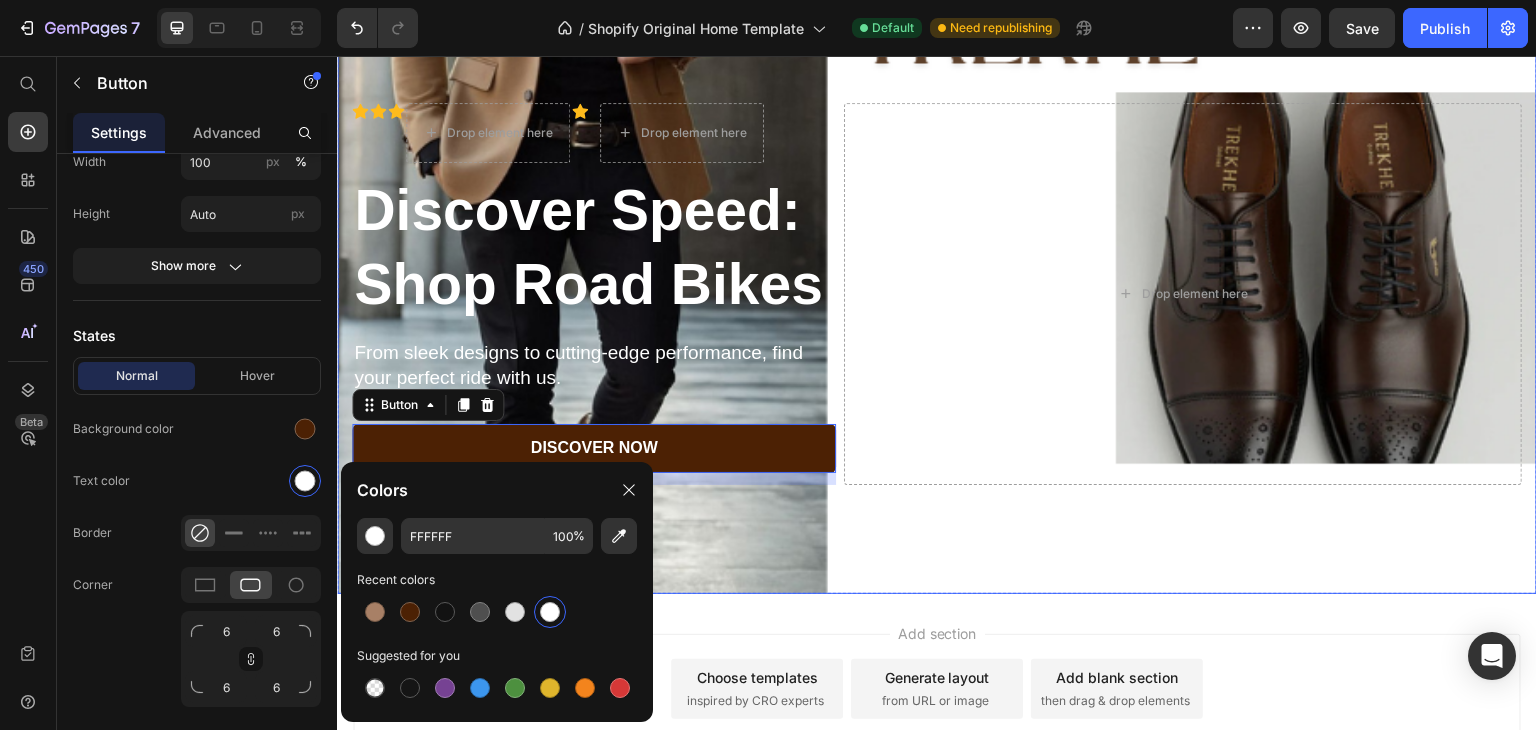 click at bounding box center (937, 294) 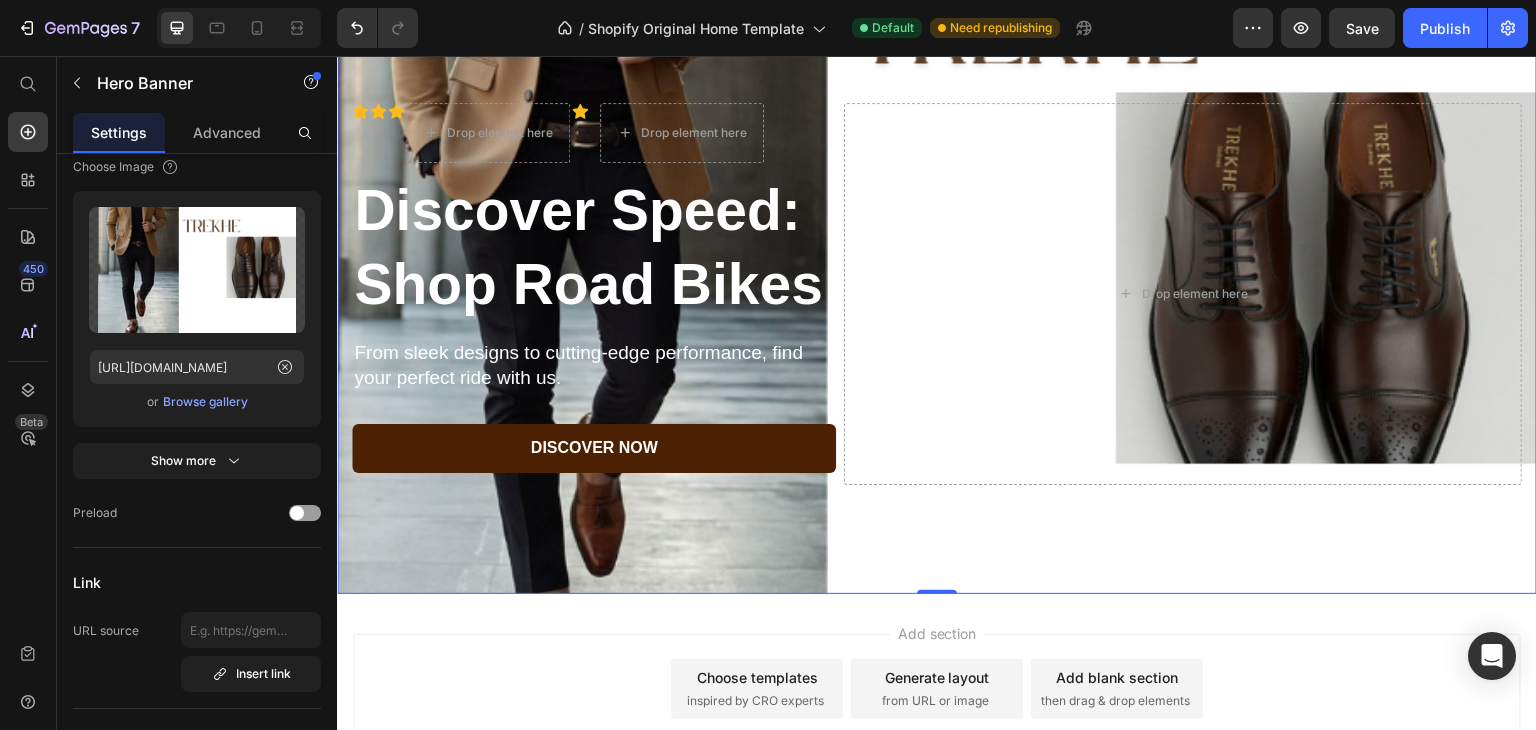 scroll, scrollTop: 0, scrollLeft: 0, axis: both 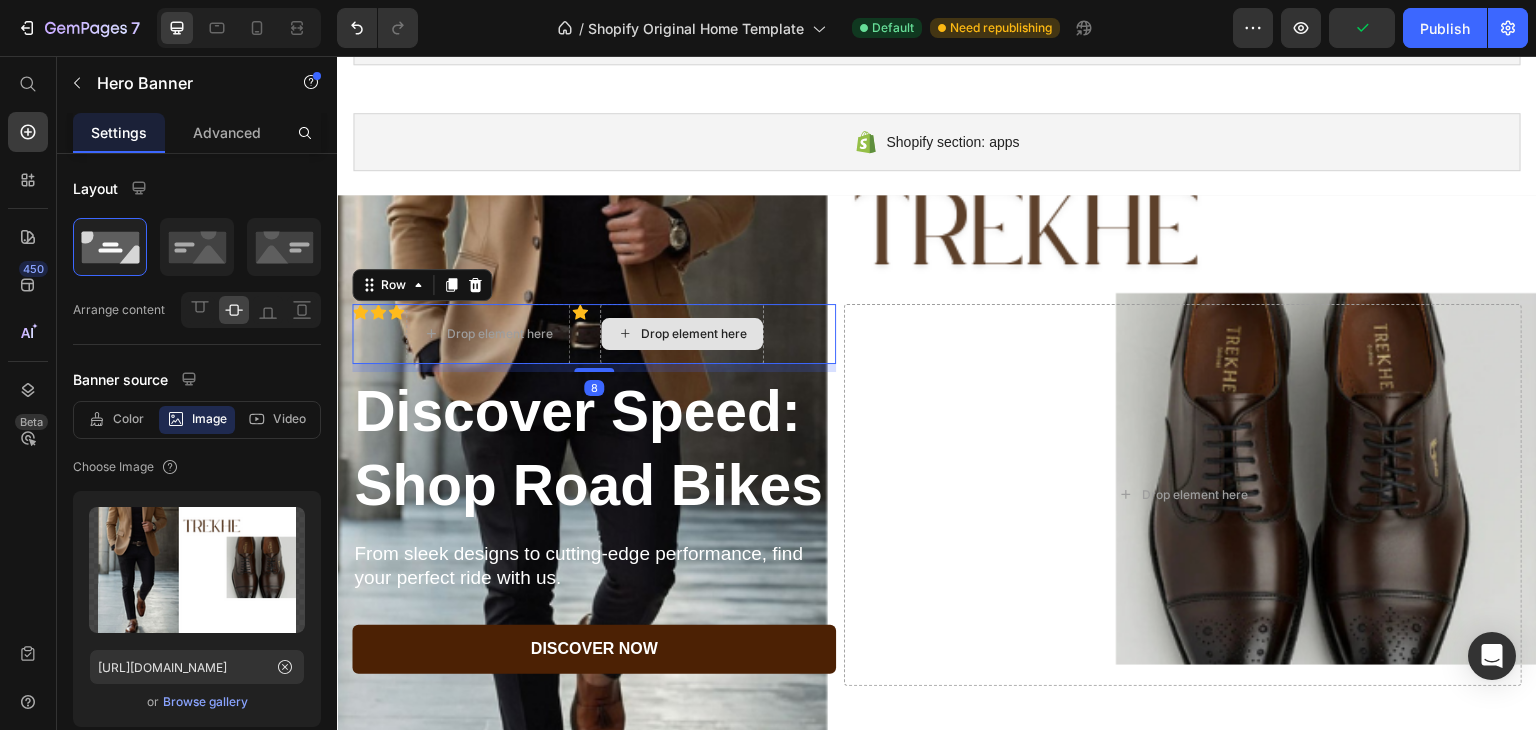 click on "Drop element here" at bounding box center [682, 334] 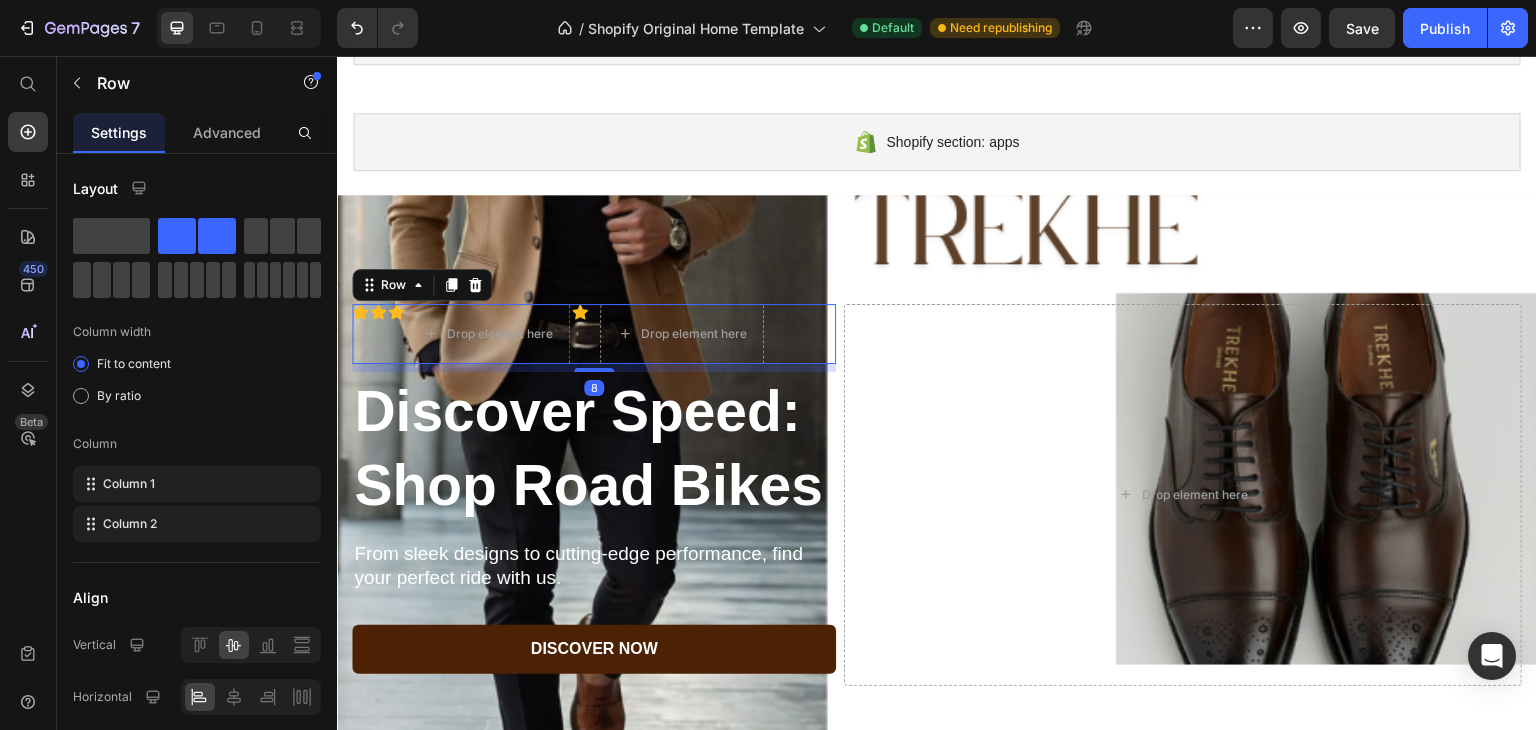 click at bounding box center (475, 285) 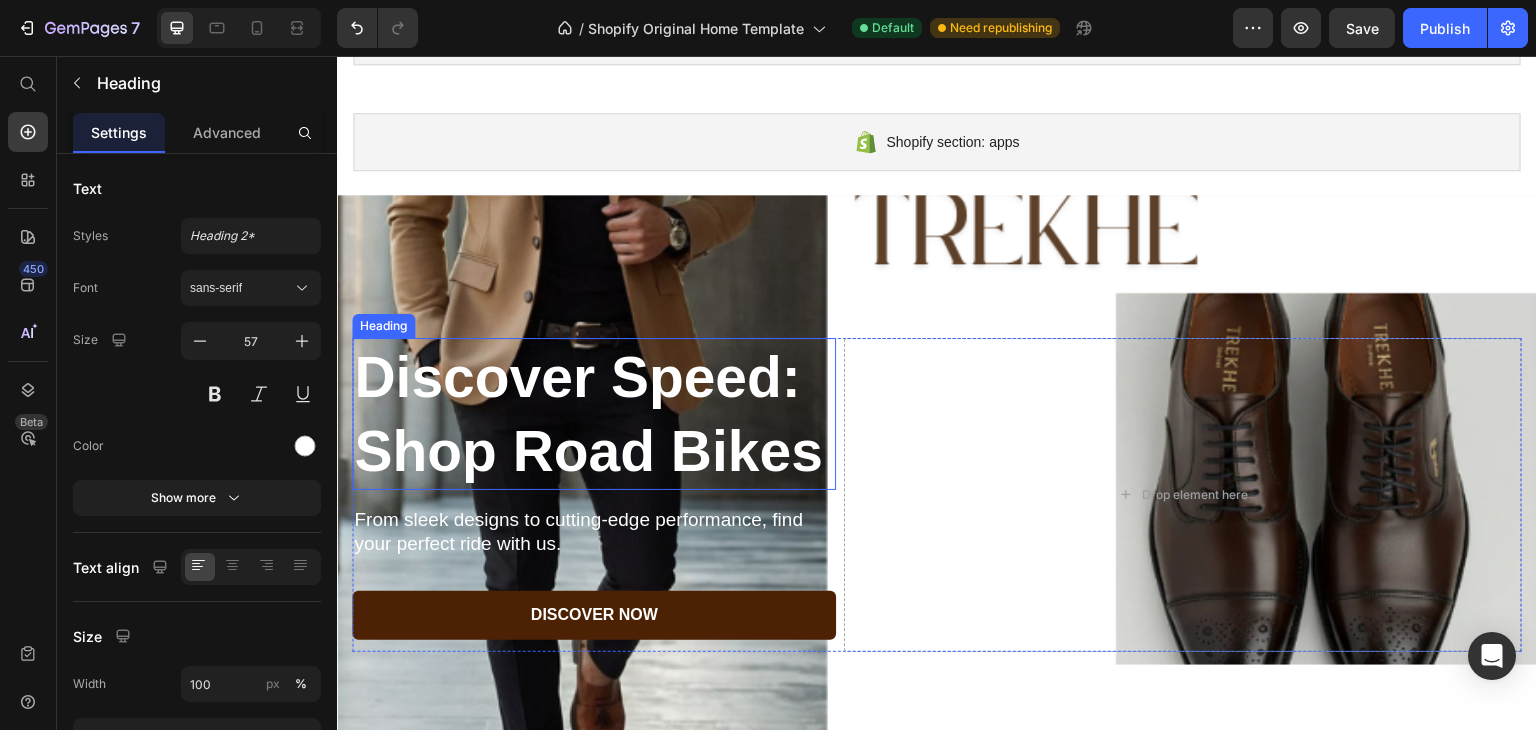 click on "Discover Speed: Shop Road Bikes" at bounding box center (594, 414) 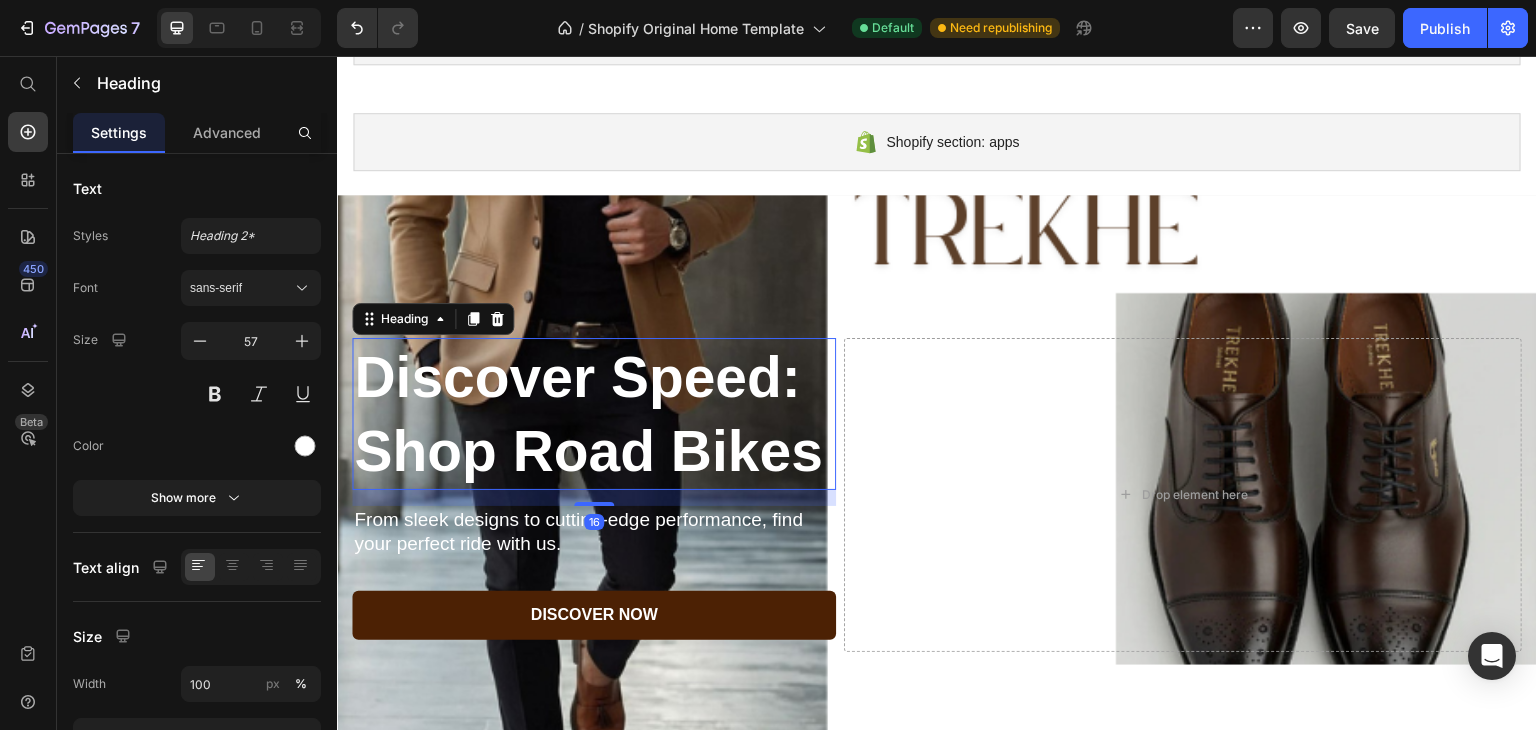click on "Discover Speed: Shop Road Bikes" at bounding box center [594, 414] 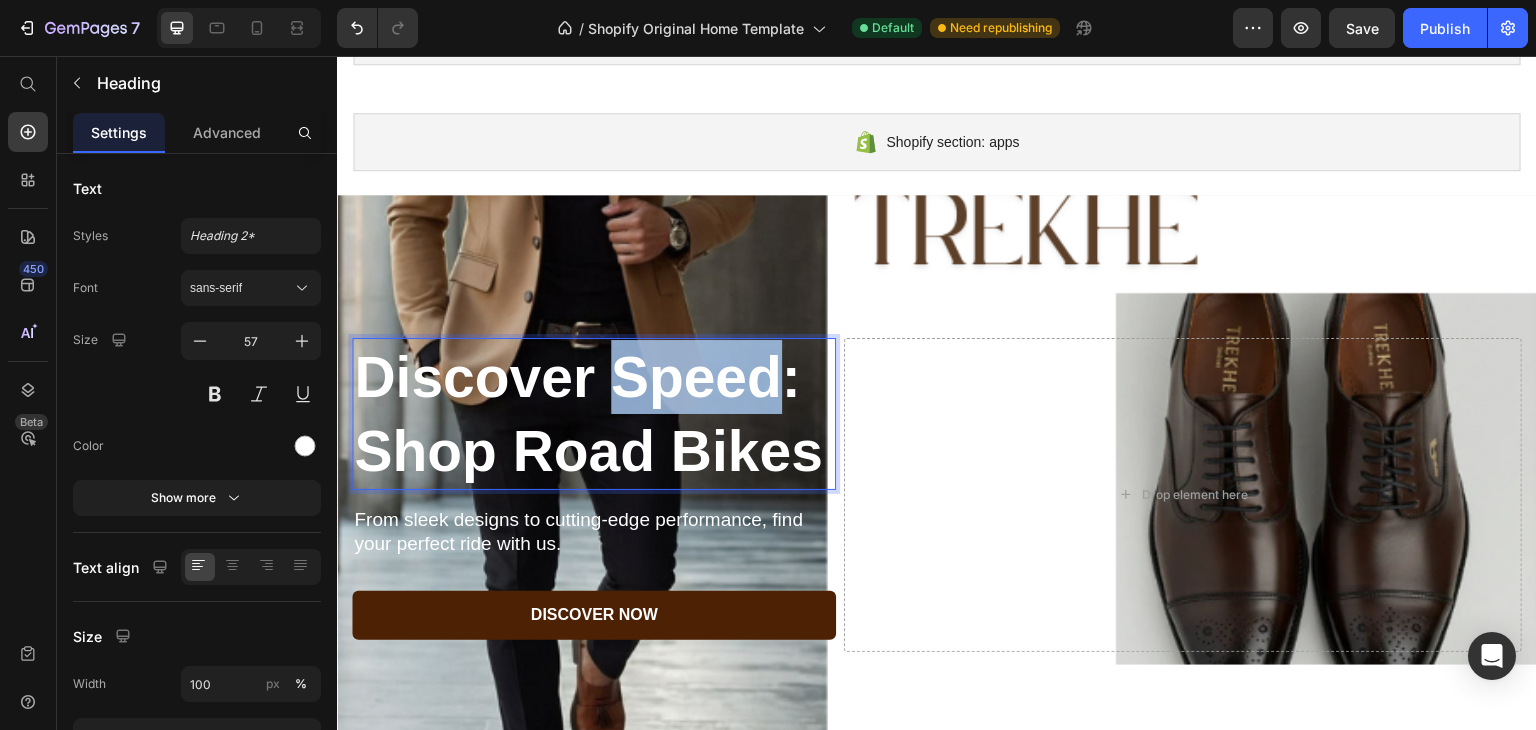 click on "Discover Speed: Shop Road Bikes" at bounding box center (594, 414) 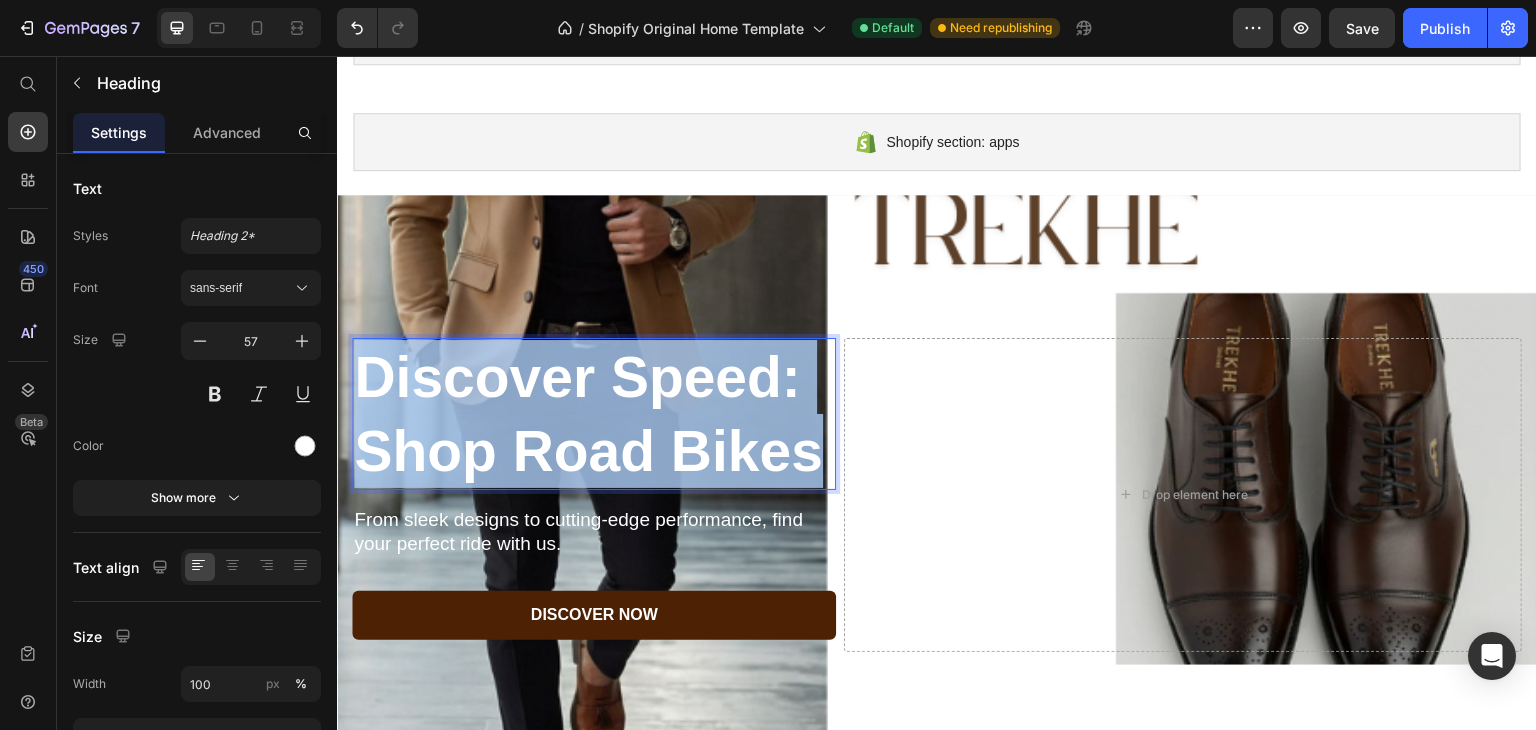 click on "Discover Speed: Shop Road Bikes" at bounding box center (594, 414) 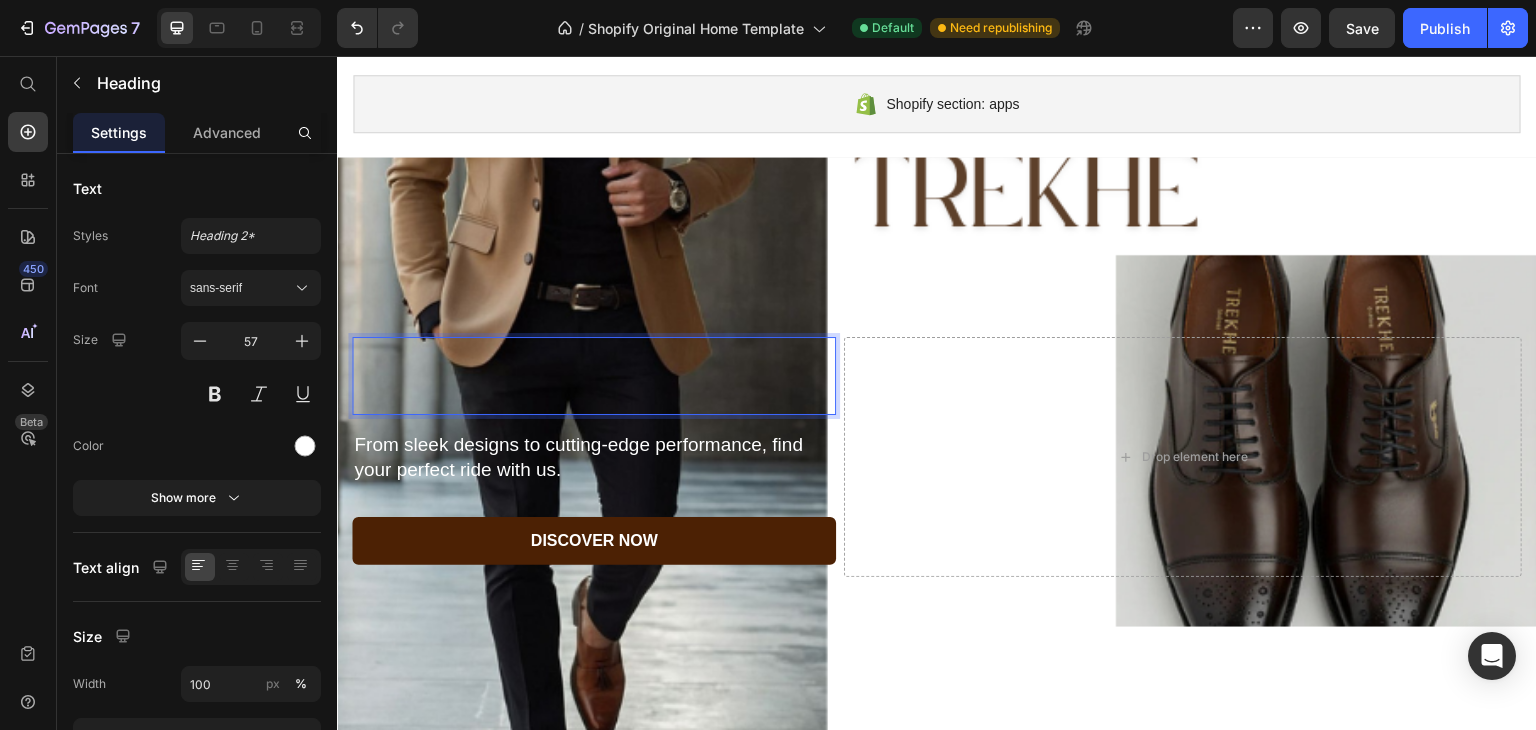 scroll, scrollTop: 1489, scrollLeft: 0, axis: vertical 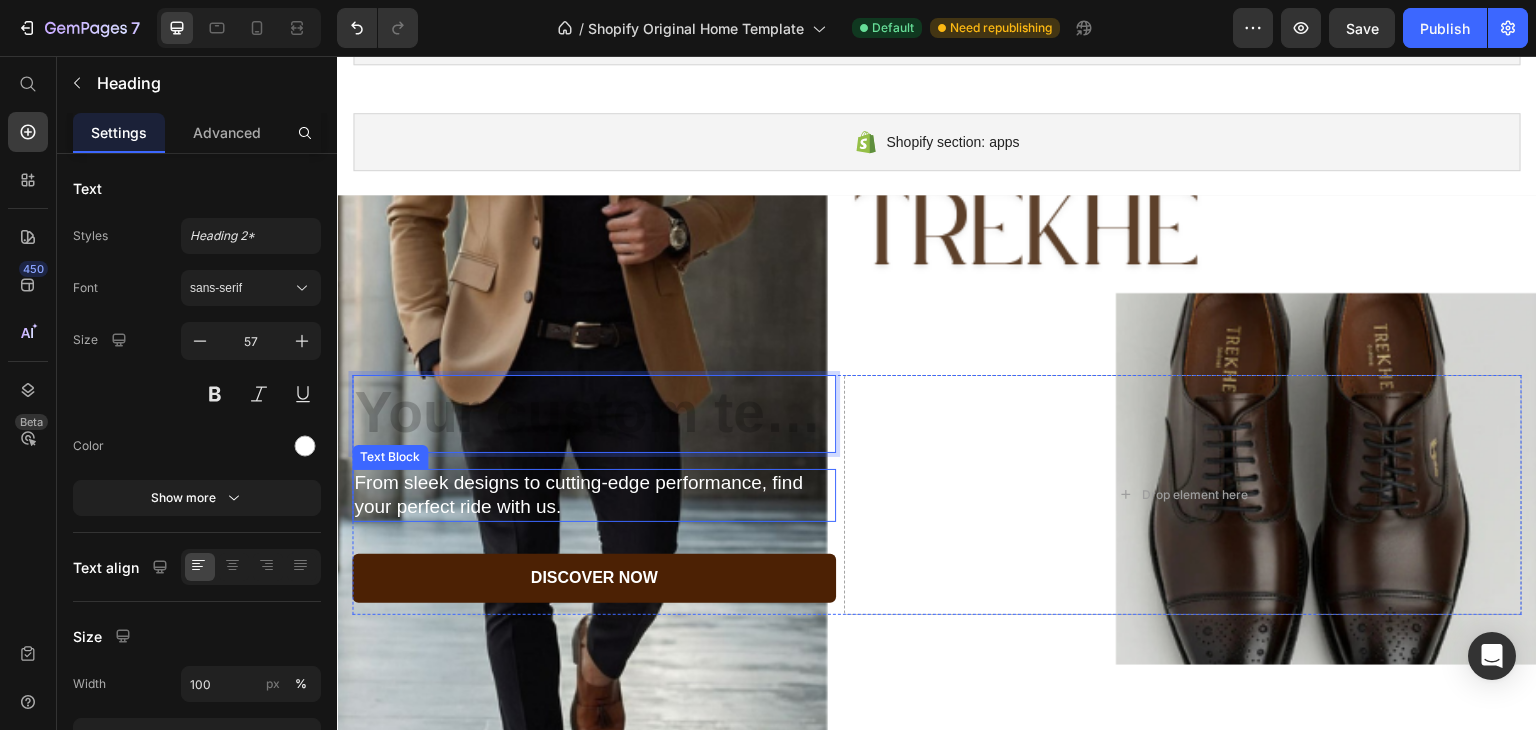 click on "From sleek designs to cutting-edge performance, find your perfect ride with us." at bounding box center (594, 495) 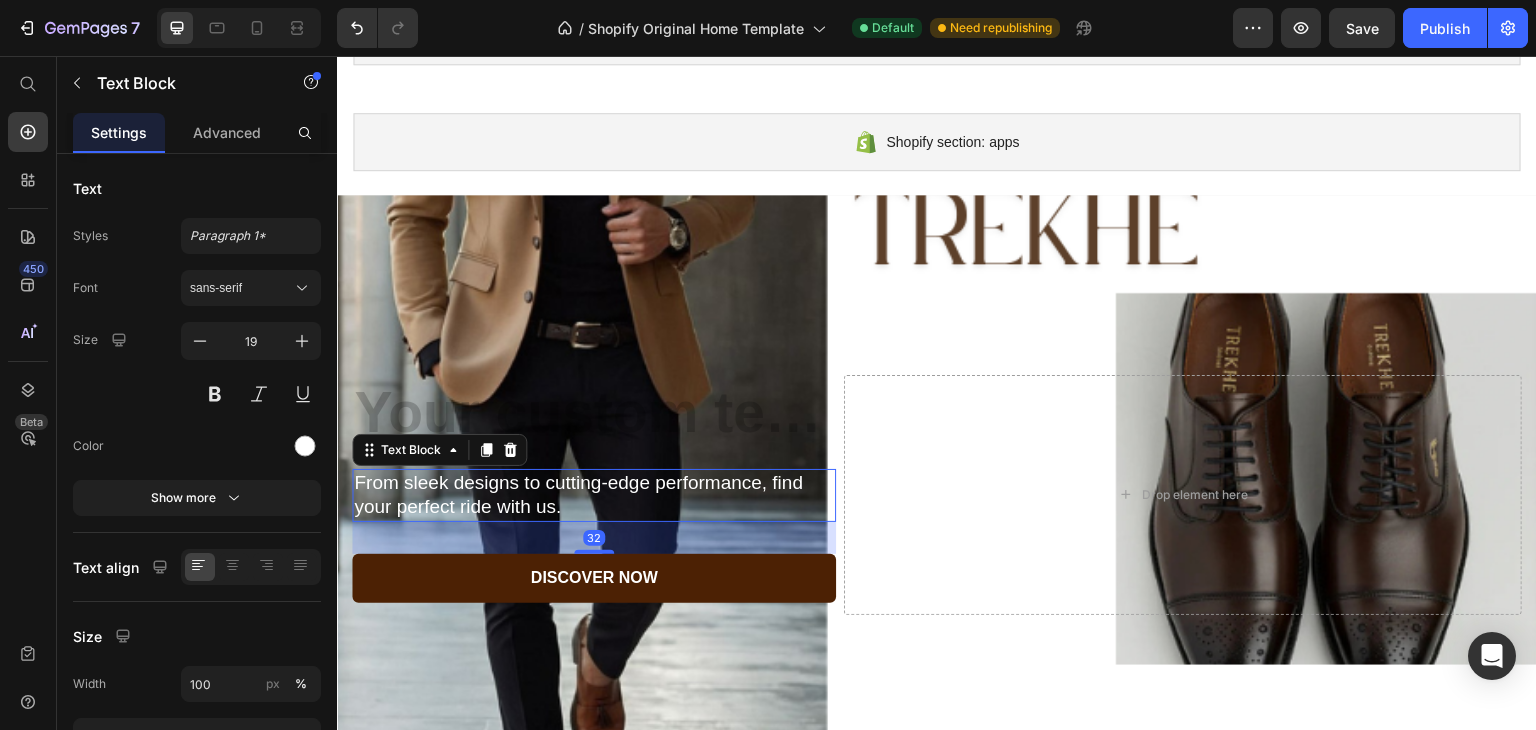 click on "From sleek designs to cutting-edge performance, find your perfect ride with us." at bounding box center [594, 495] 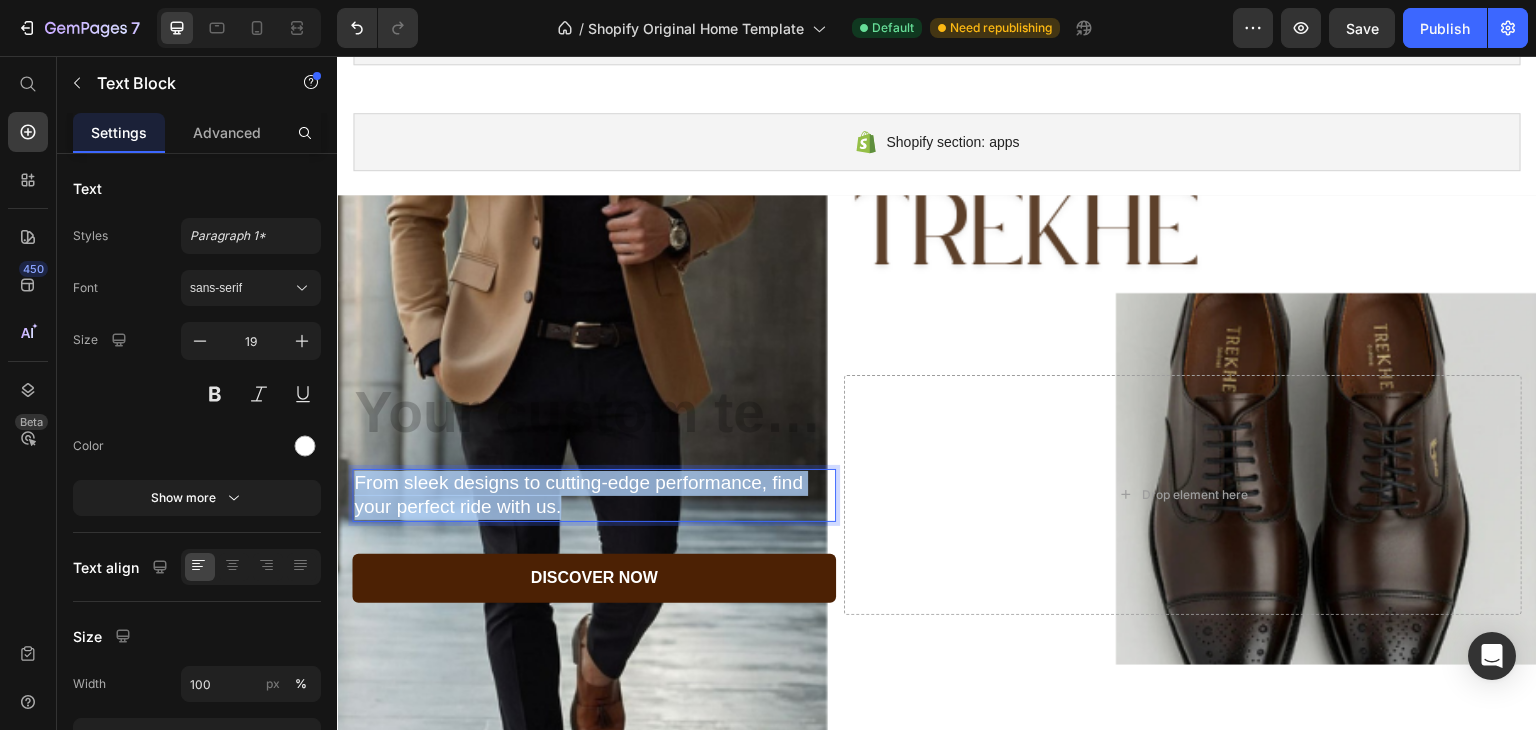 click on "From sleek designs to cutting-edge performance, find your perfect ride with us." at bounding box center (594, 495) 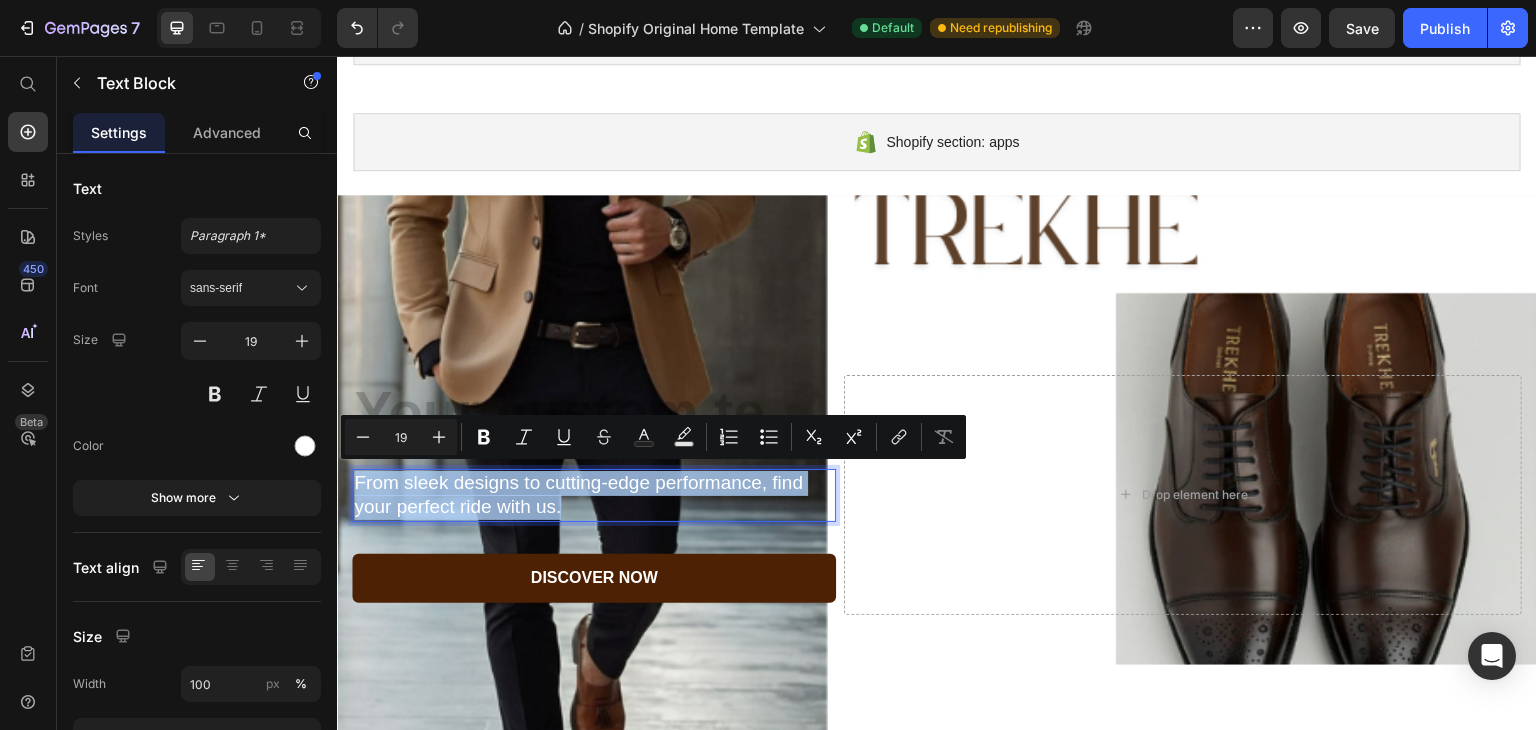 click on "From sleek designs to cutting-edge performance, find your perfect ride with us." at bounding box center (594, 495) 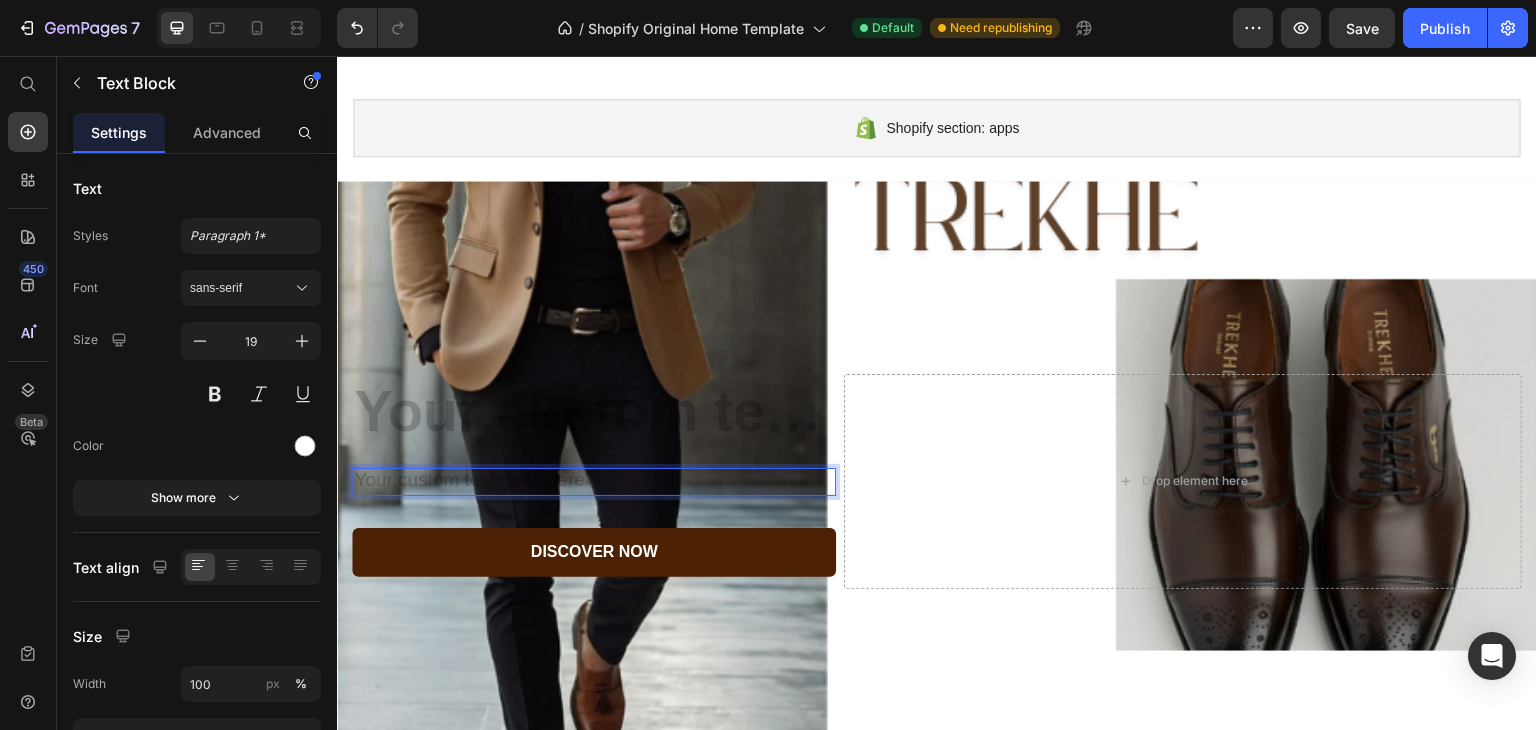 scroll, scrollTop: 1490, scrollLeft: 0, axis: vertical 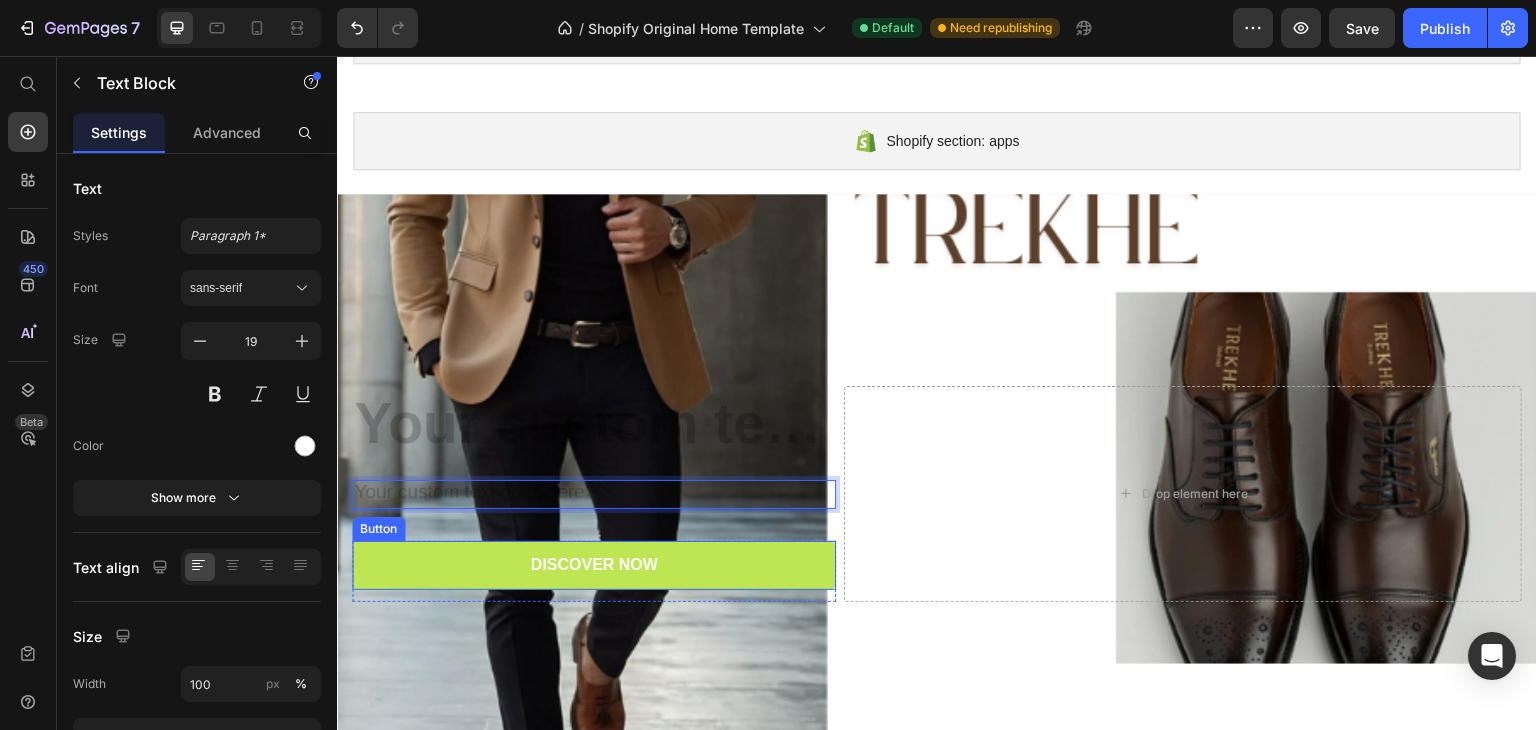 click on "Discover Now" at bounding box center (594, 565) 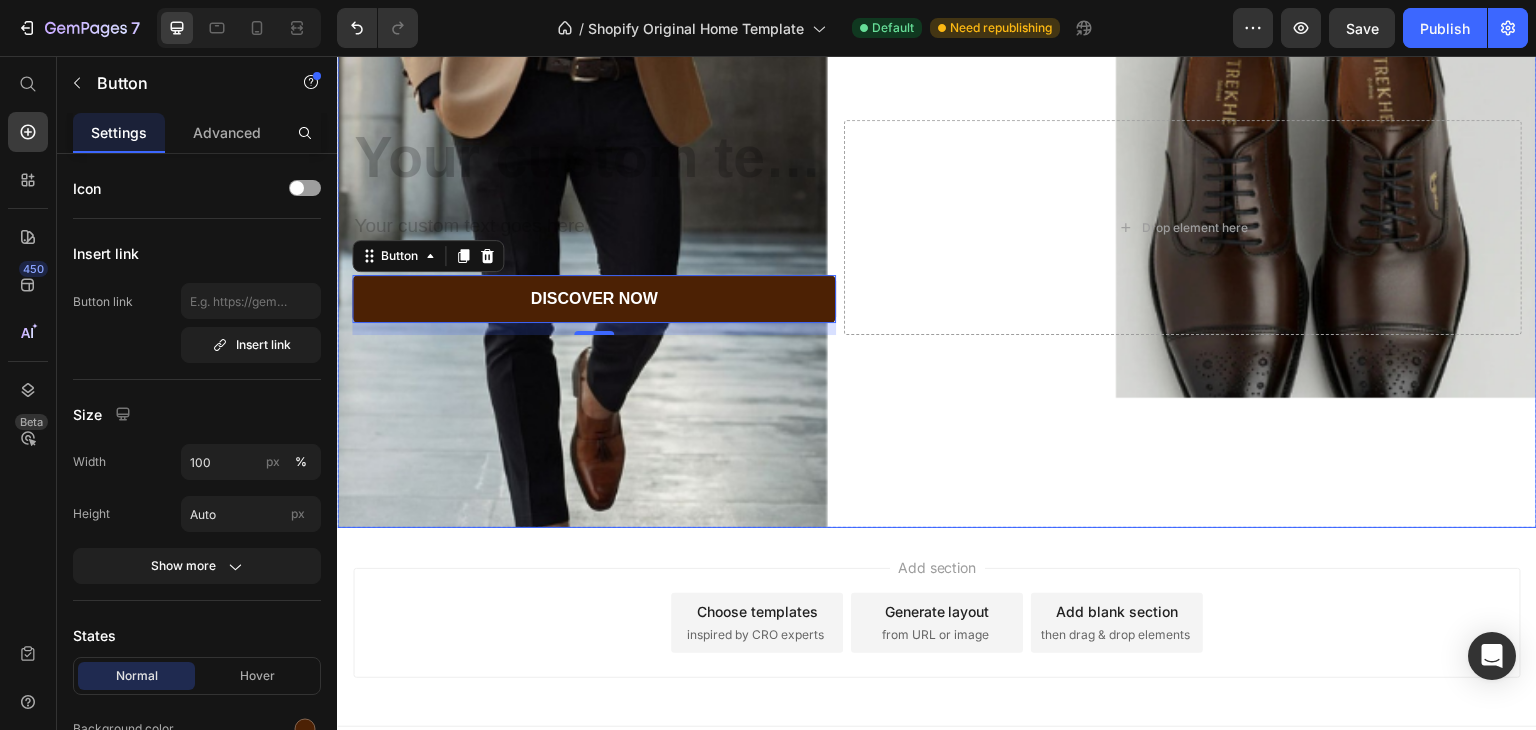 scroll, scrollTop: 1789, scrollLeft: 0, axis: vertical 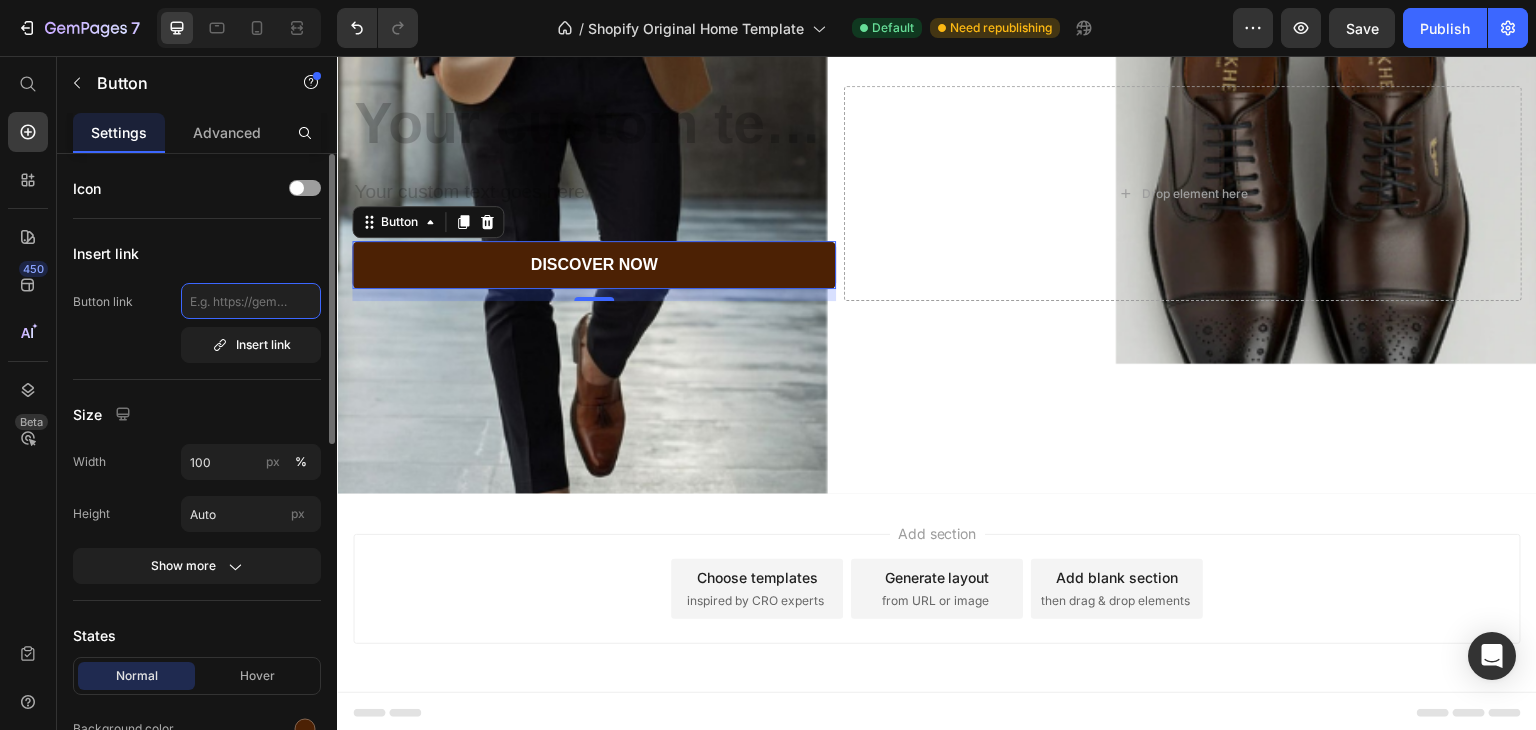 click 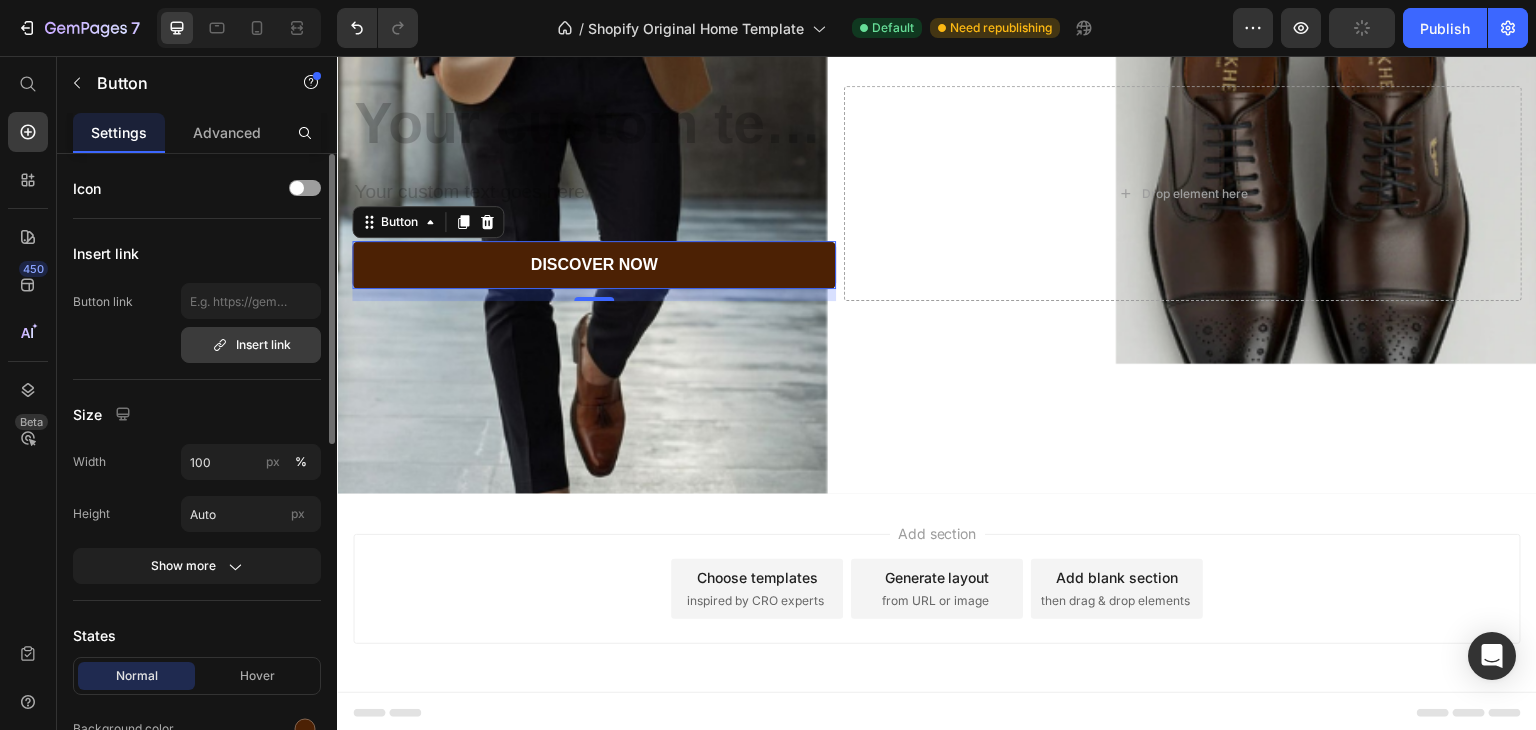 click on "Insert link" at bounding box center [251, 345] 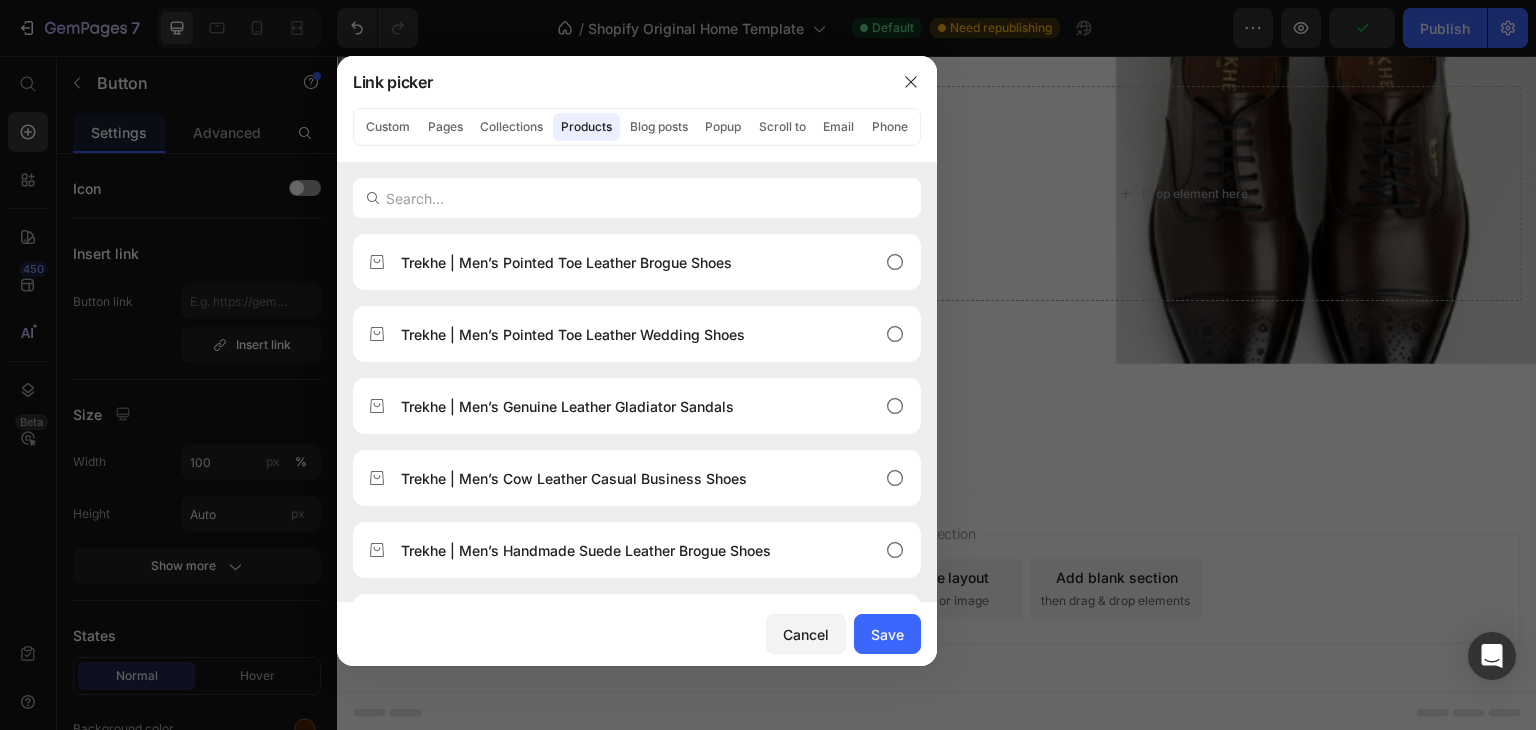 click on "Products" 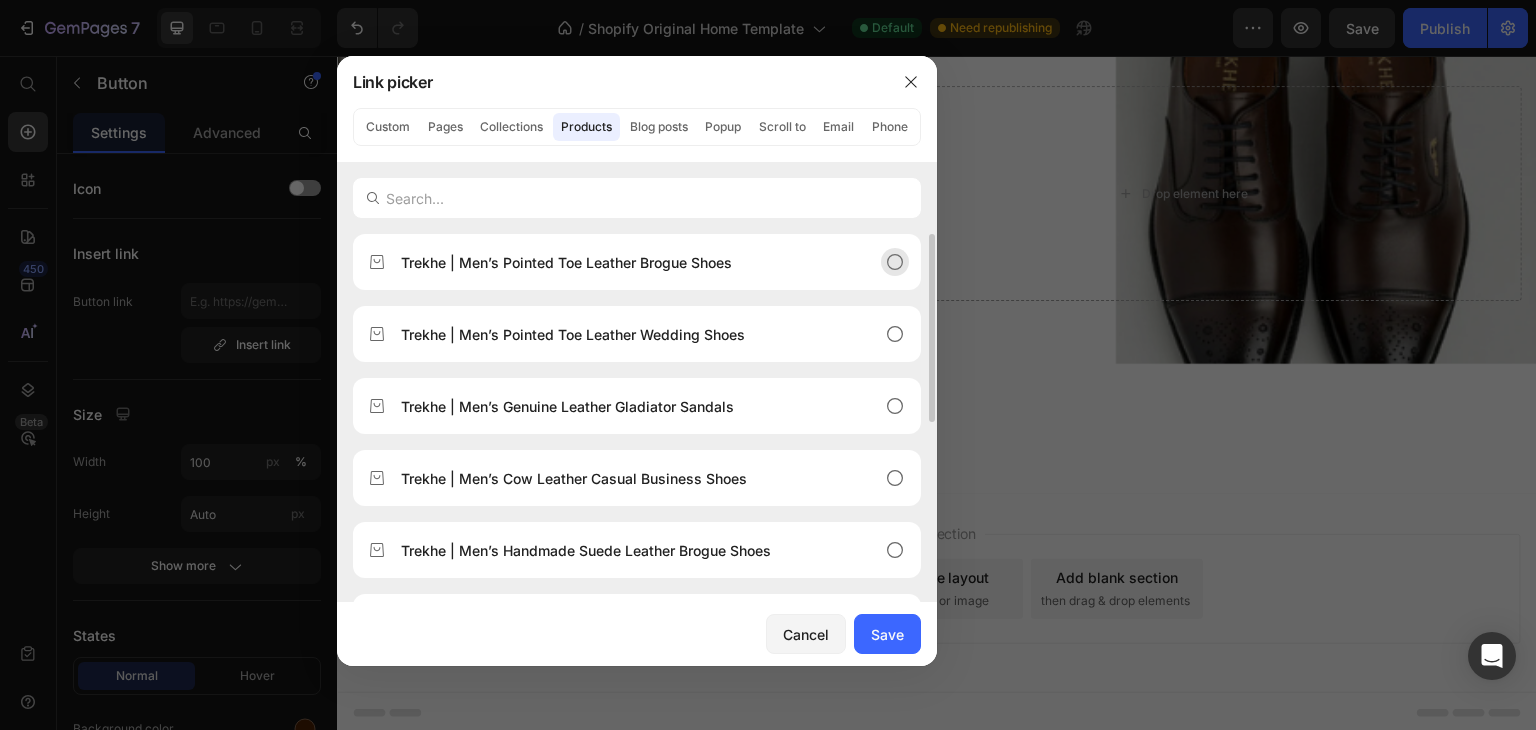 click 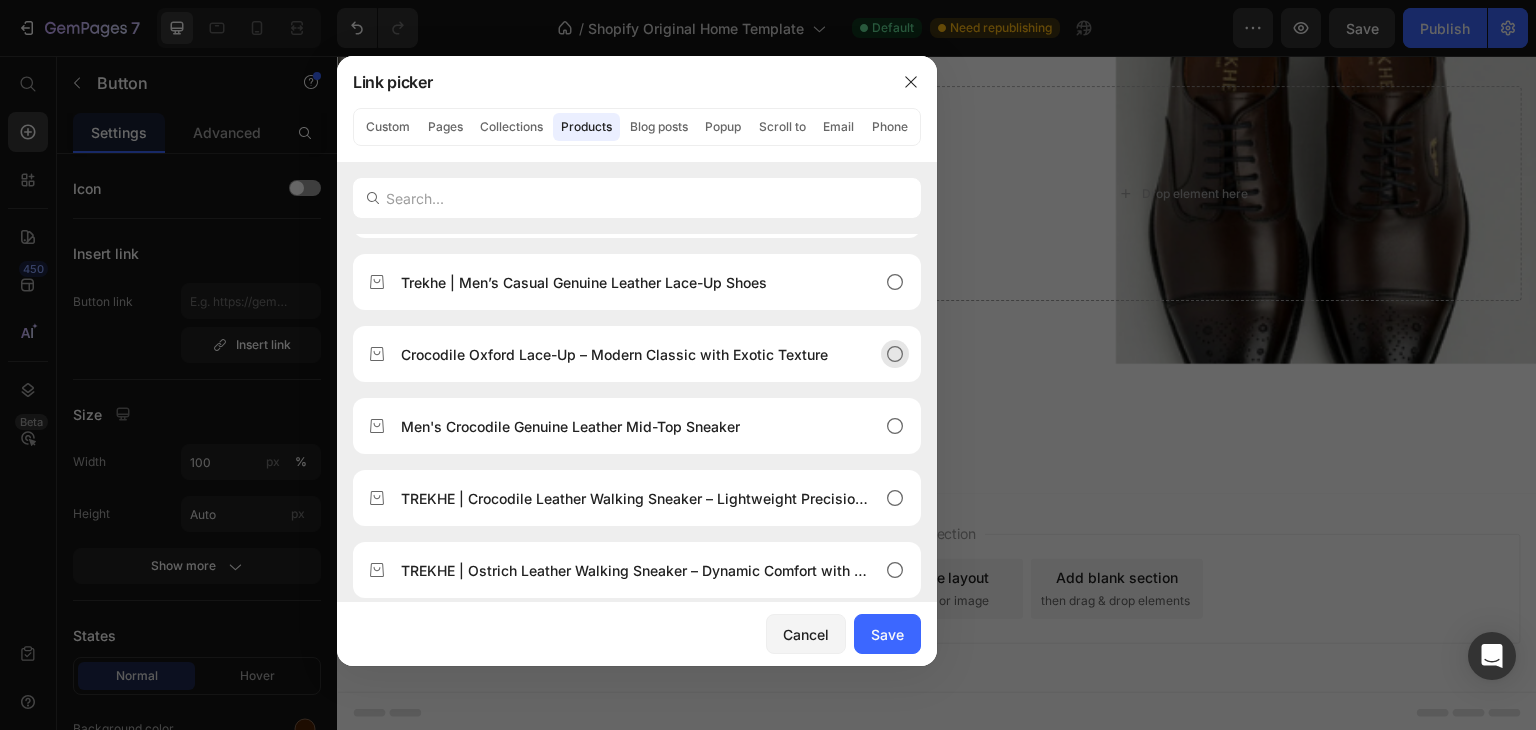 scroll, scrollTop: 0, scrollLeft: 0, axis: both 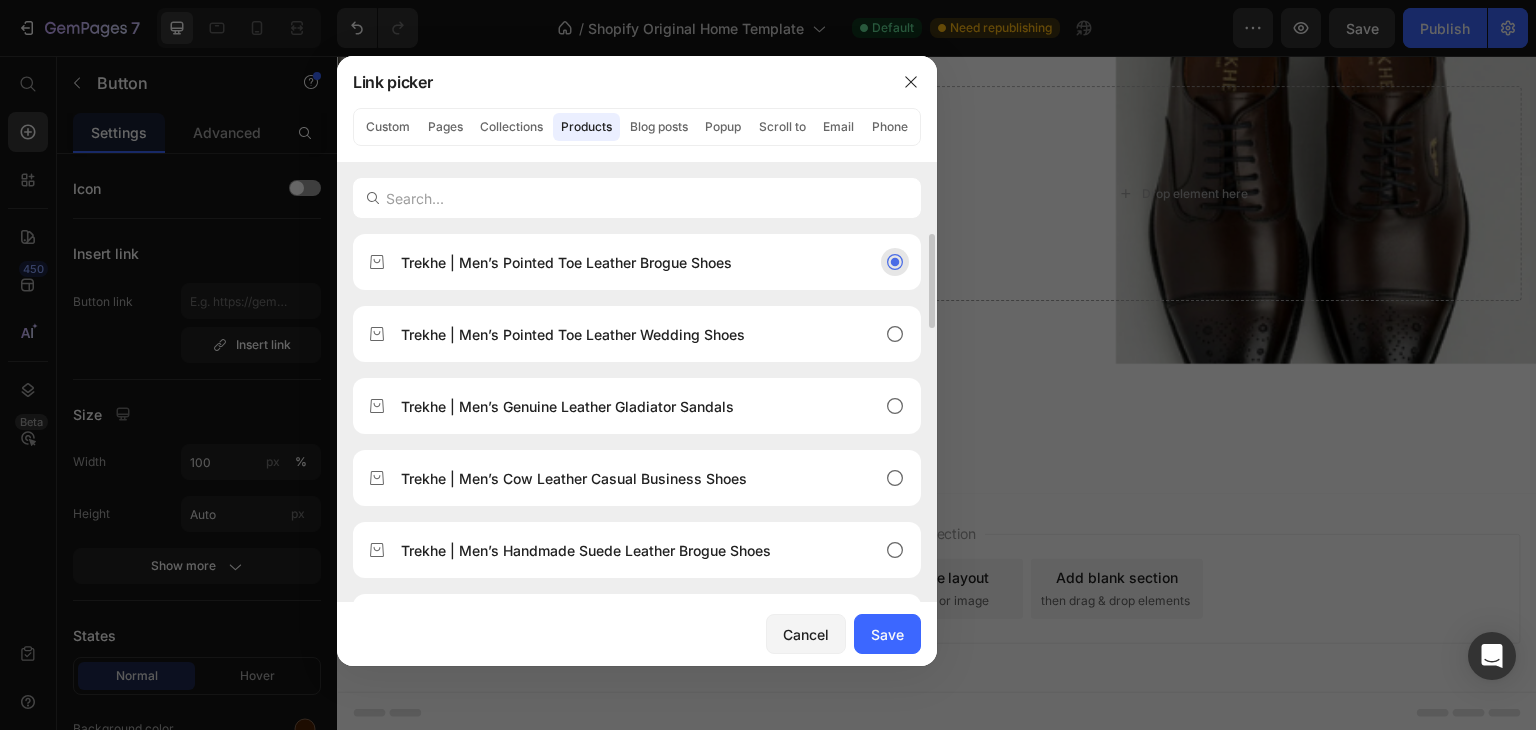 click 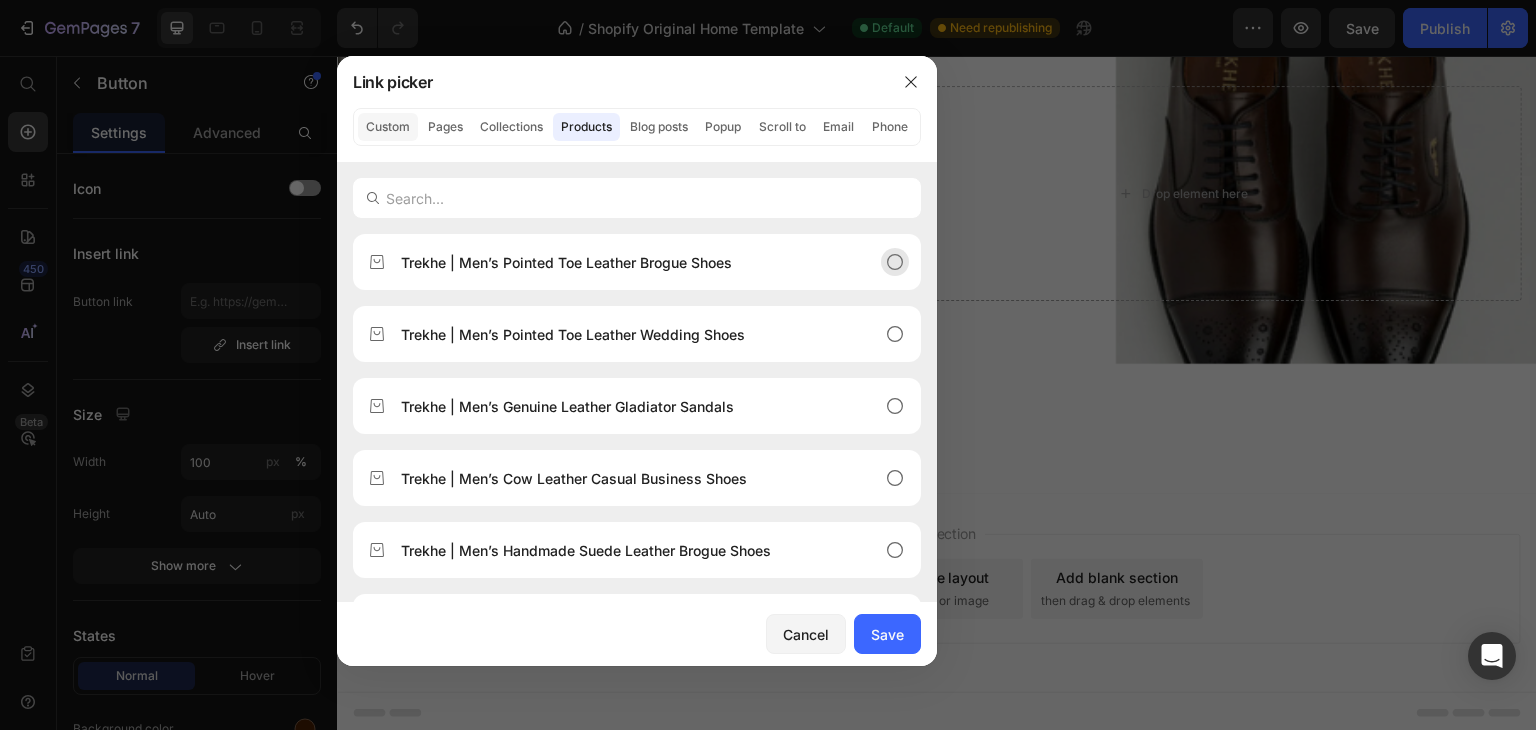 click on "Custom" 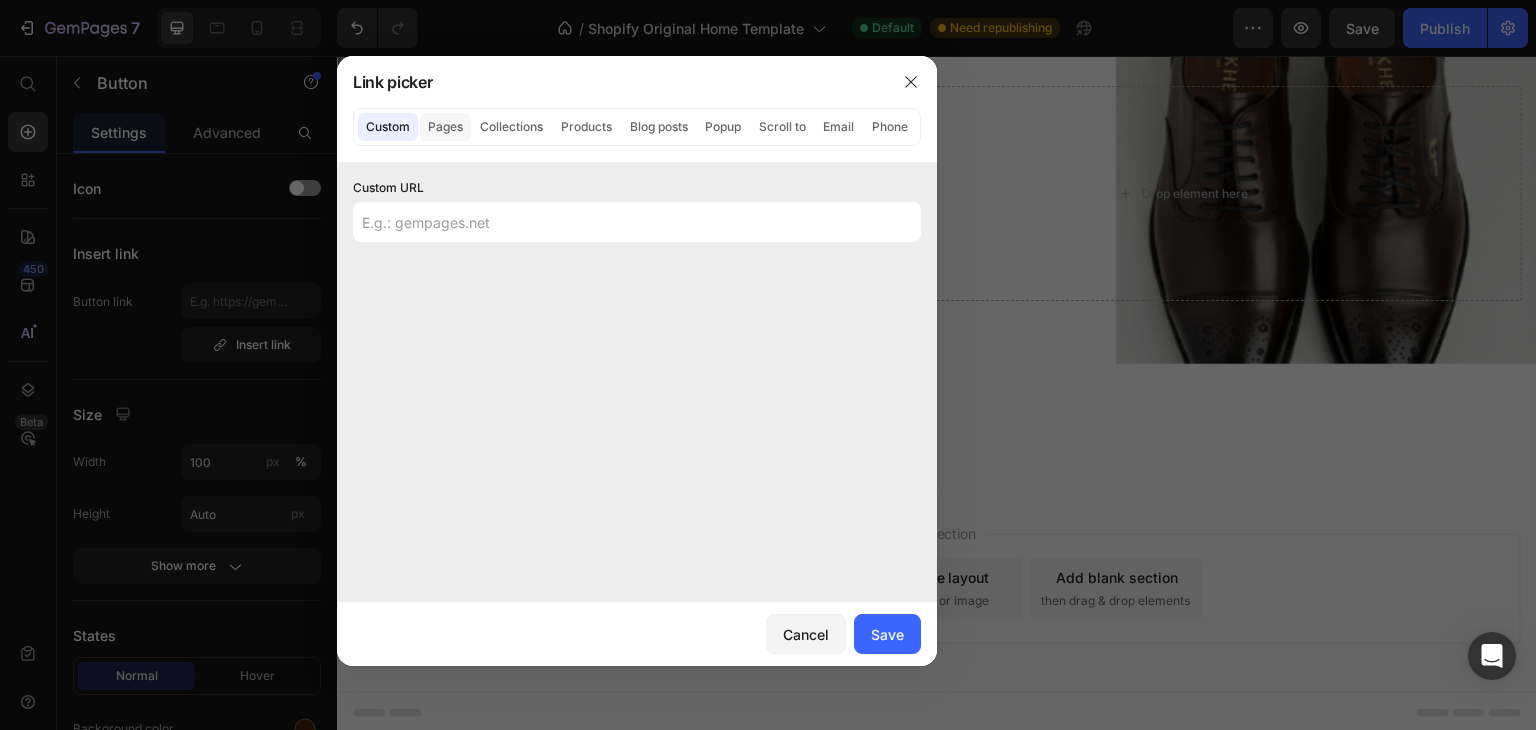 click on "Pages" 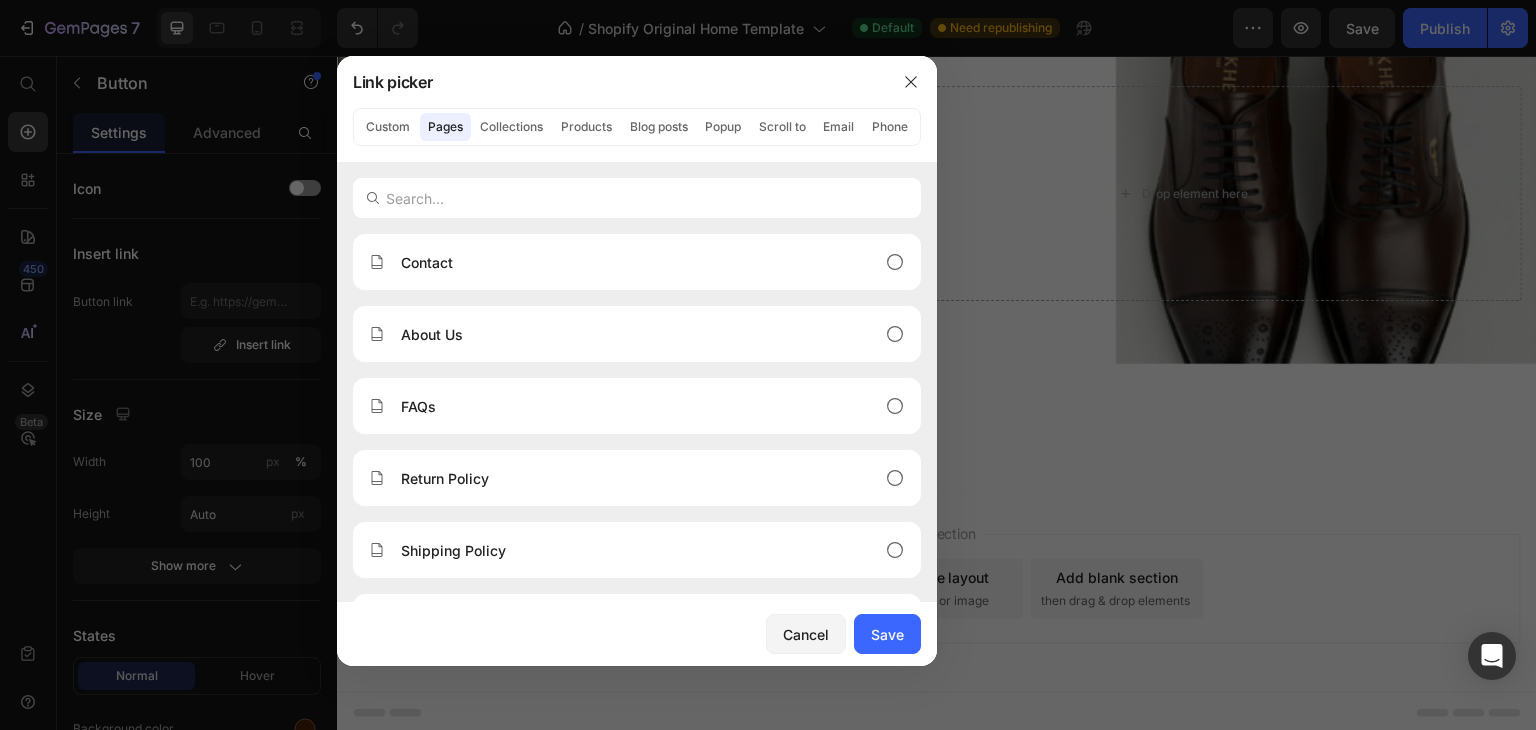 scroll, scrollTop: 280, scrollLeft: 0, axis: vertical 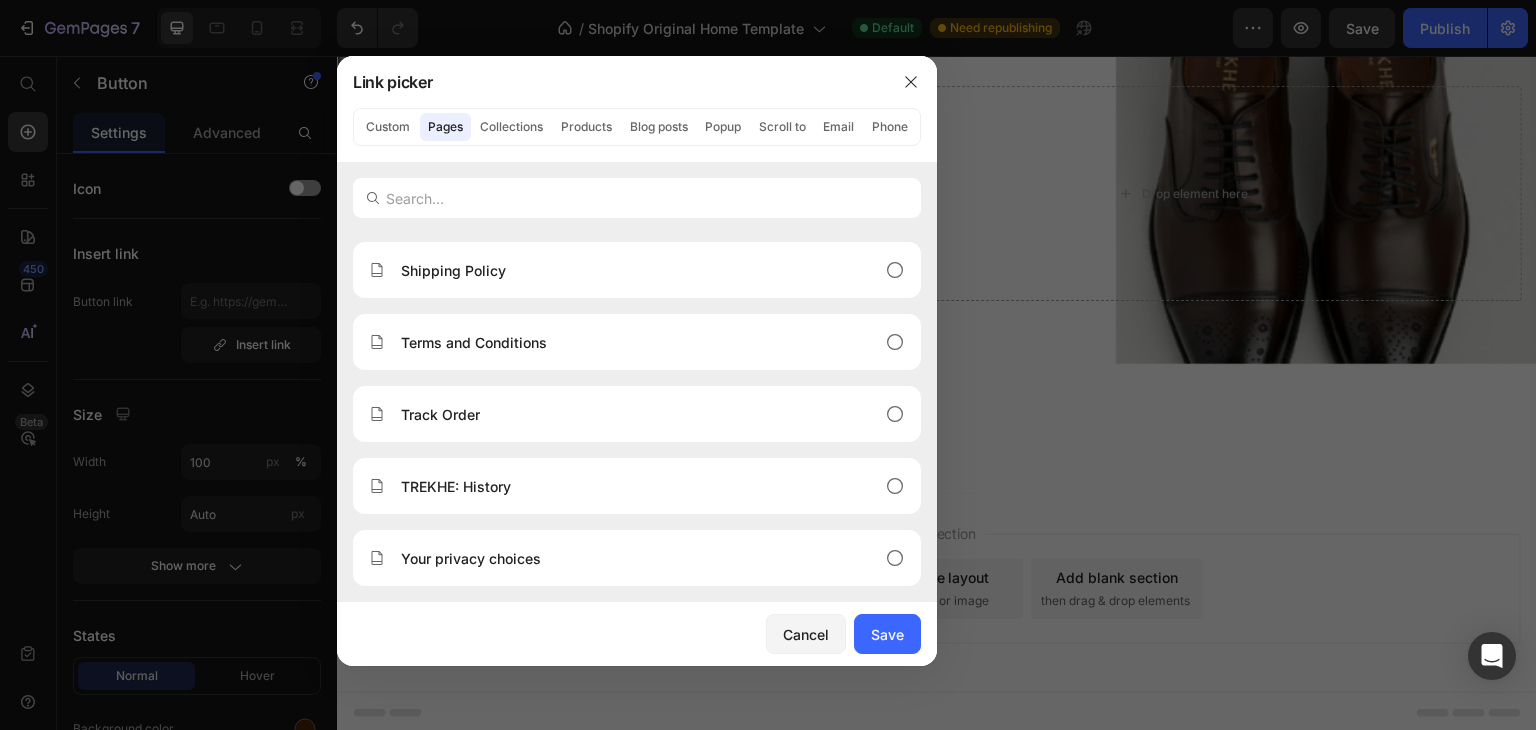 click on "Custom Pages Collections Products Blog posts Popup Scroll to Email Phone" 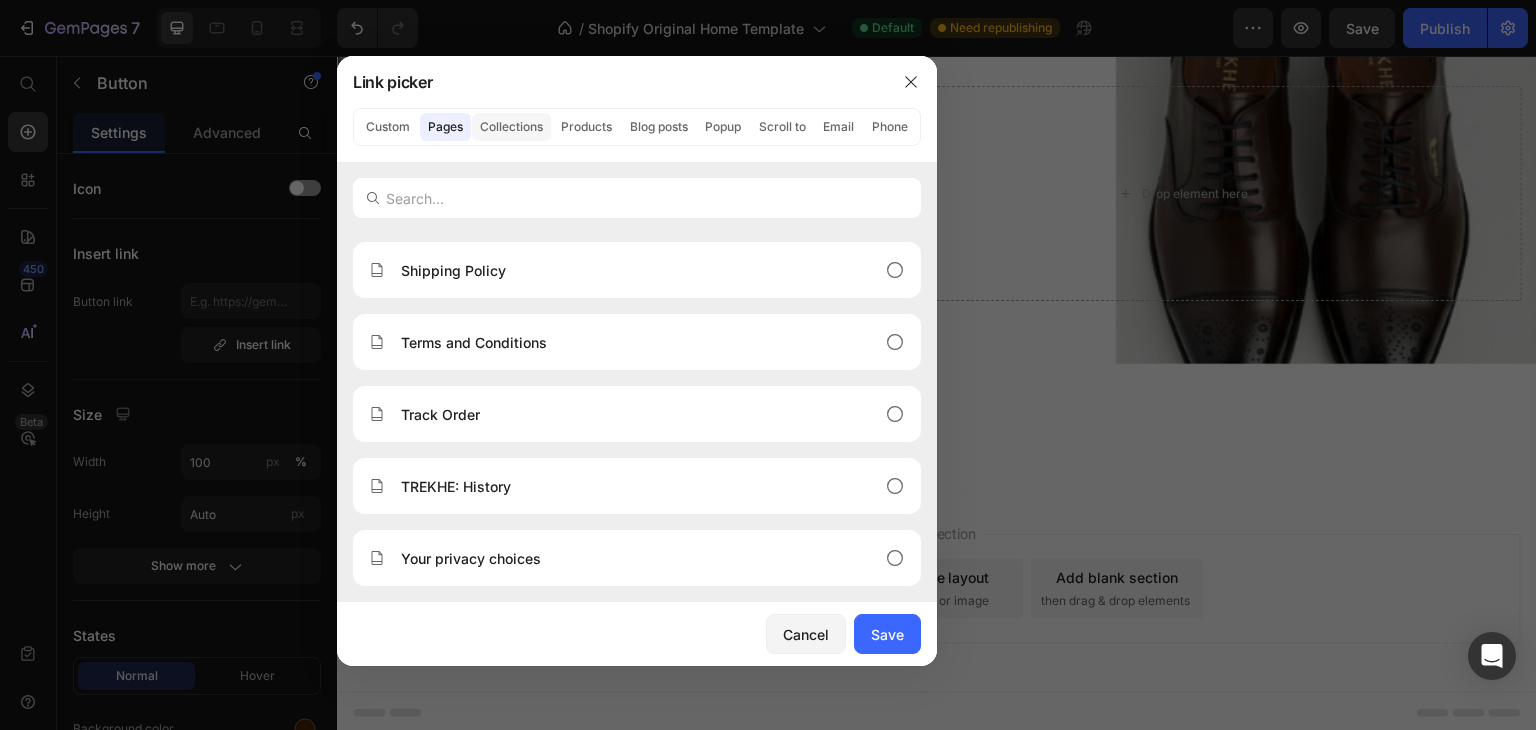 click on "Collections" 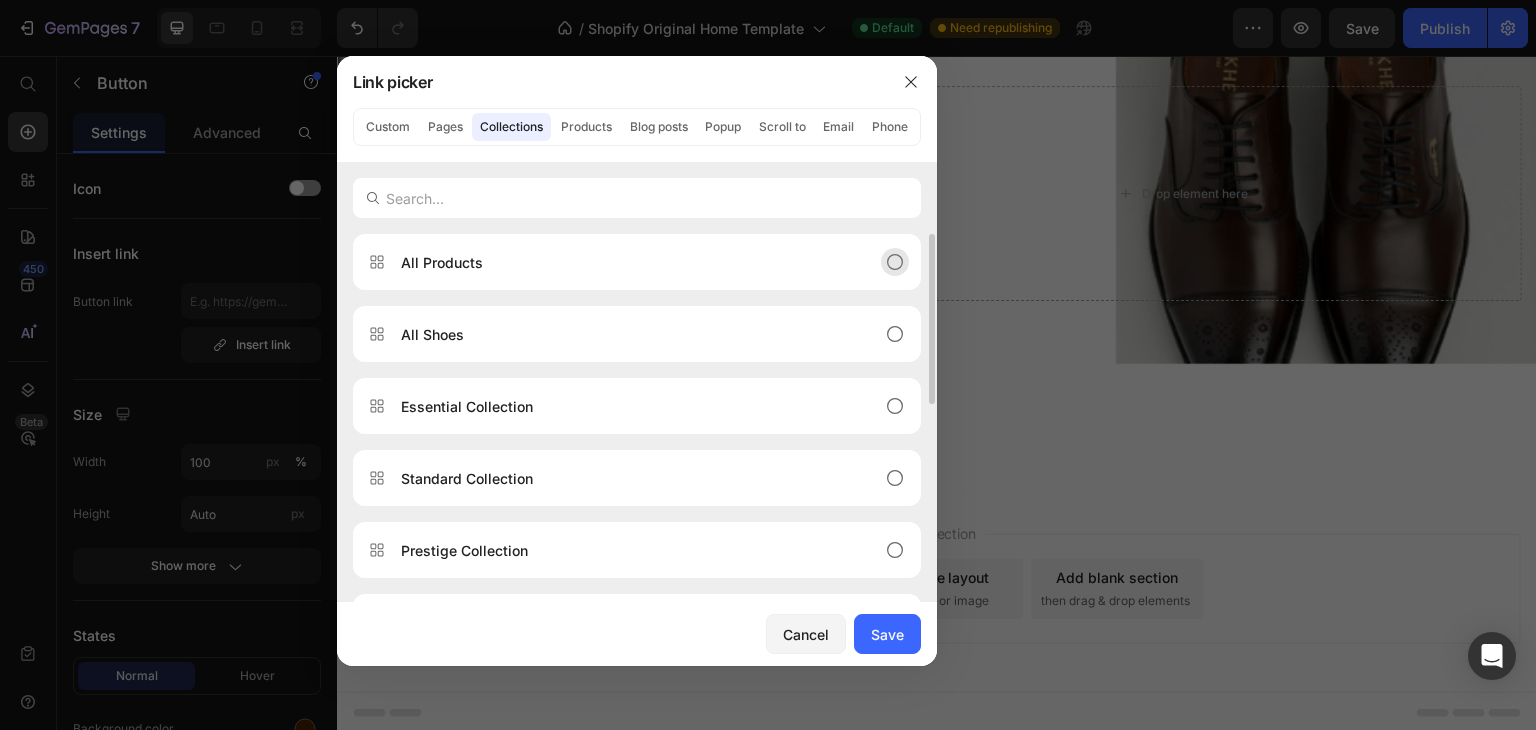 click on "All Products" at bounding box center (621, 262) 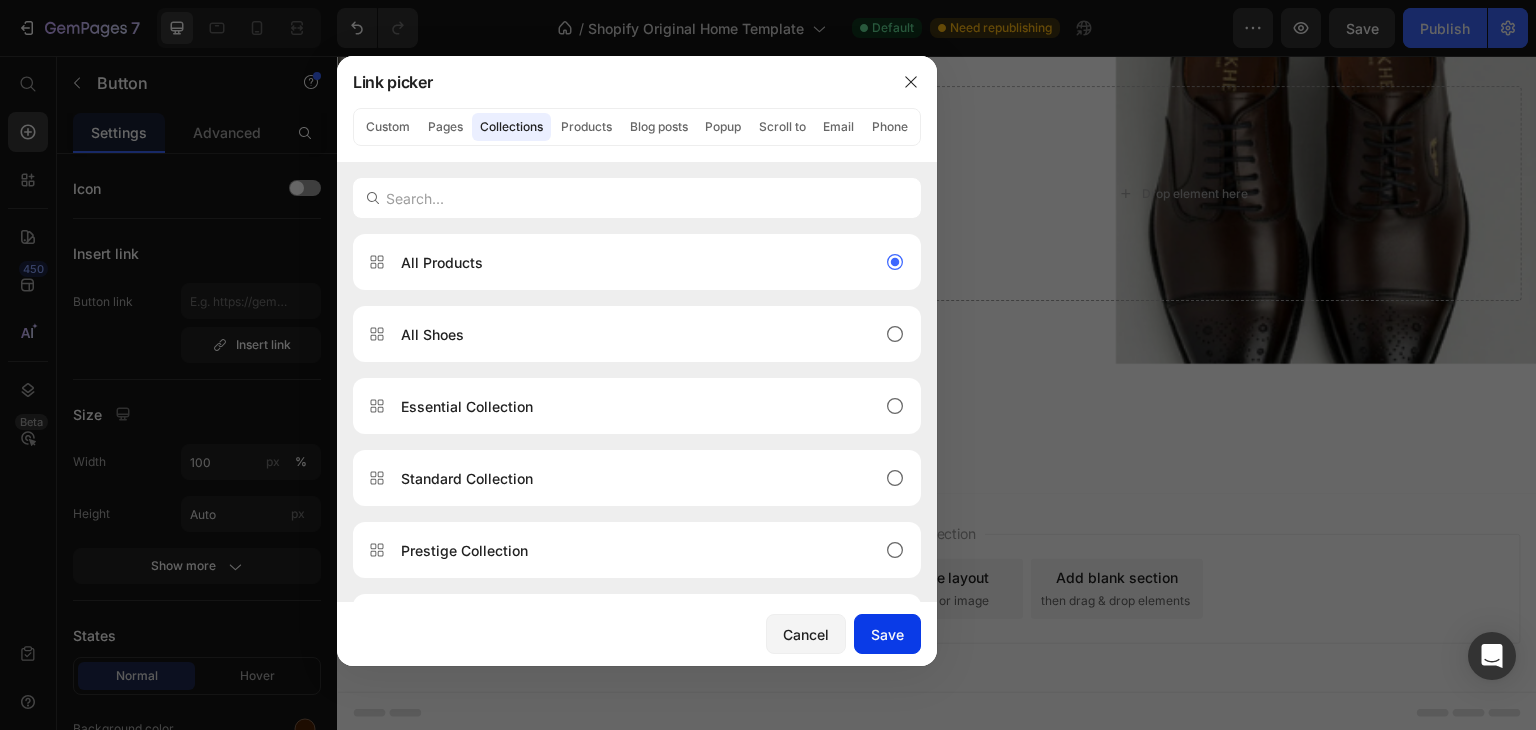 click on "Save" at bounding box center [887, 634] 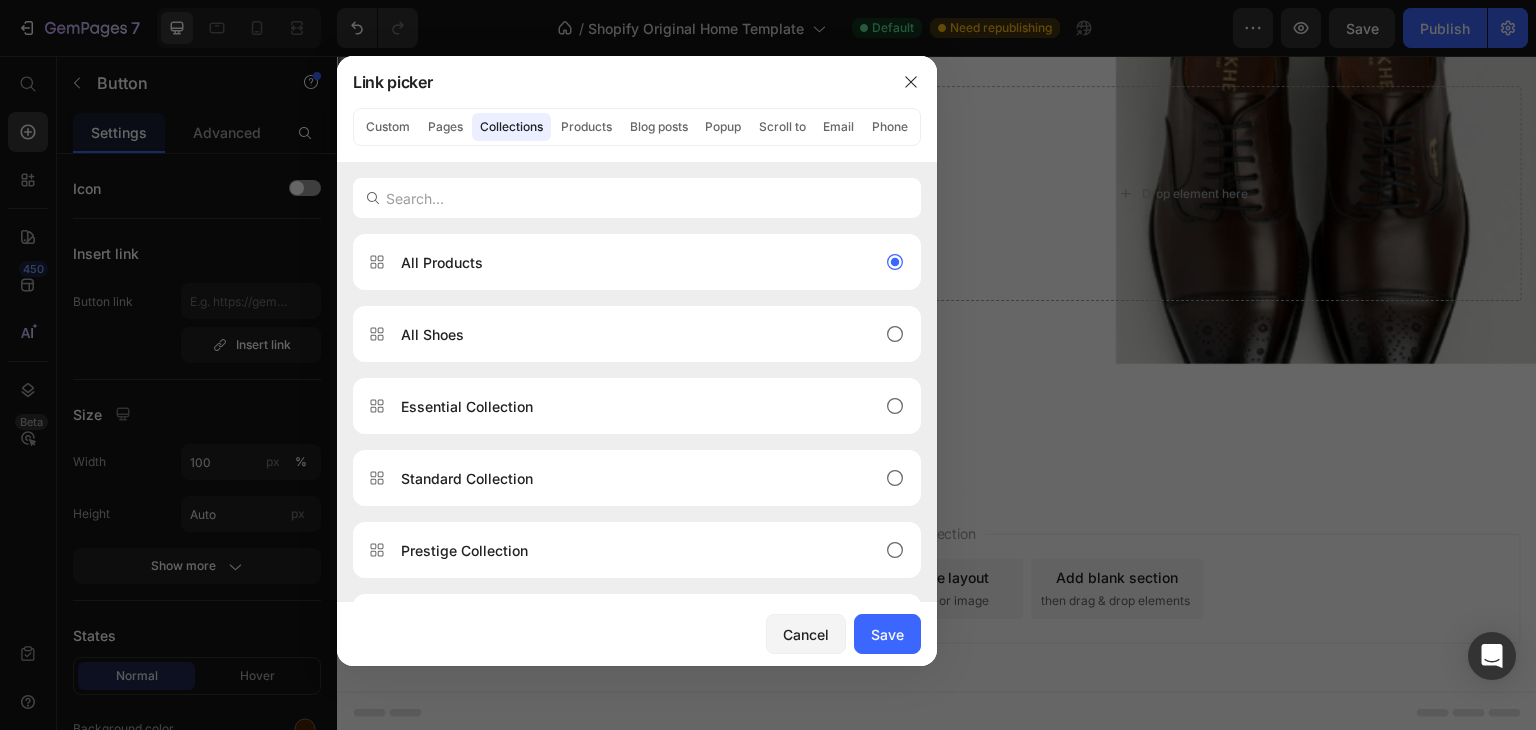 type on "/collections/all" 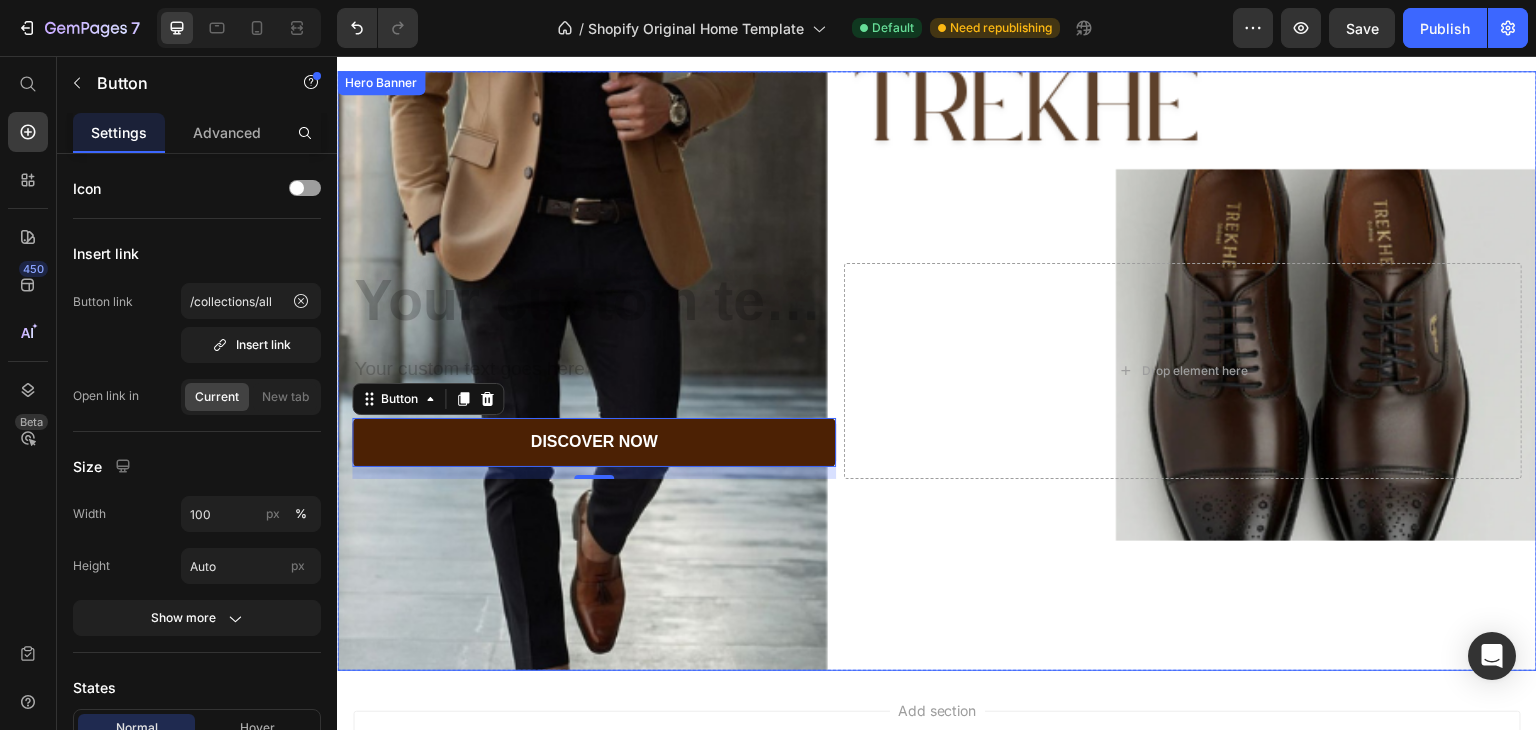 scroll, scrollTop: 1589, scrollLeft: 0, axis: vertical 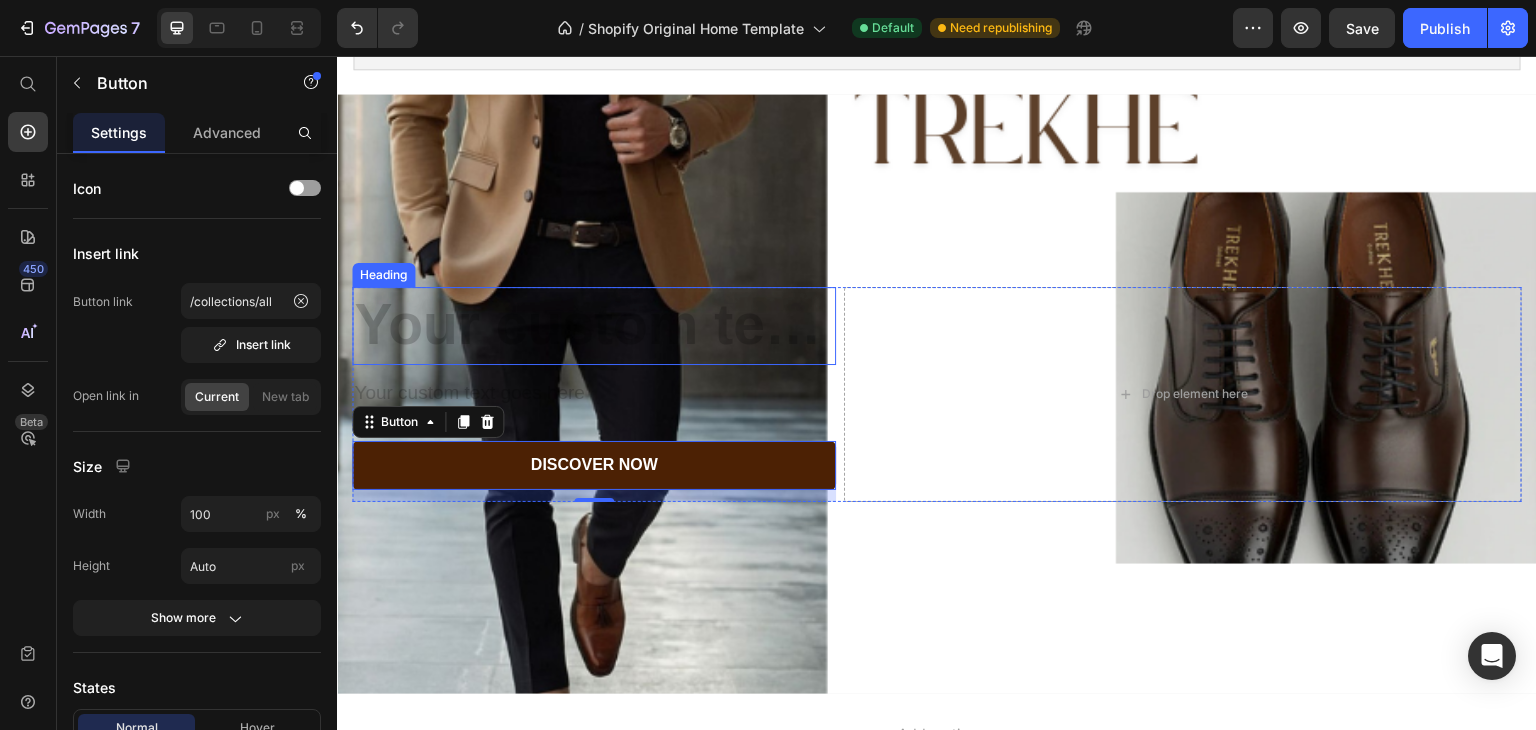 click at bounding box center (594, 326) 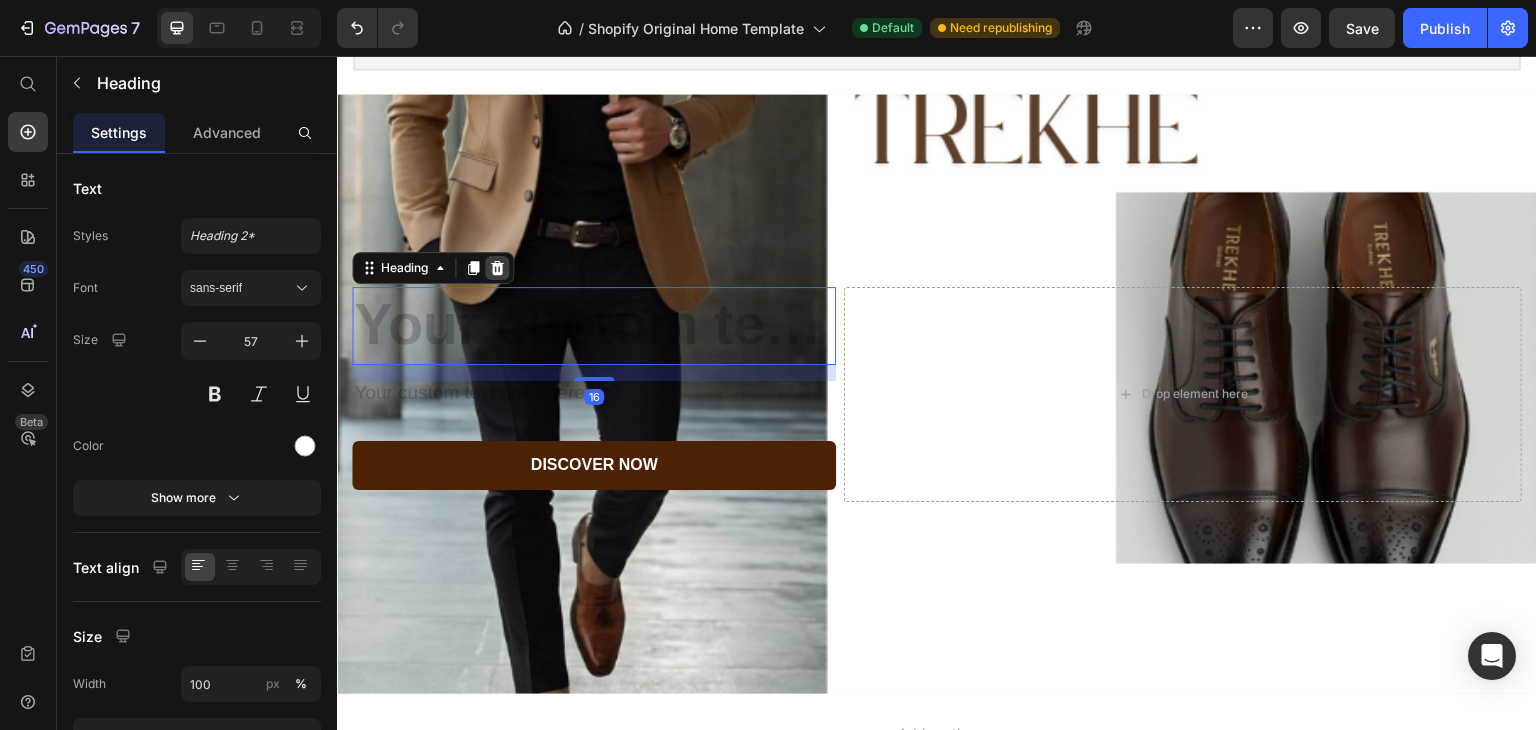 click 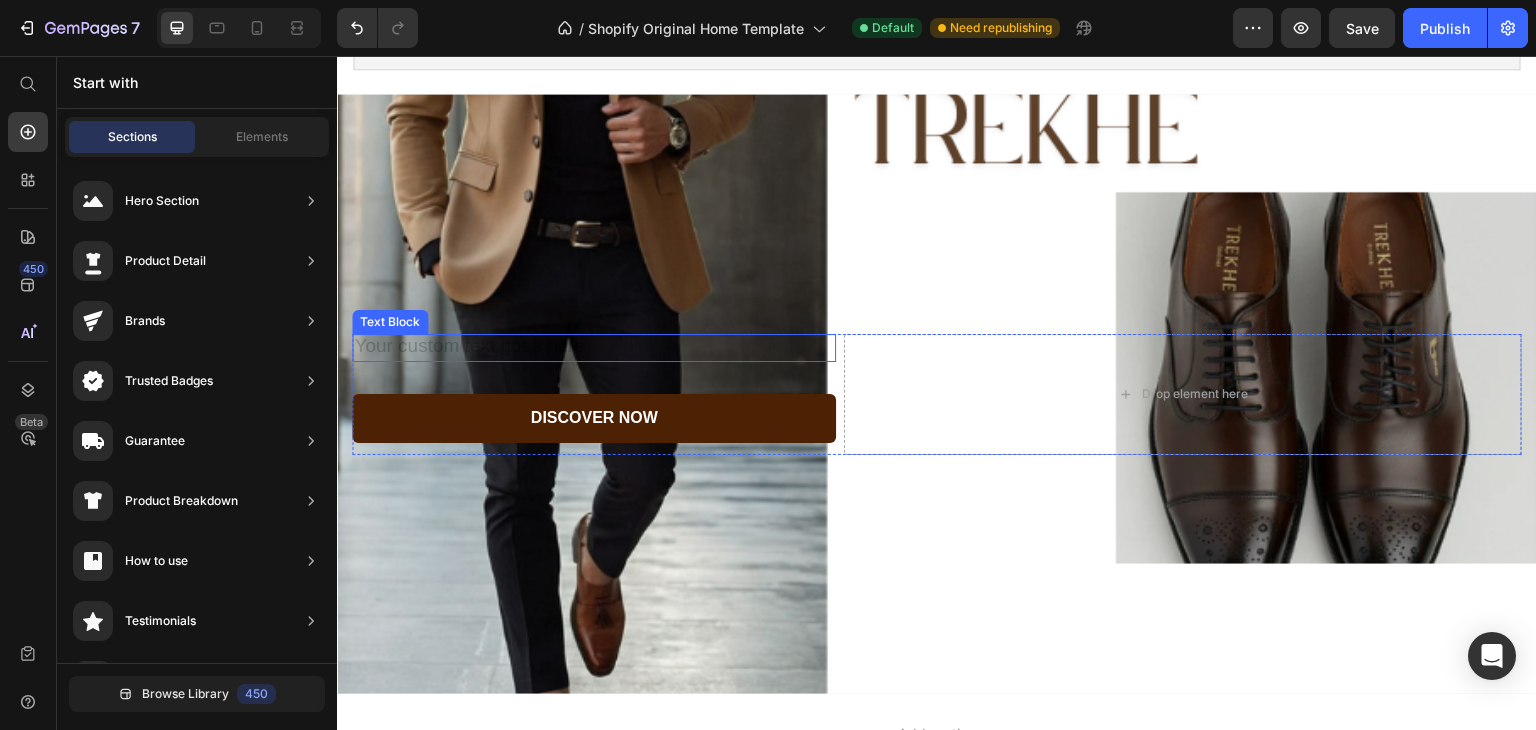 click at bounding box center (594, 348) 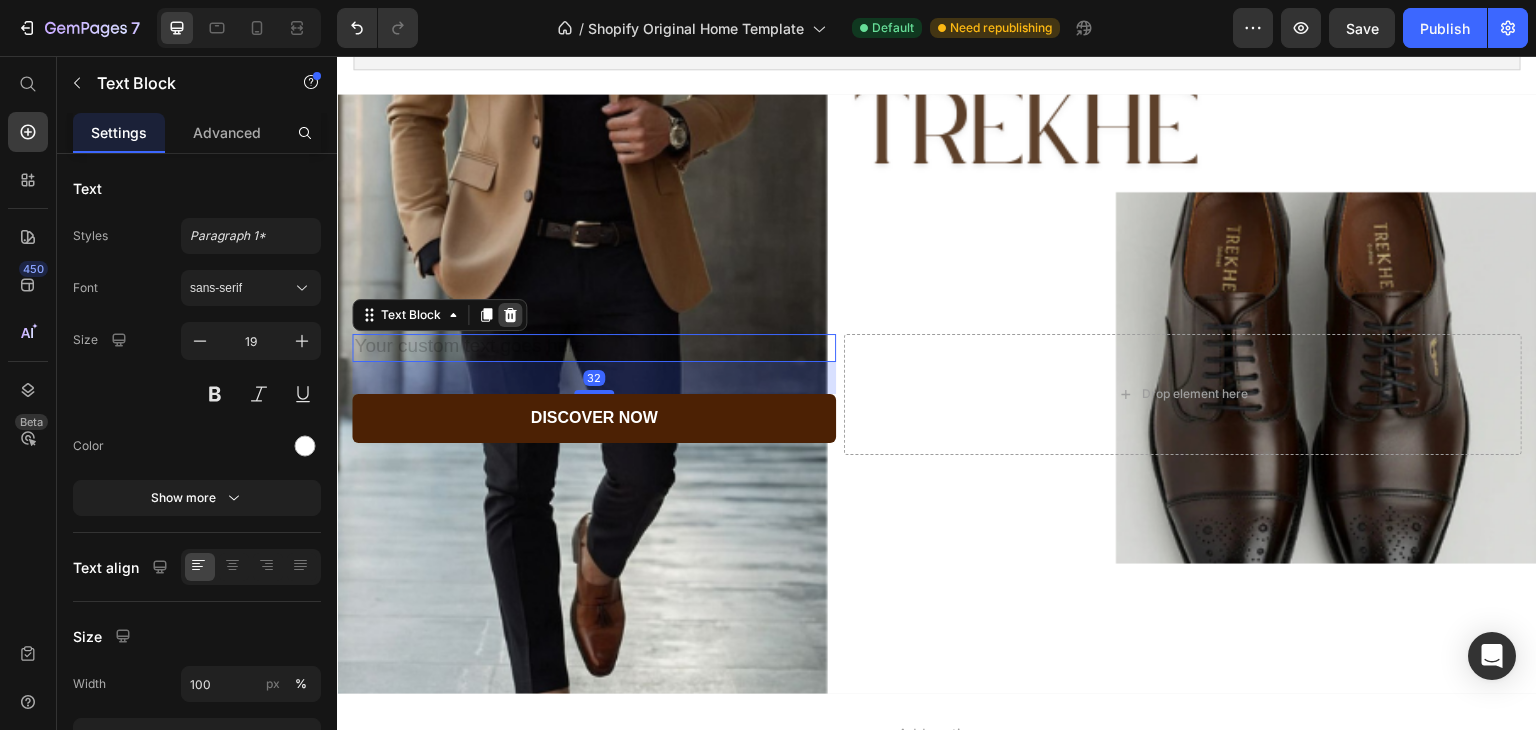 click 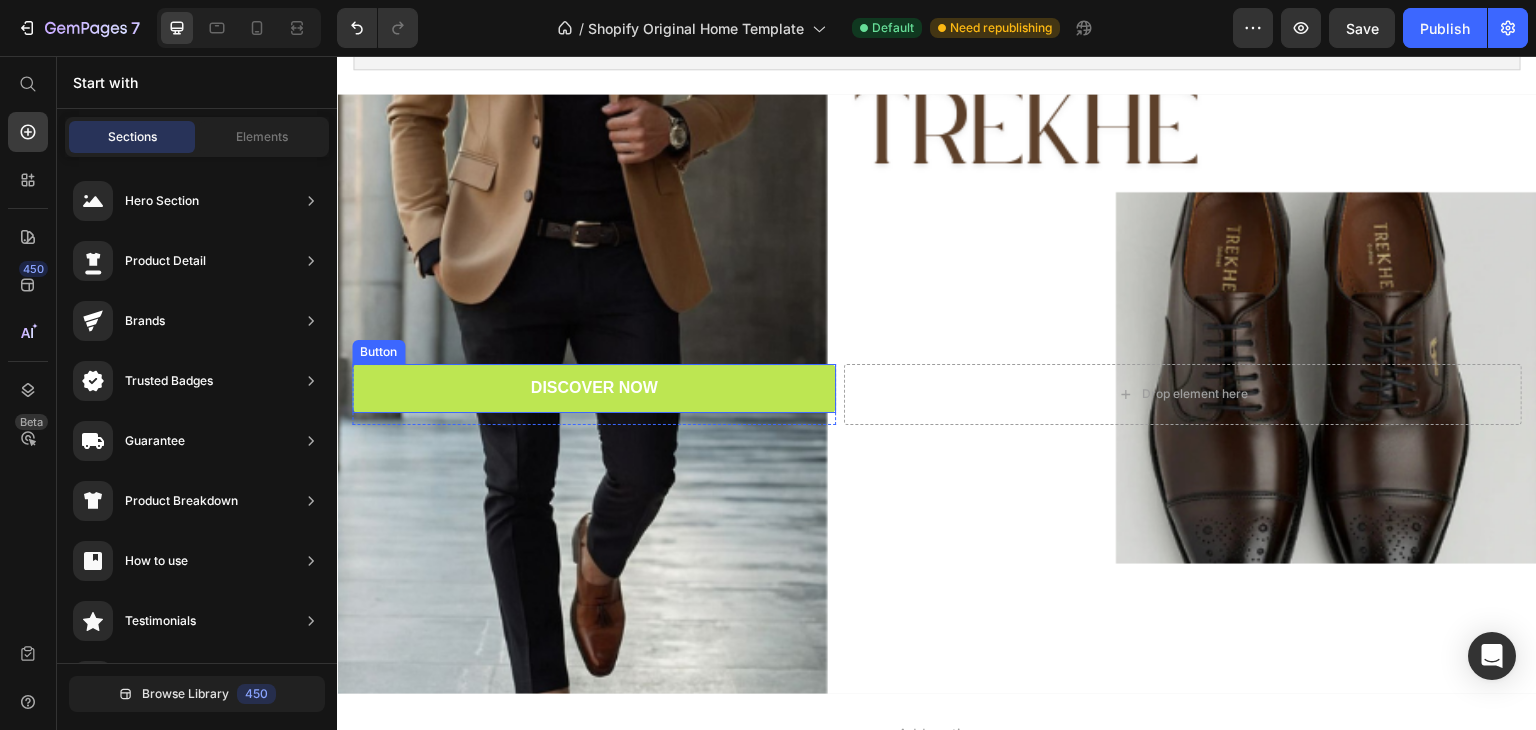 click on "Discover Now" at bounding box center [594, 388] 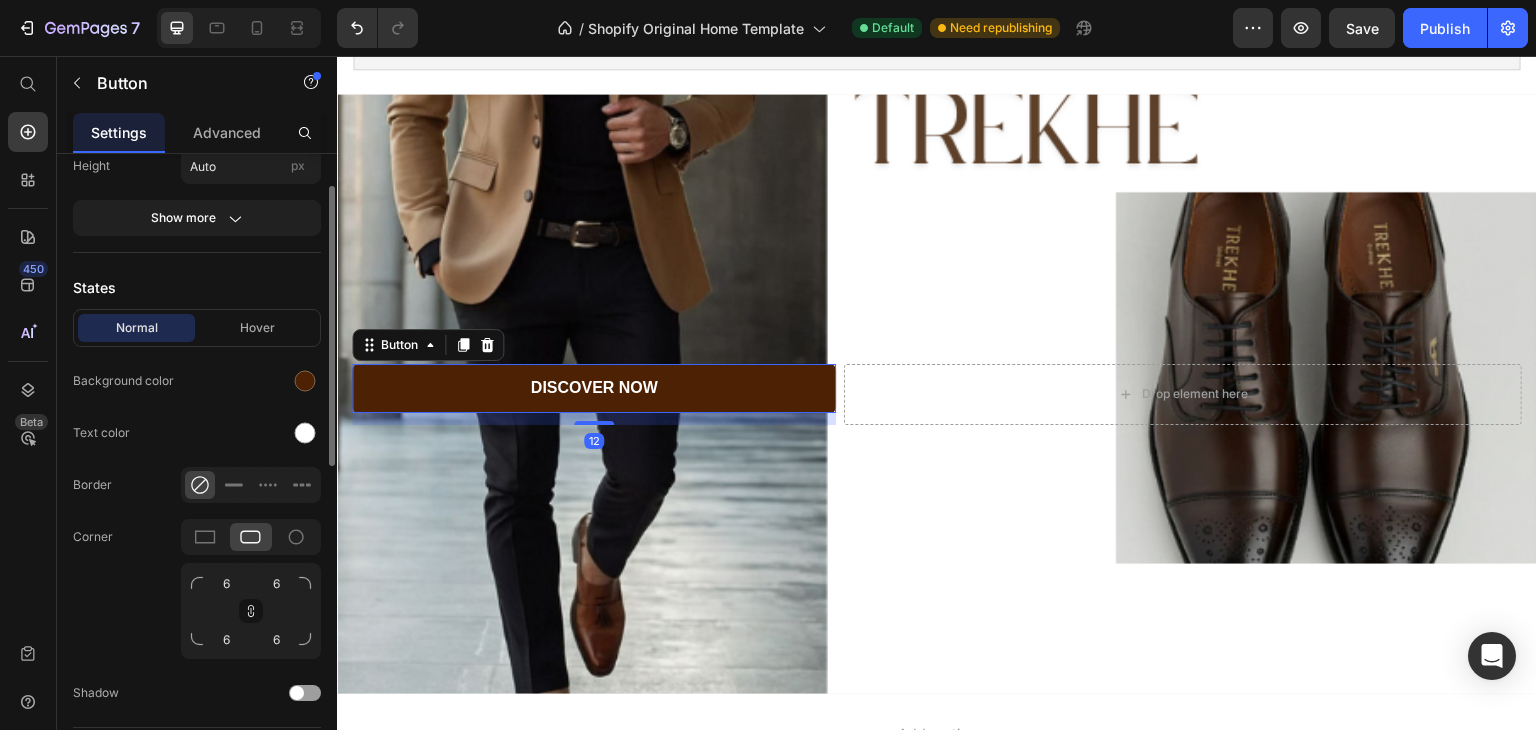 scroll, scrollTop: 500, scrollLeft: 0, axis: vertical 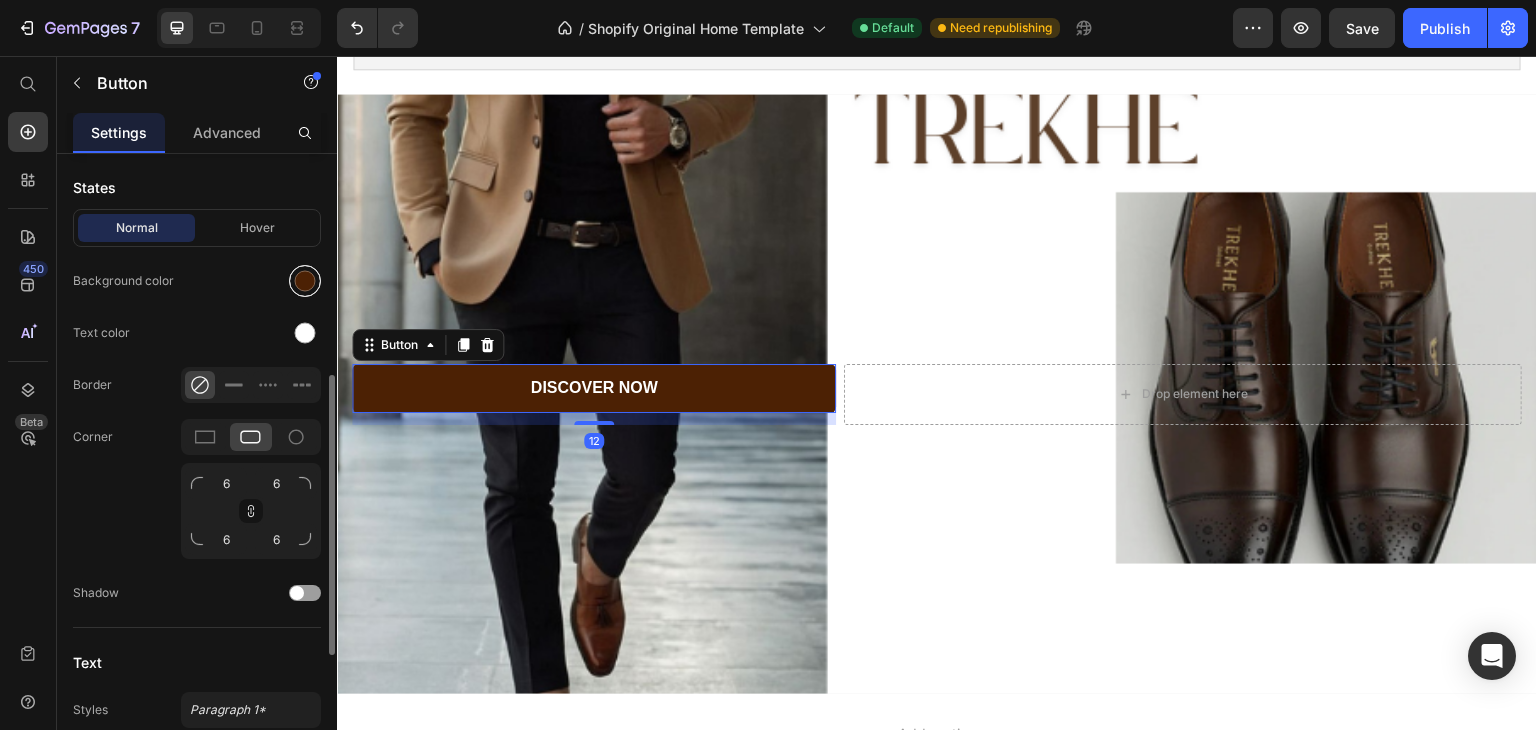 click at bounding box center [305, 281] 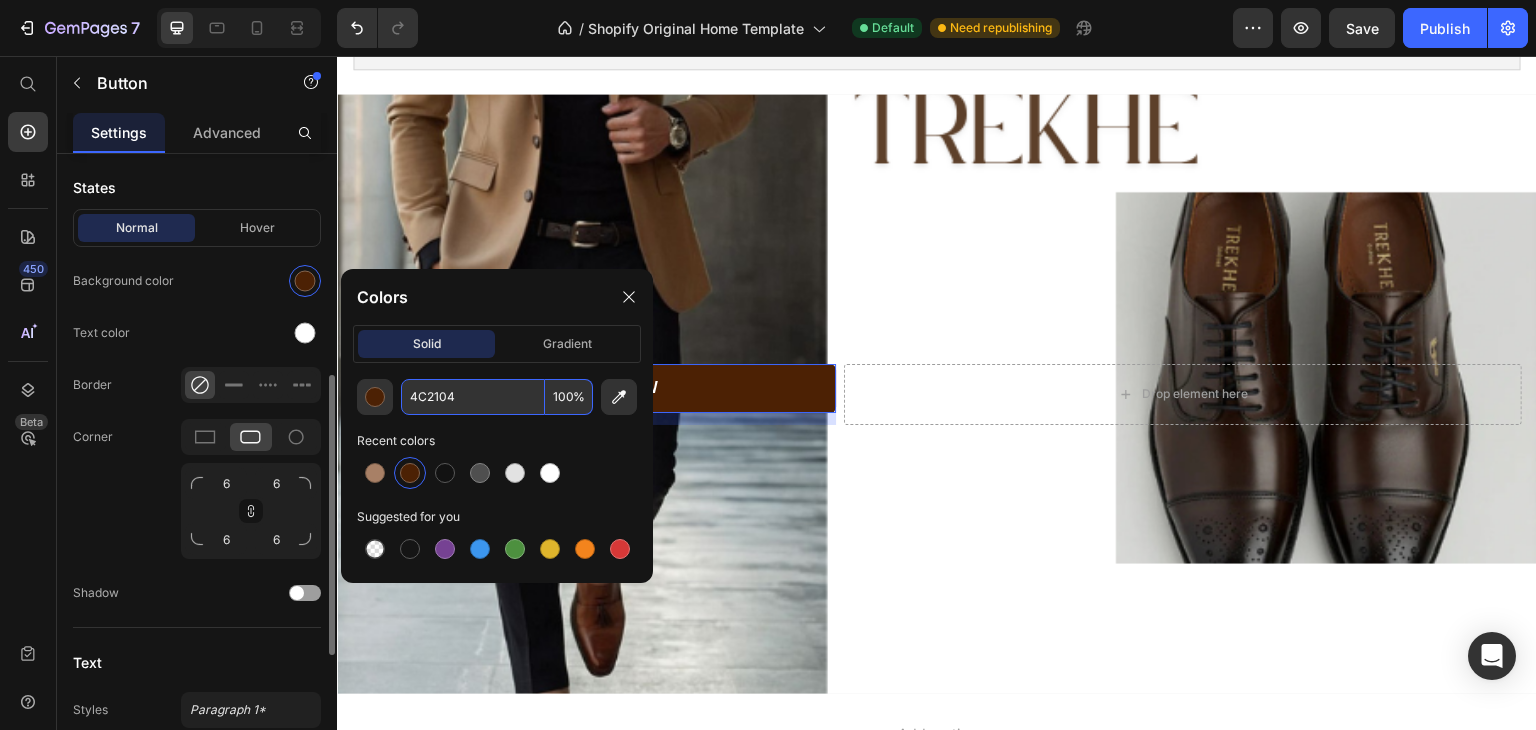 type on "շ" 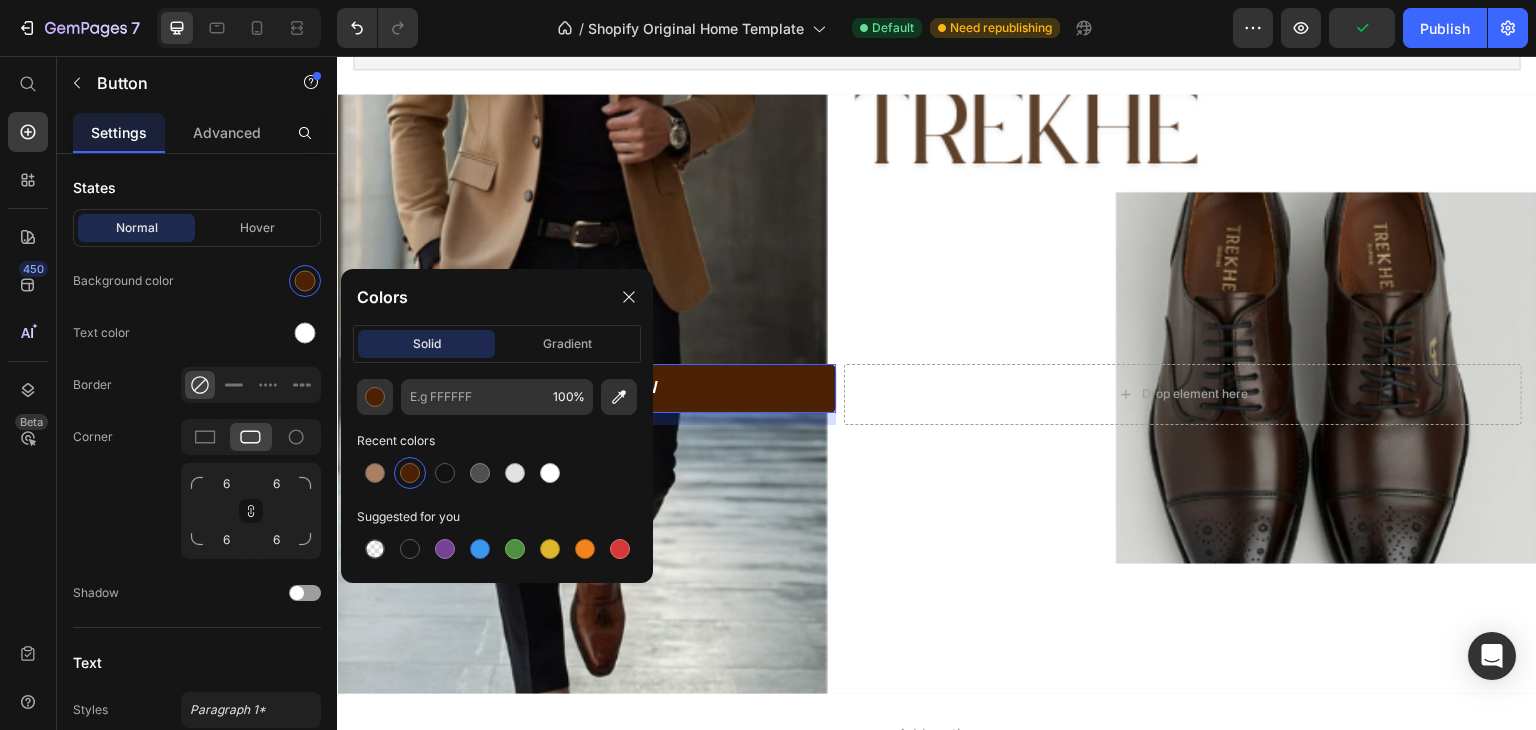 type on "4C2104" 